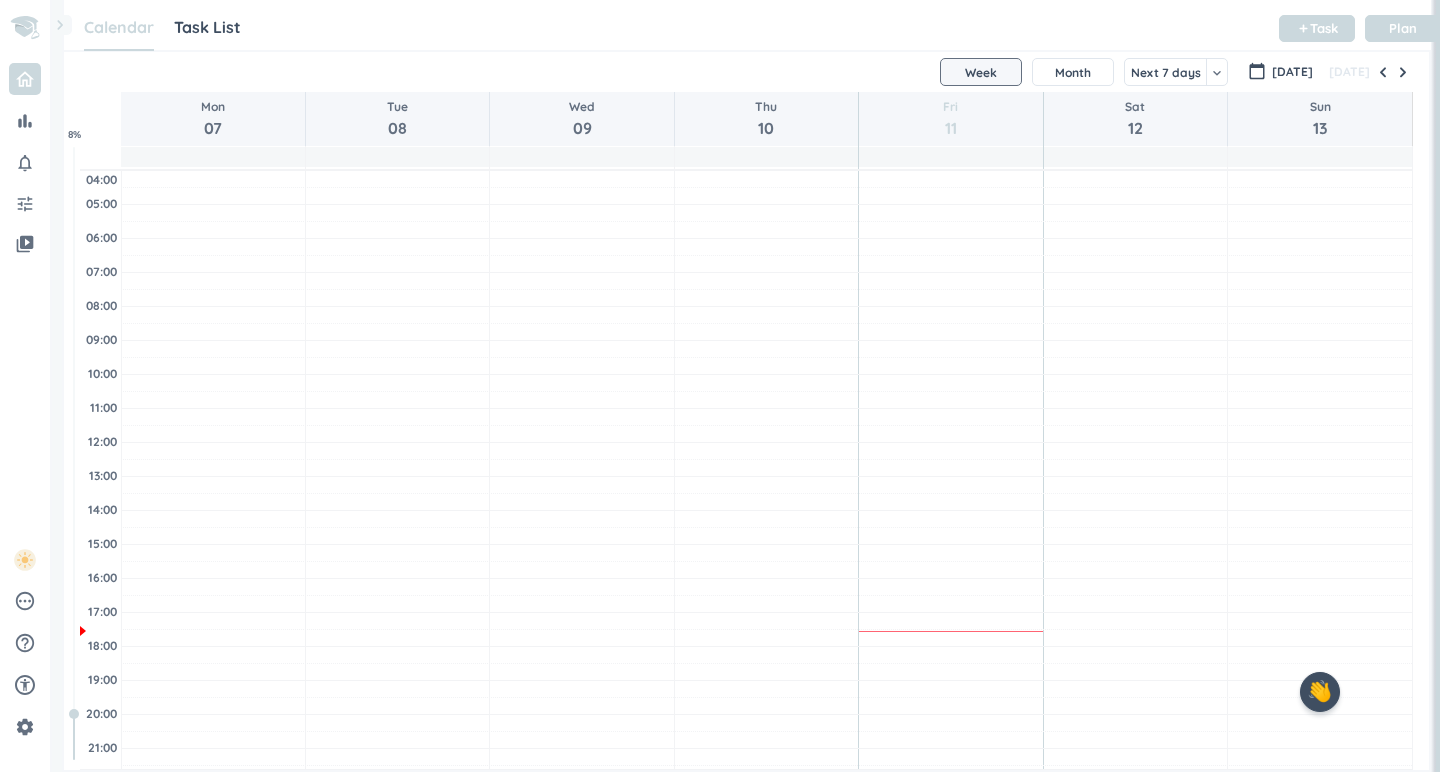 scroll, scrollTop: 0, scrollLeft: 0, axis: both 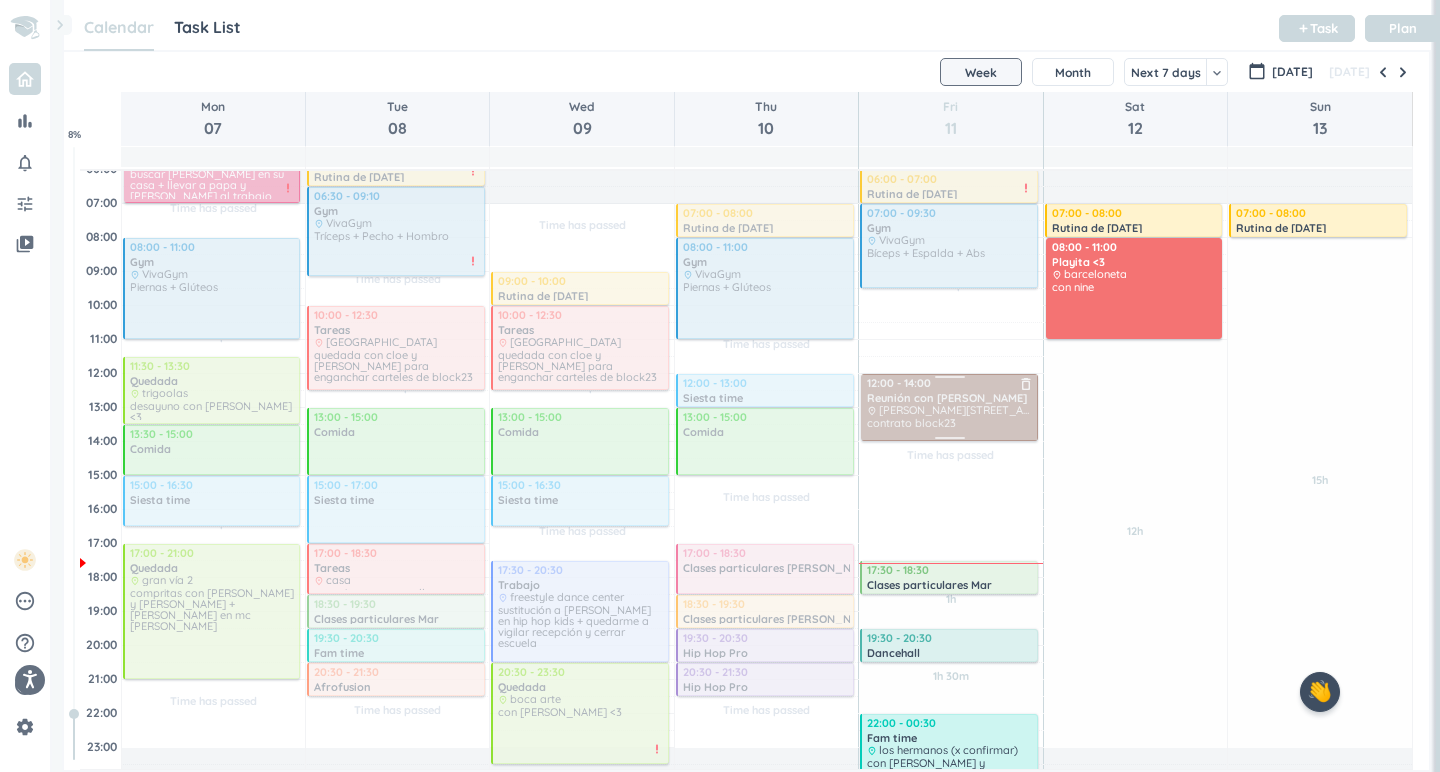 drag, startPoint x: 977, startPoint y: 323, endPoint x: 972, endPoint y: 385, distance: 62.201286 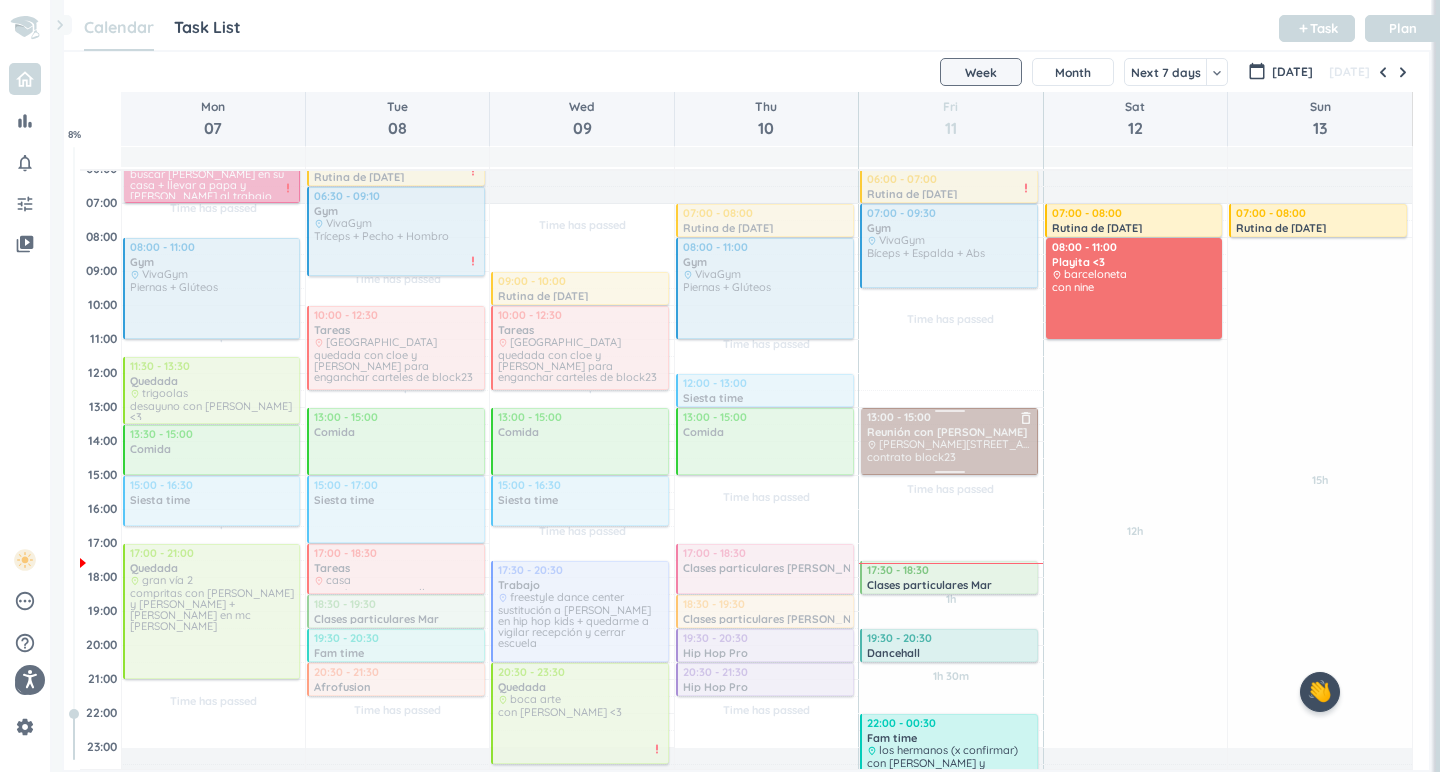 drag, startPoint x: 977, startPoint y: 390, endPoint x: 973, endPoint y: 431, distance: 41.19466 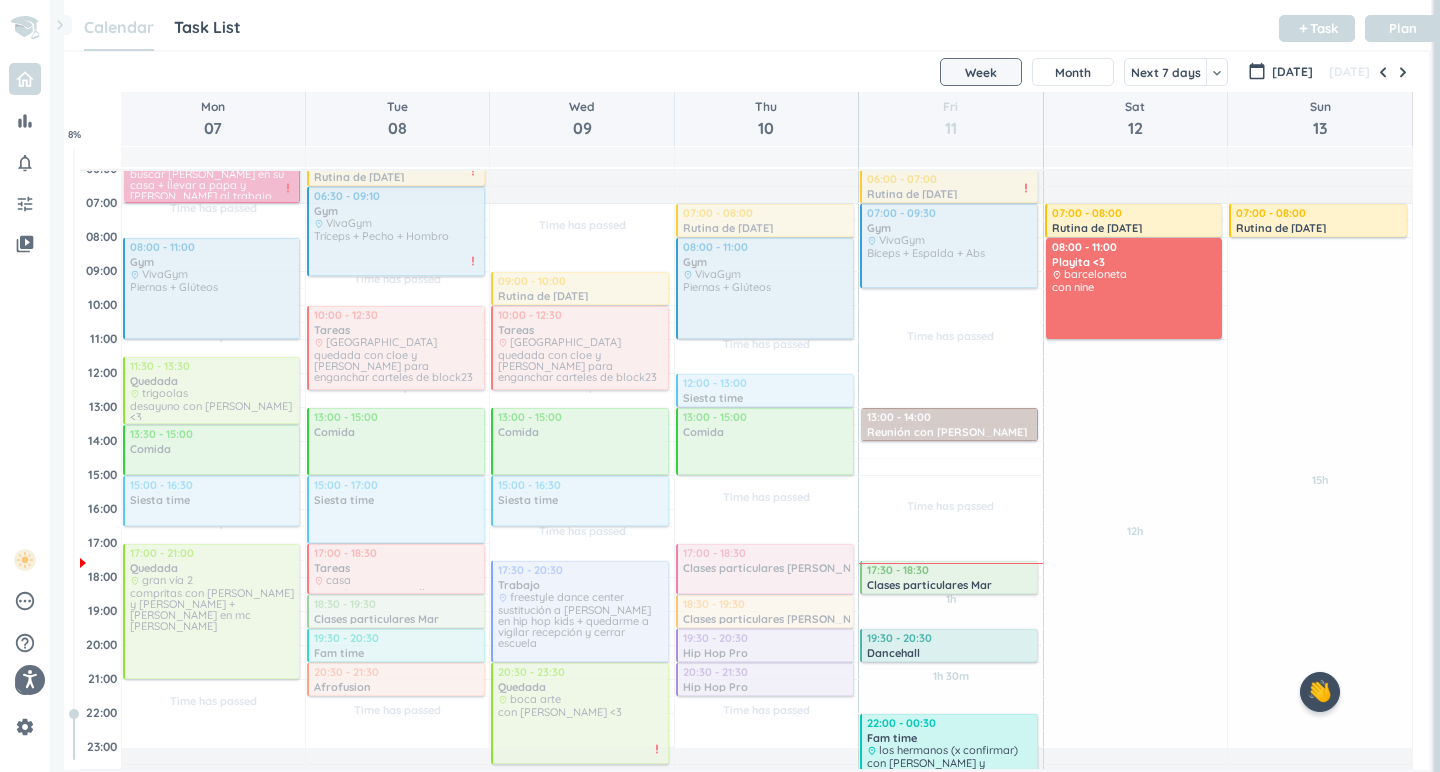 drag, startPoint x: 945, startPoint y: 476, endPoint x: 1008, endPoint y: 443, distance: 71.11962 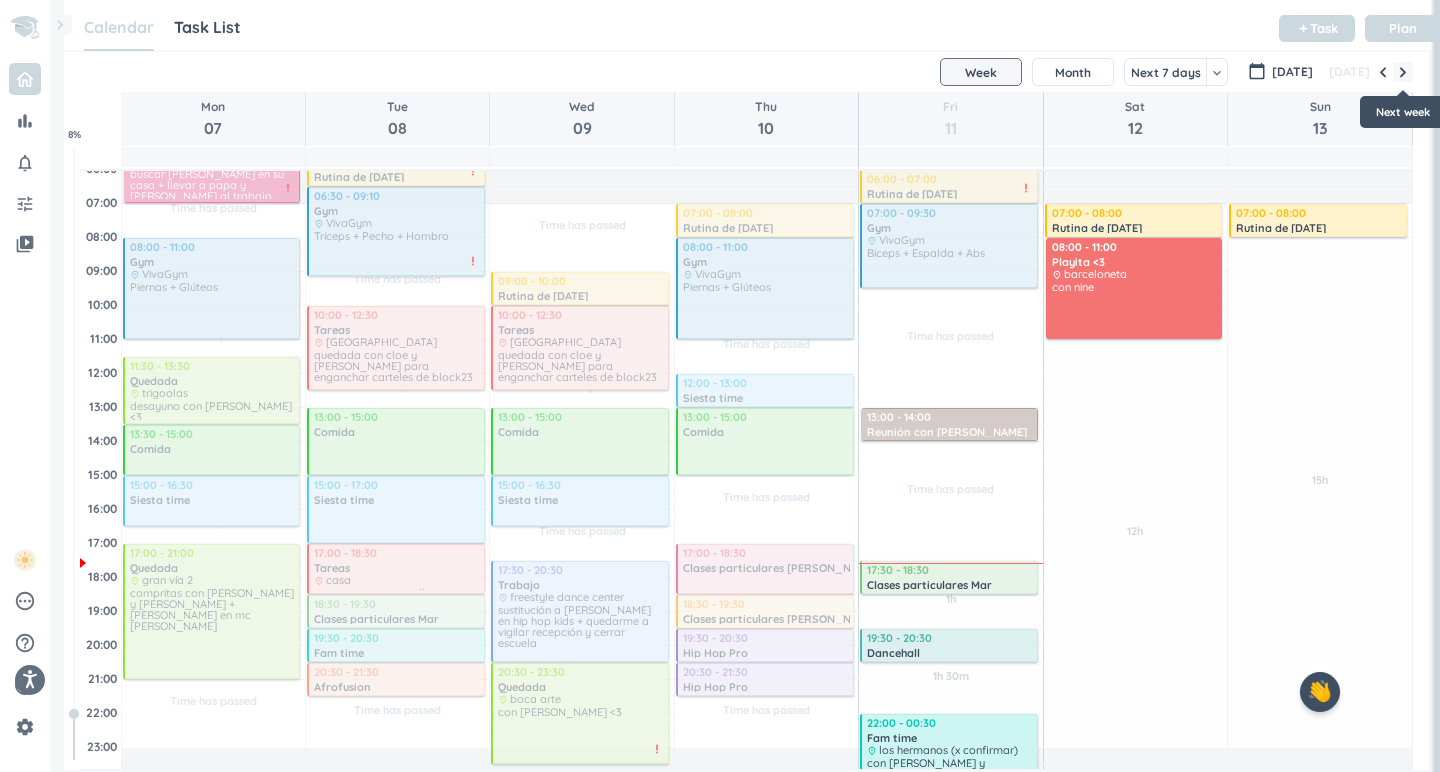 click at bounding box center (1403, 72) 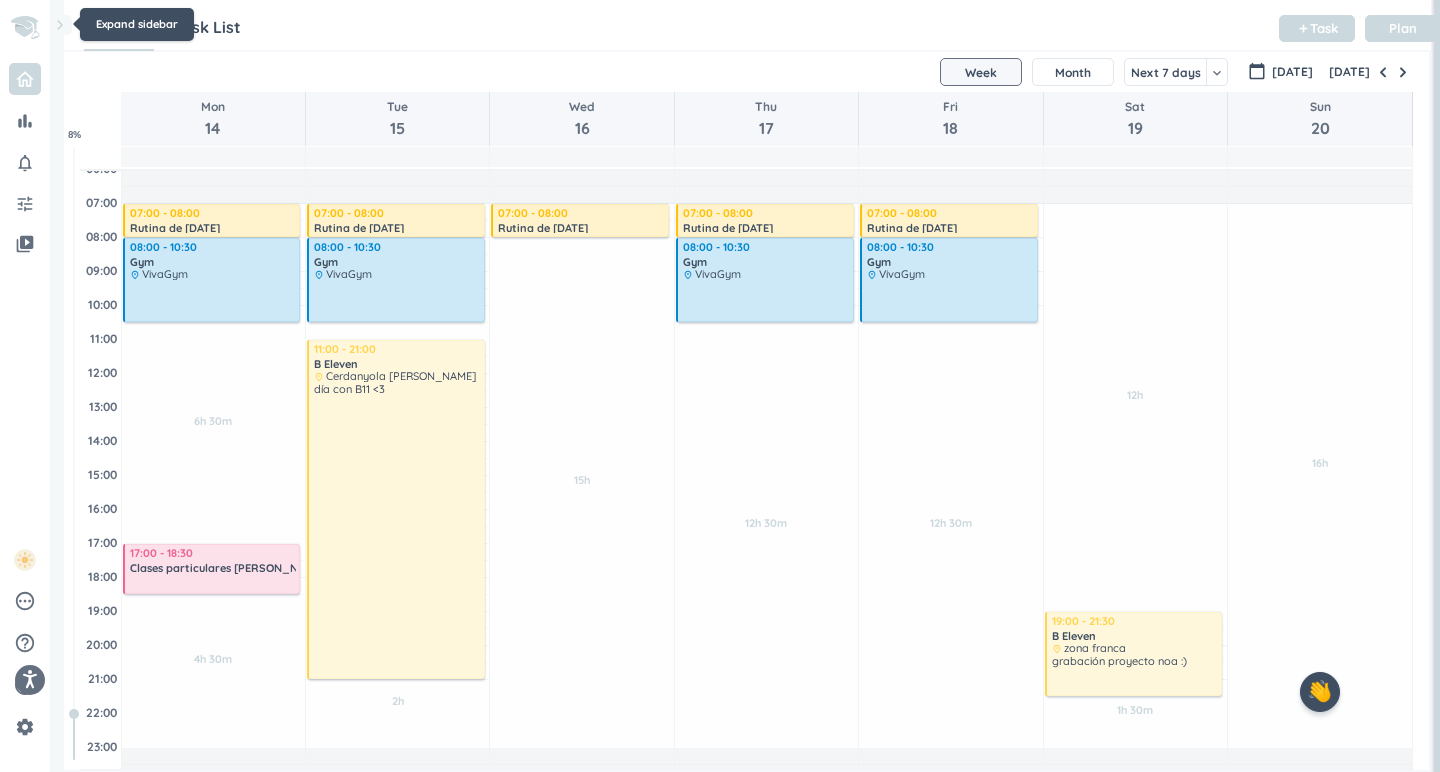 click on "chevron_right" at bounding box center [60, 25] 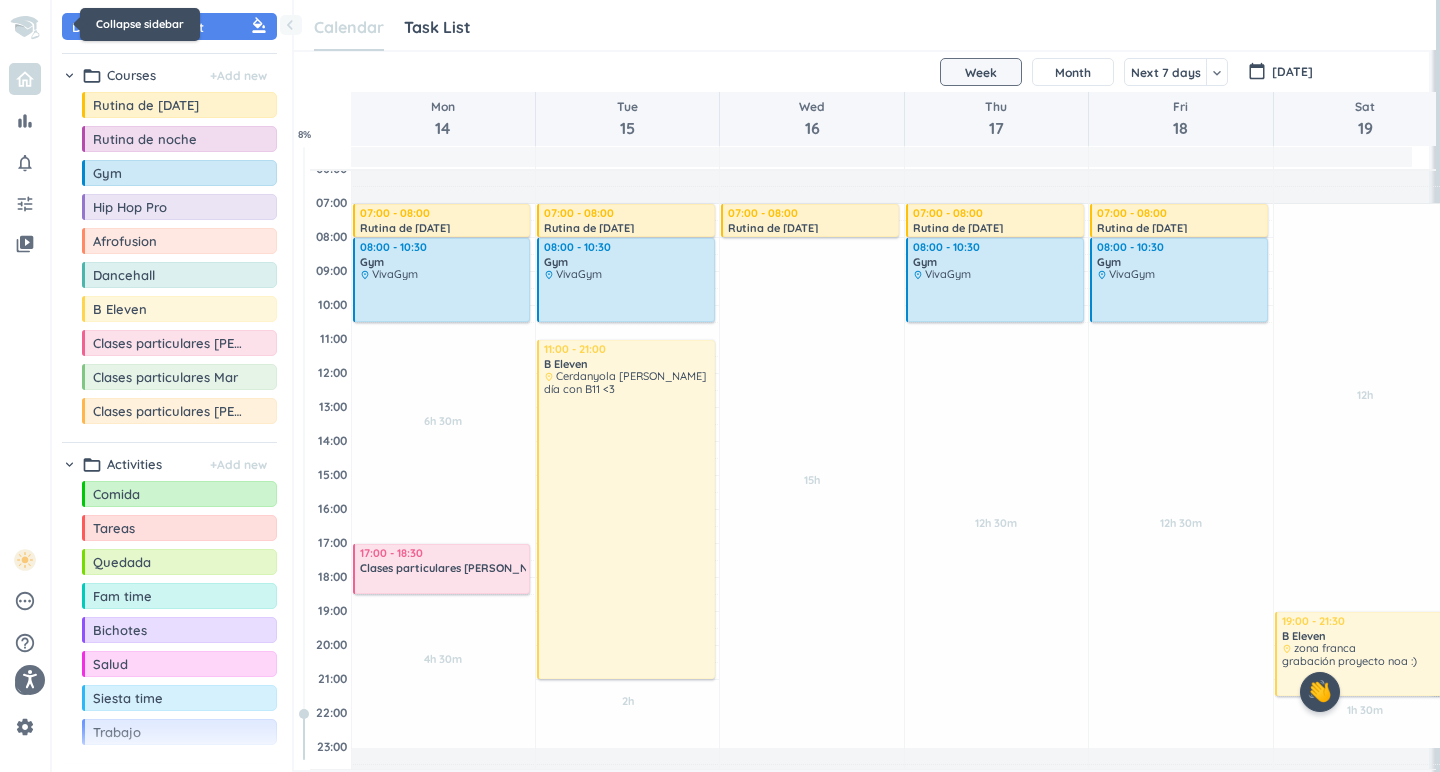 scroll, scrollTop: 718, scrollLeft: 1338, axis: both 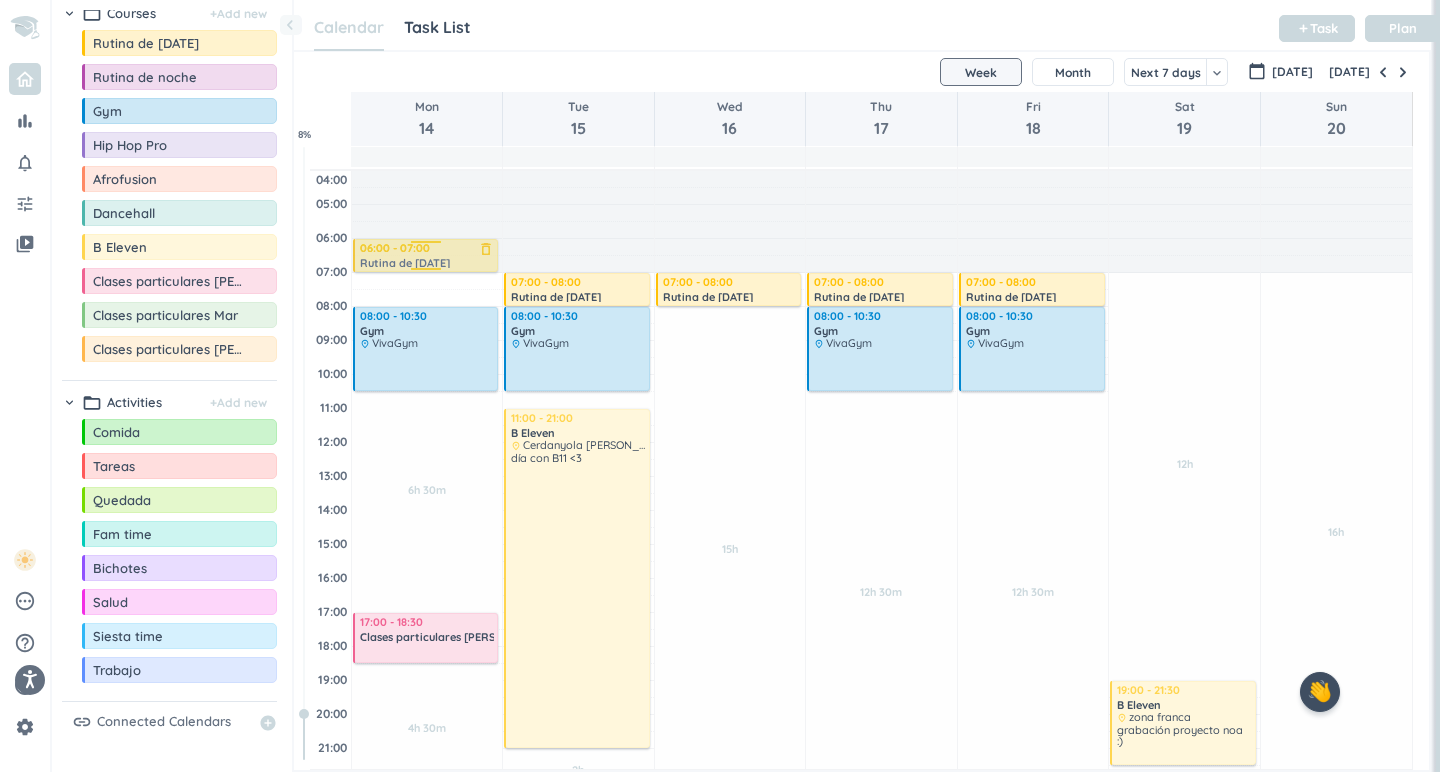 drag, startPoint x: 446, startPoint y: 286, endPoint x: 459, endPoint y: 256, distance: 32.695564 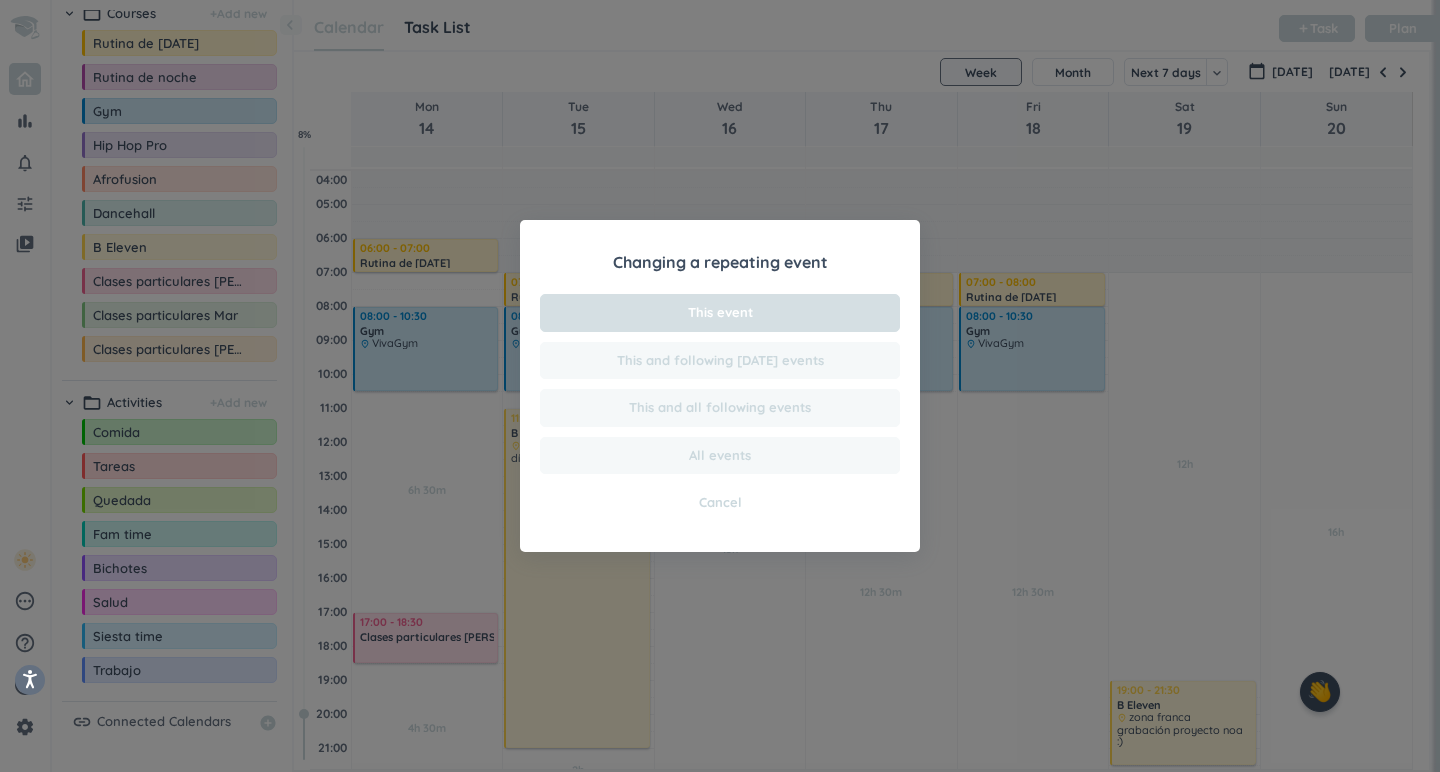 click on "This event" at bounding box center [720, 313] 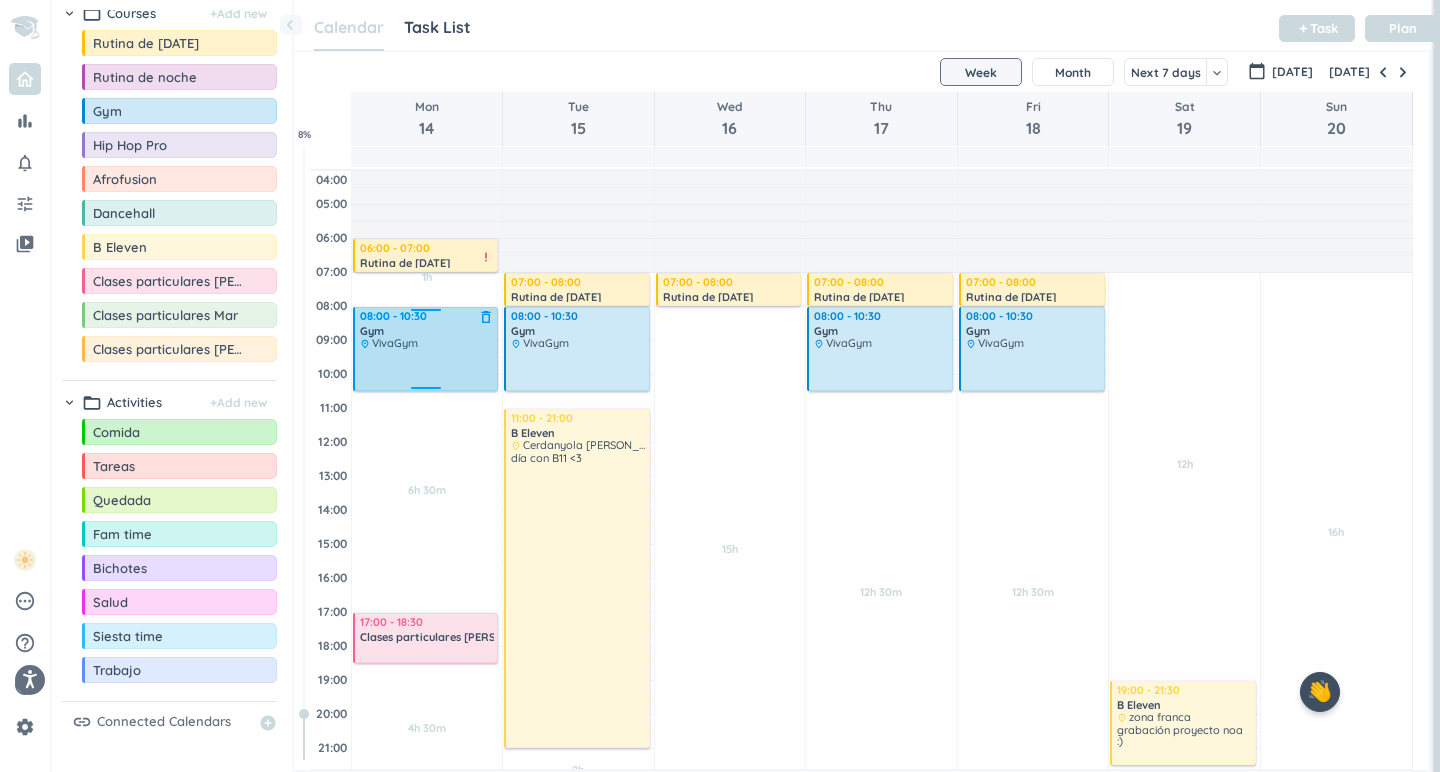 click at bounding box center [427, 369] 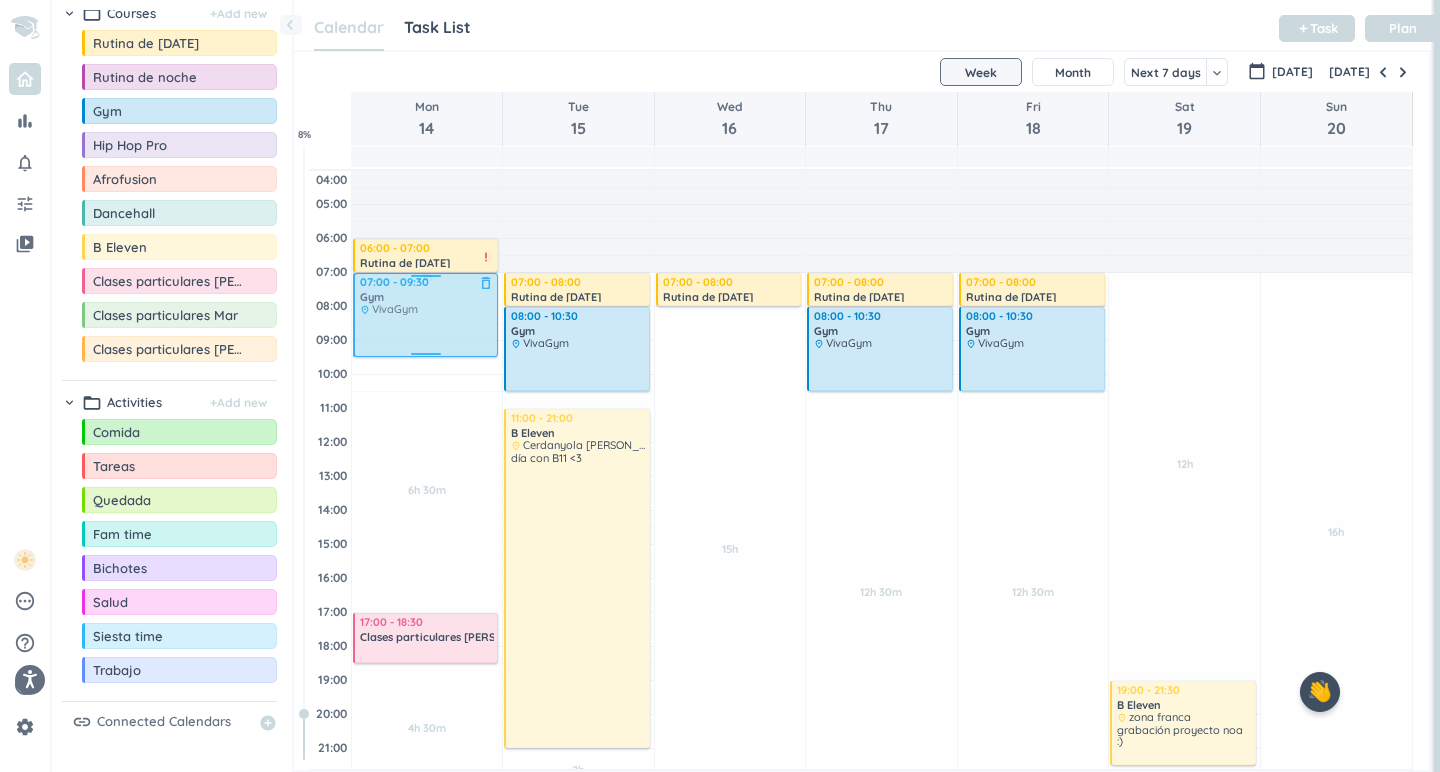 drag, startPoint x: 449, startPoint y: 352, endPoint x: 458, endPoint y: 321, distance: 32.280025 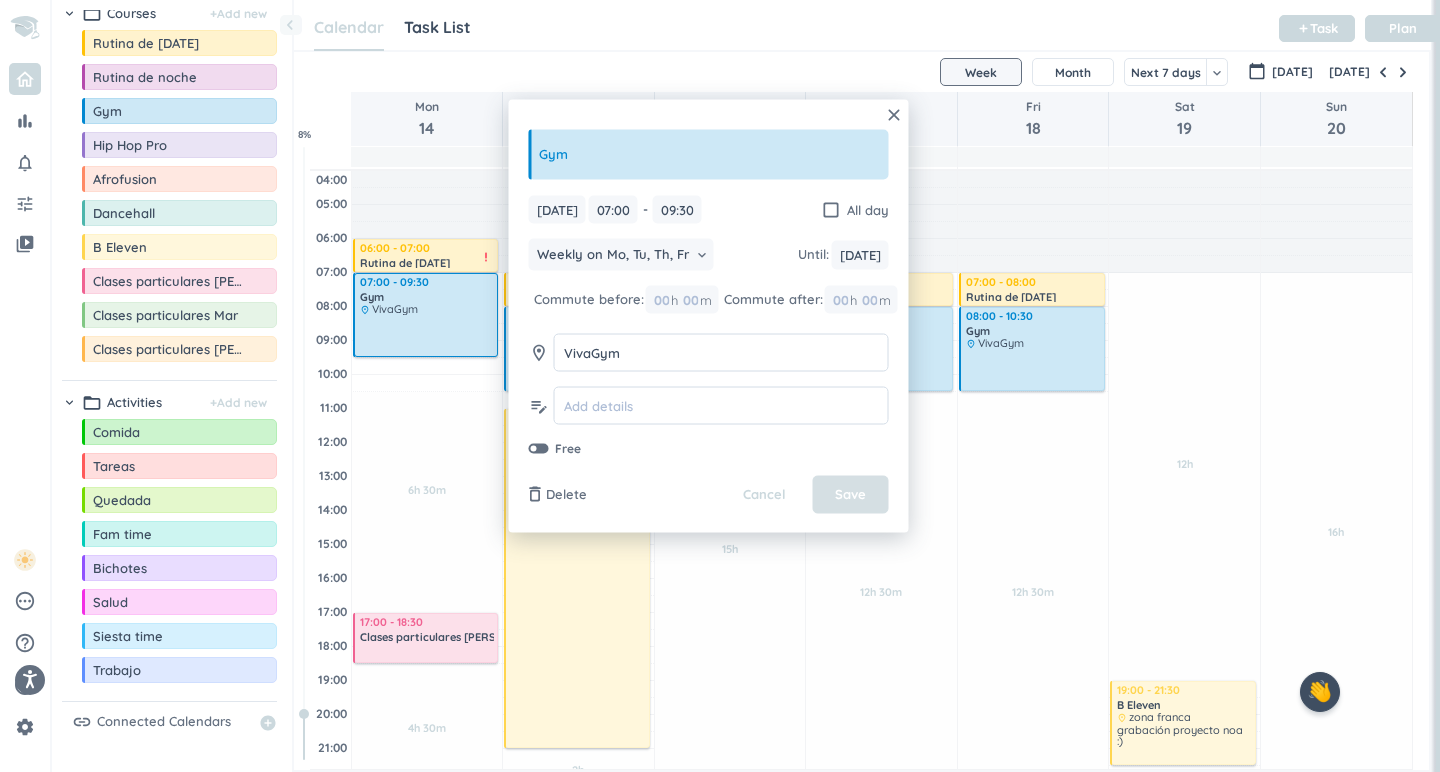 click on "Save" at bounding box center [851, 495] 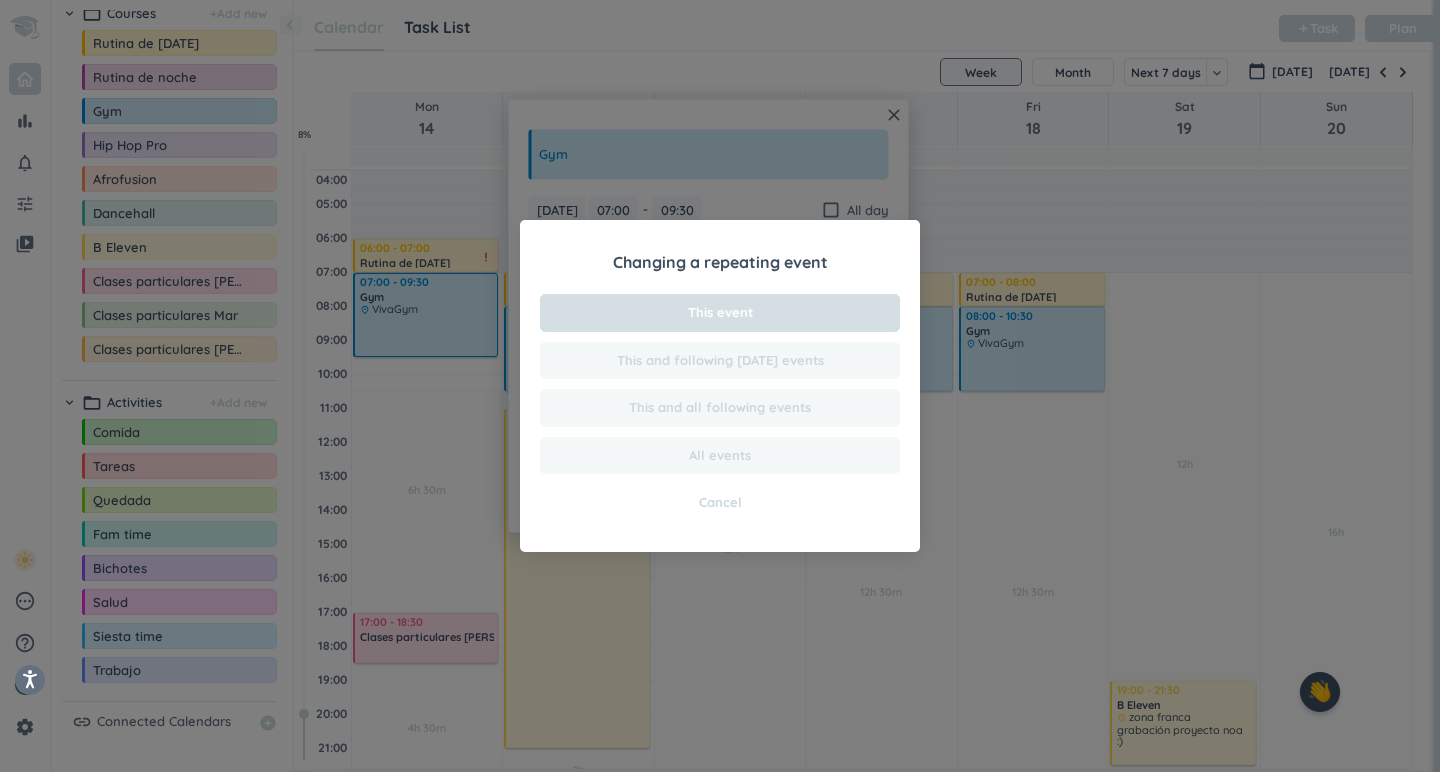 click on "This event" at bounding box center (720, 313) 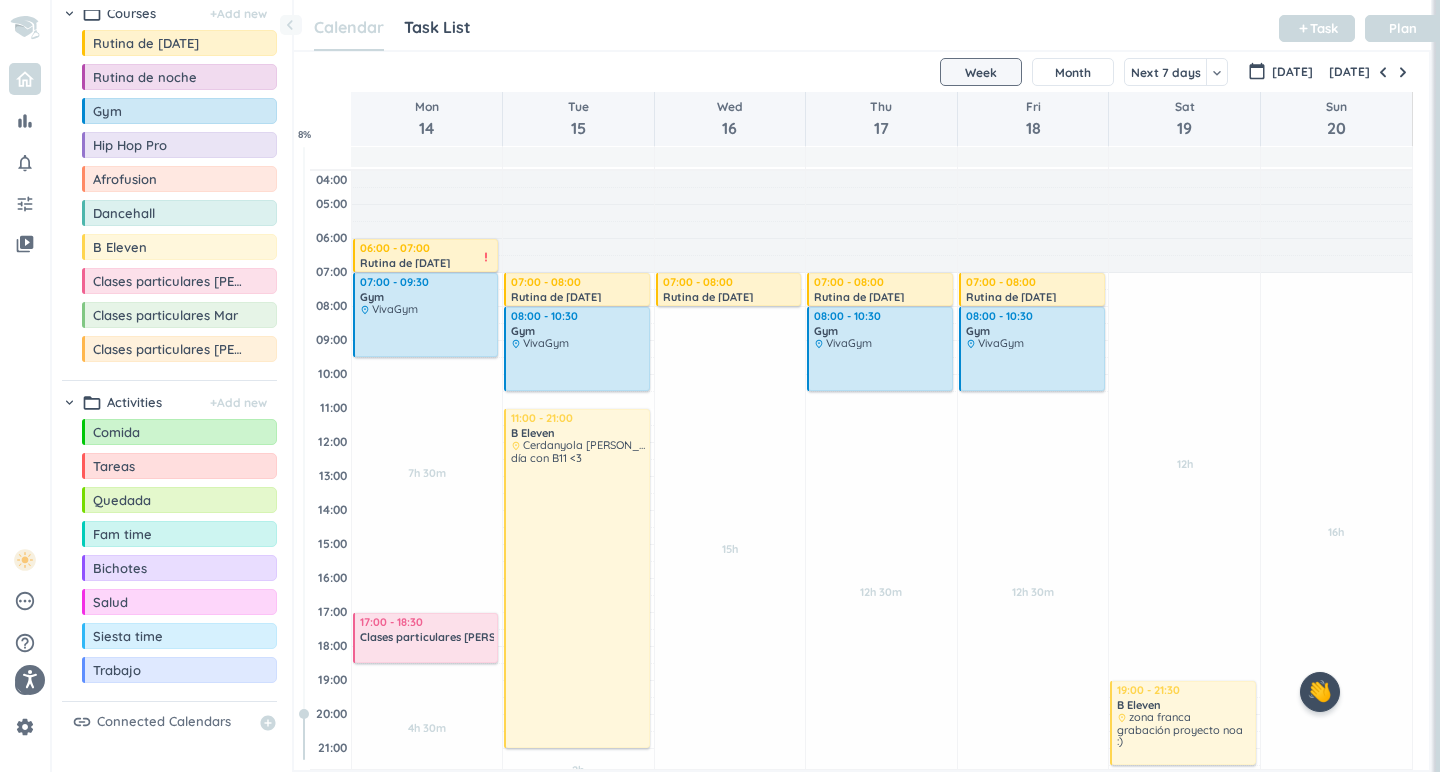 click on "drag_indicator Rutina de [DATE] more_horiz drag_indicator Rutina de noche more_horiz drag_indicator Gym more_horiz drag_indicator Hip Hop Pro more_horiz drag_indicator Afrofusion more_horiz drag_indicator Dancehall more_horiz drag_indicator B Eleven more_horiz drag_indicator Clases particulares [PERSON_NAME] more_horiz drag_indicator Clases particulares Mar more_horiz drag_indicator Clases particulares [PERSON_NAME] more_horiz" at bounding box center [169, 200] 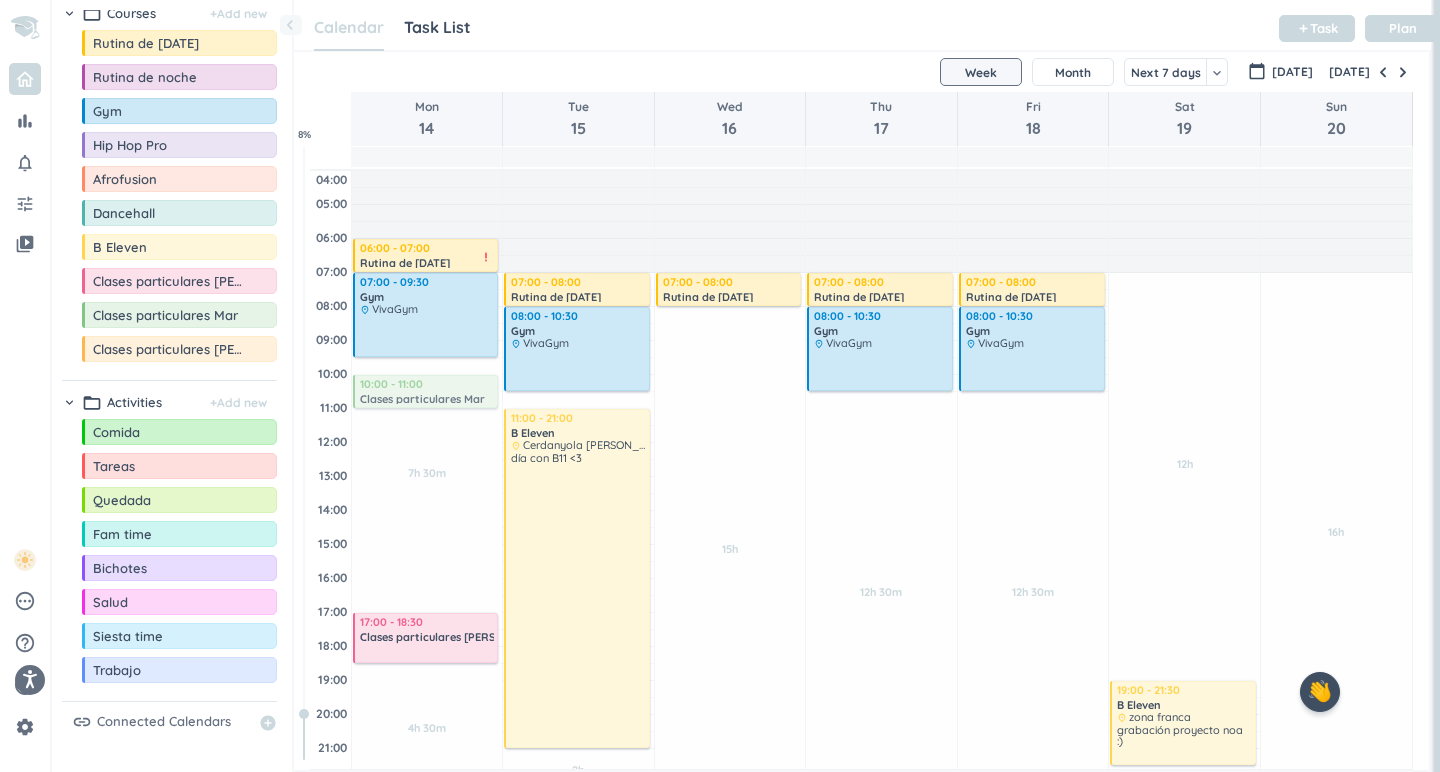 drag, startPoint x: 186, startPoint y: 323, endPoint x: 468, endPoint y: 380, distance: 287.70297 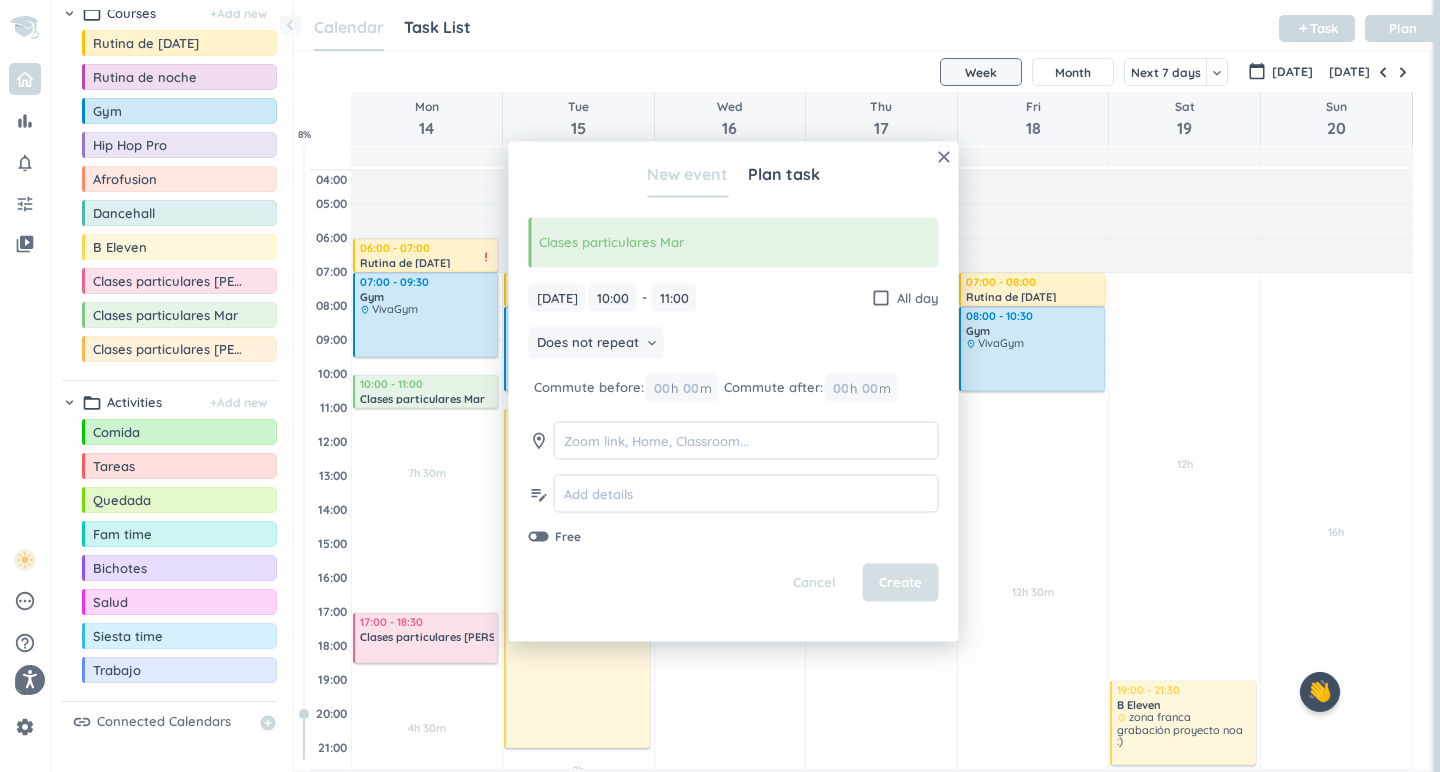 click on "Create" at bounding box center [900, 583] 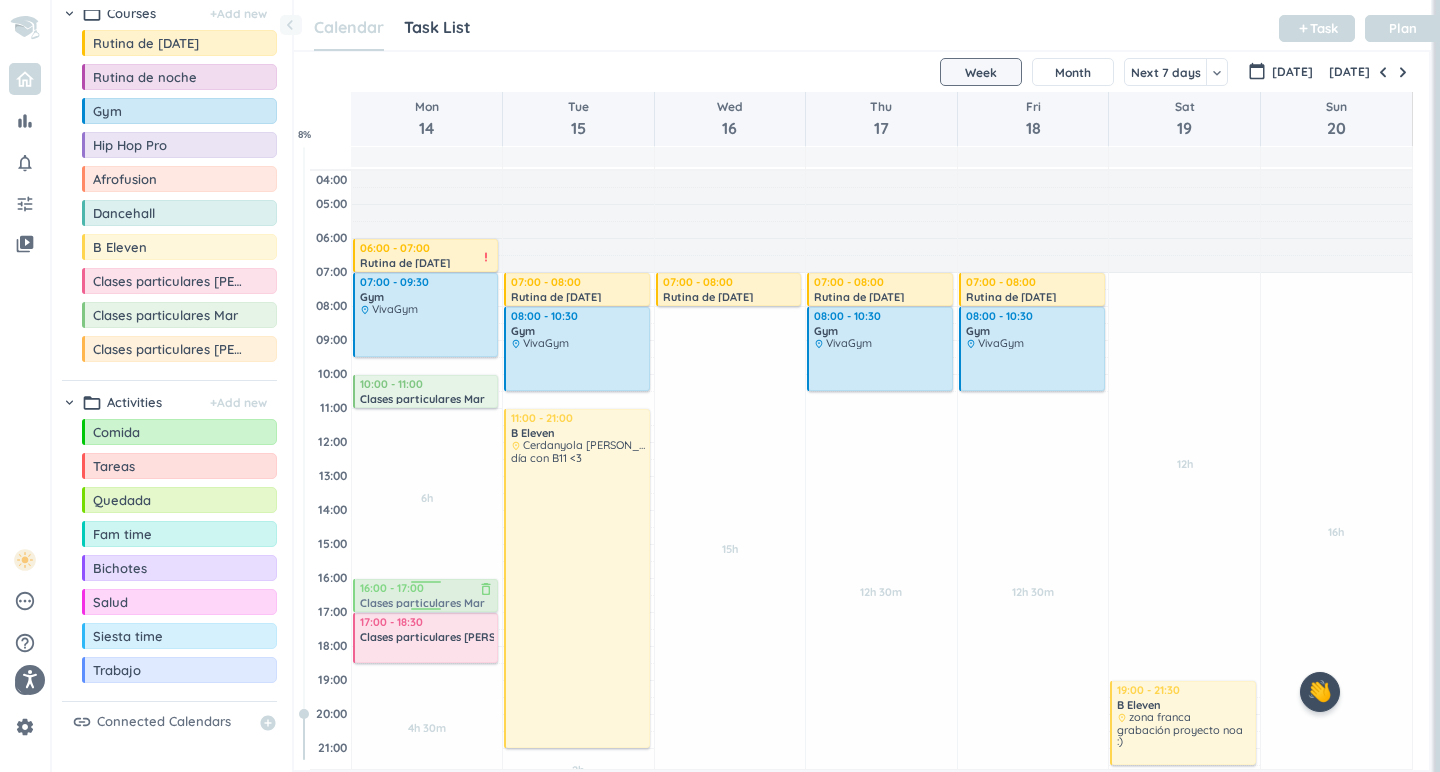 drag, startPoint x: 192, startPoint y: 316, endPoint x: 481, endPoint y: 580, distance: 391.42944 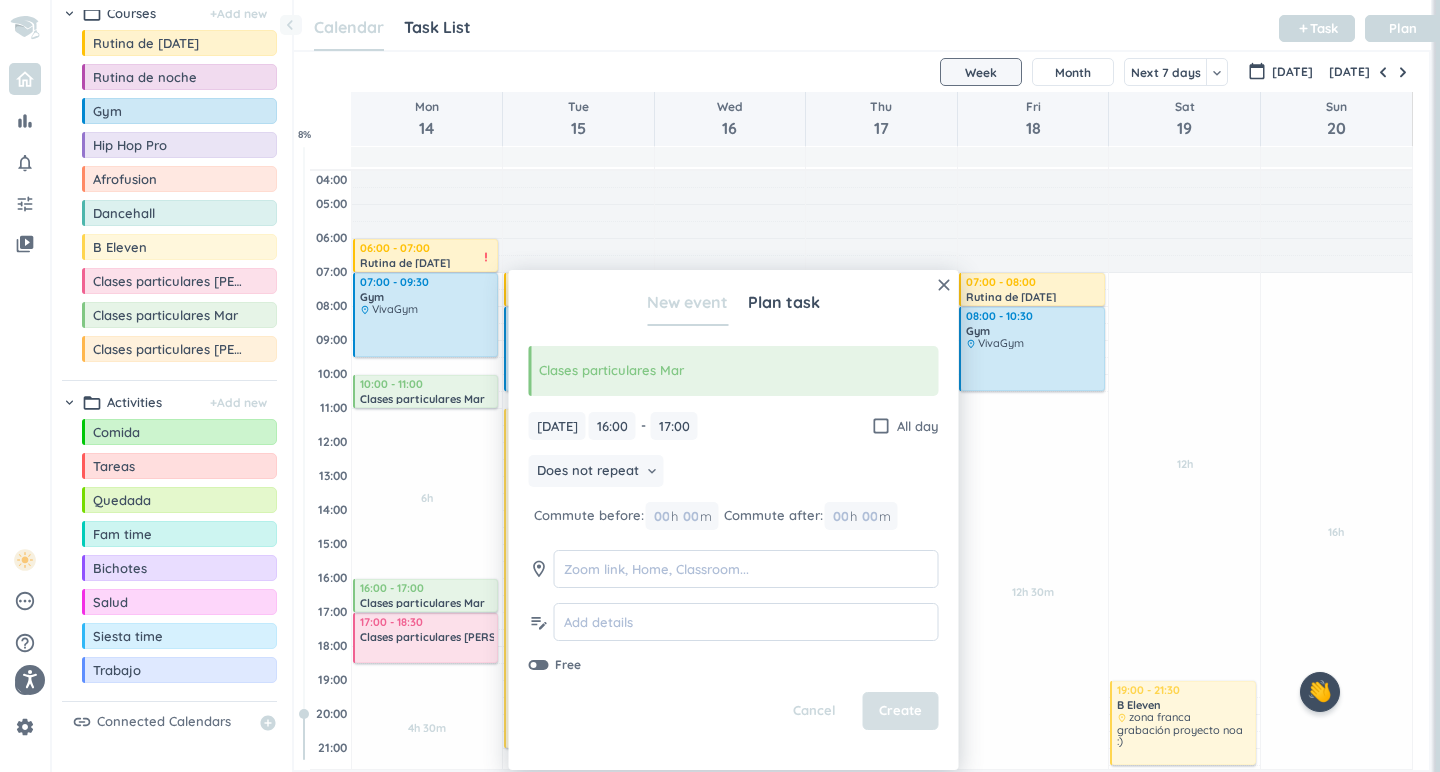 click on "Create" at bounding box center [901, 711] 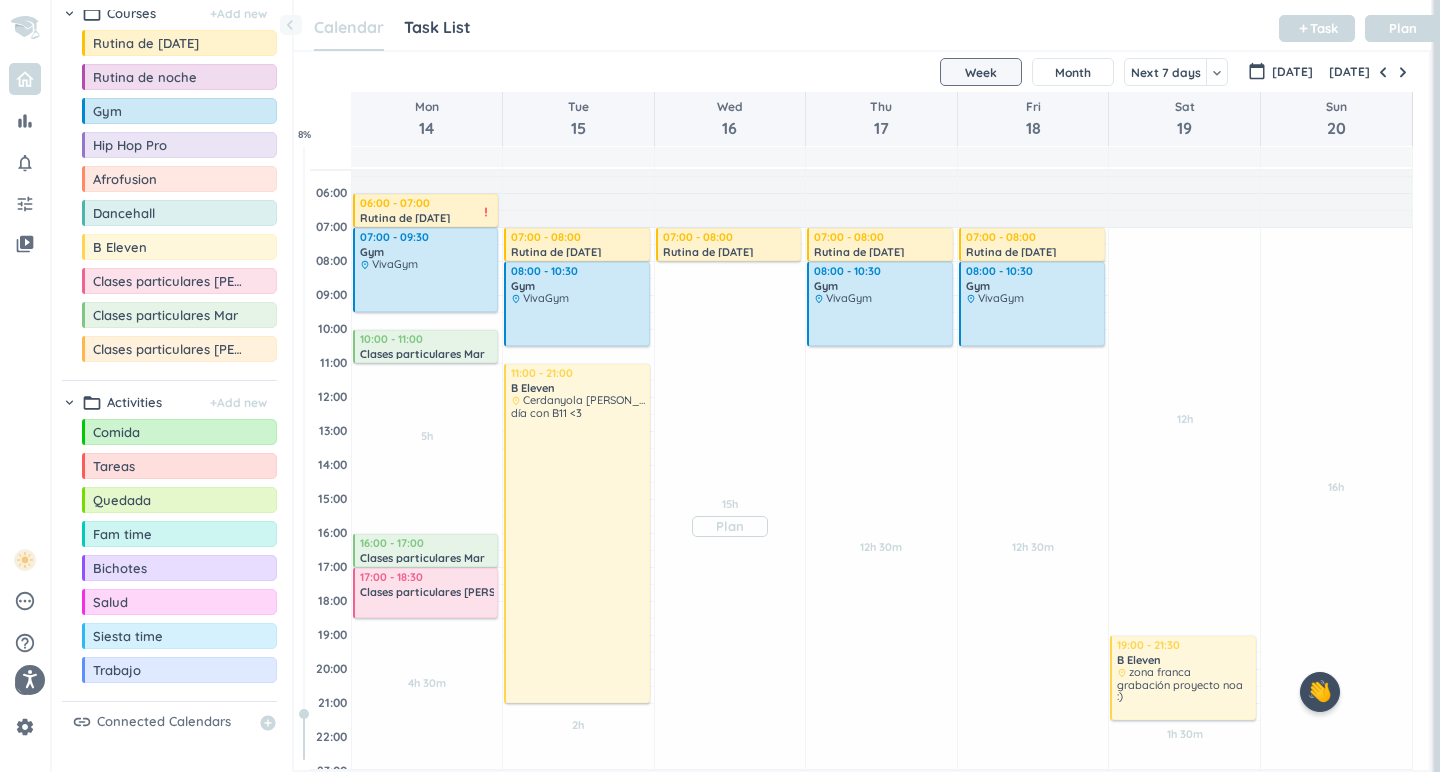 scroll, scrollTop: 53, scrollLeft: 0, axis: vertical 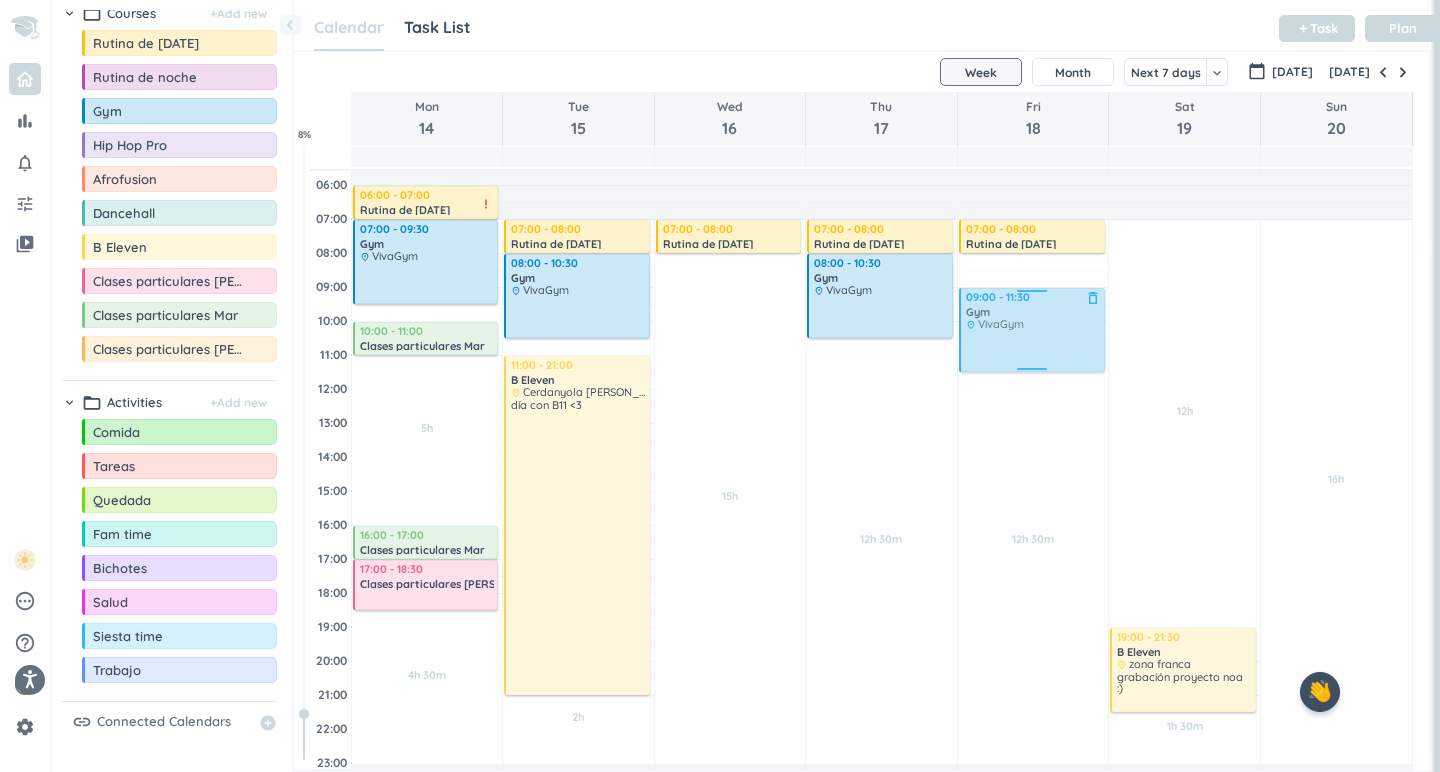 drag, startPoint x: 1060, startPoint y: 305, endPoint x: 1060, endPoint y: 333, distance: 28 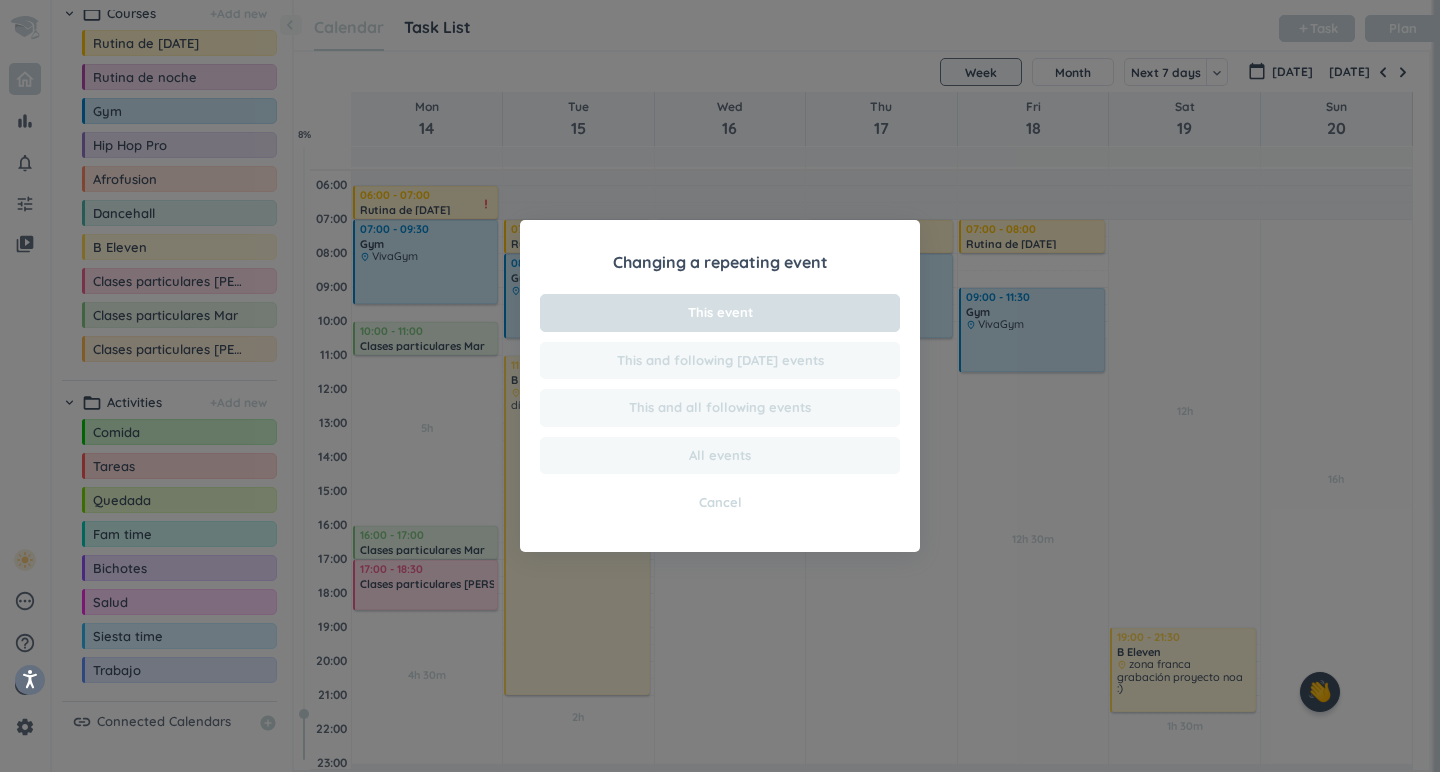 click on "This event" at bounding box center (720, 313) 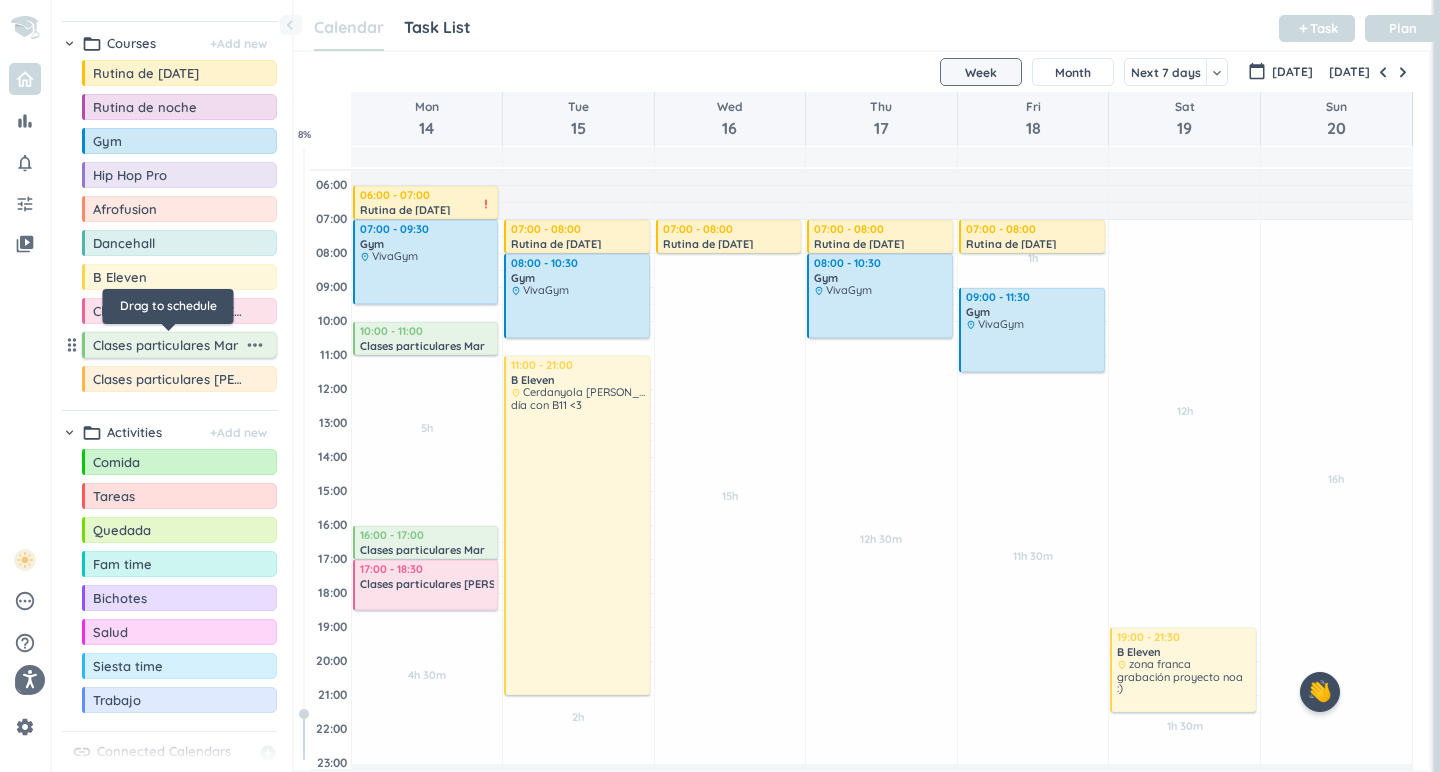 scroll, scrollTop: 38, scrollLeft: 0, axis: vertical 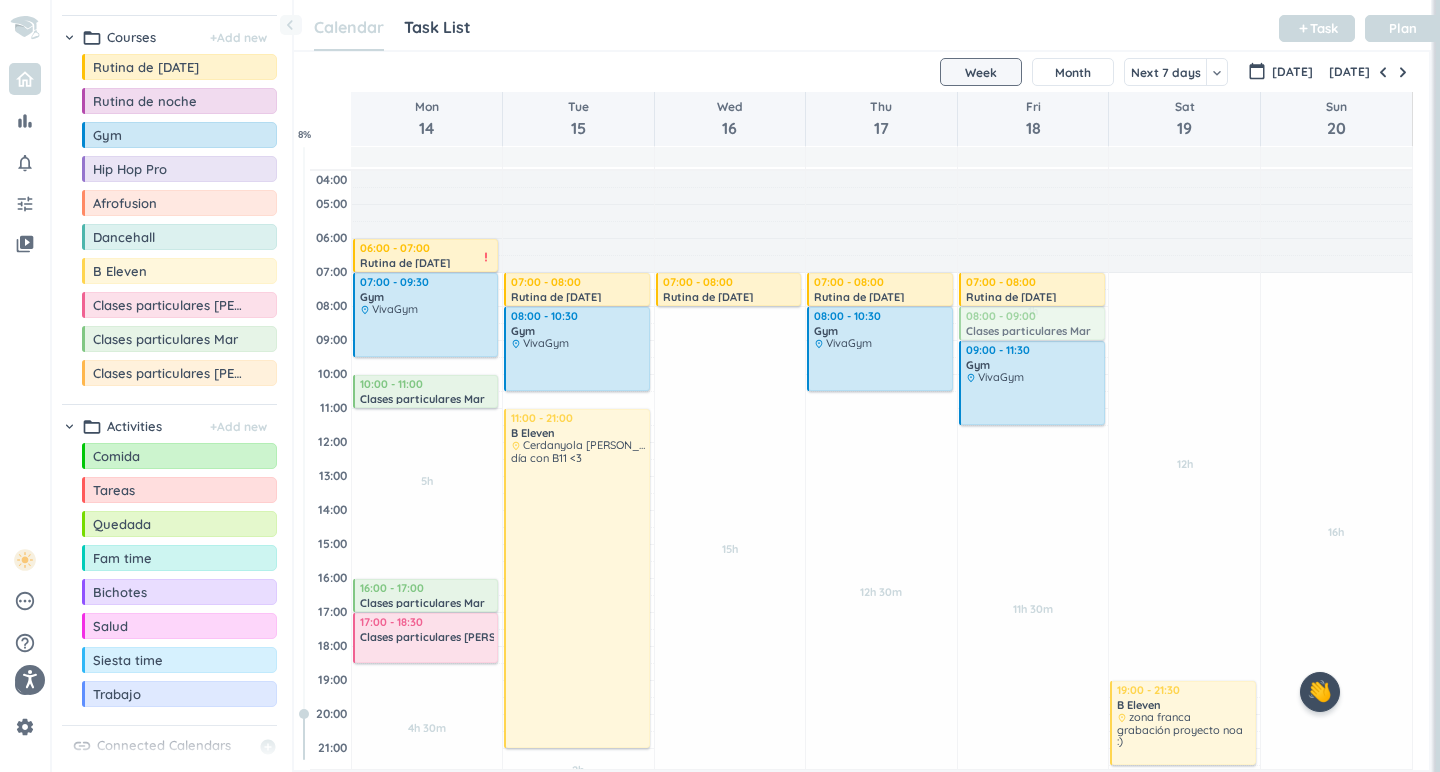 drag, startPoint x: 202, startPoint y: 338, endPoint x: 1094, endPoint y: 309, distance: 892.4713 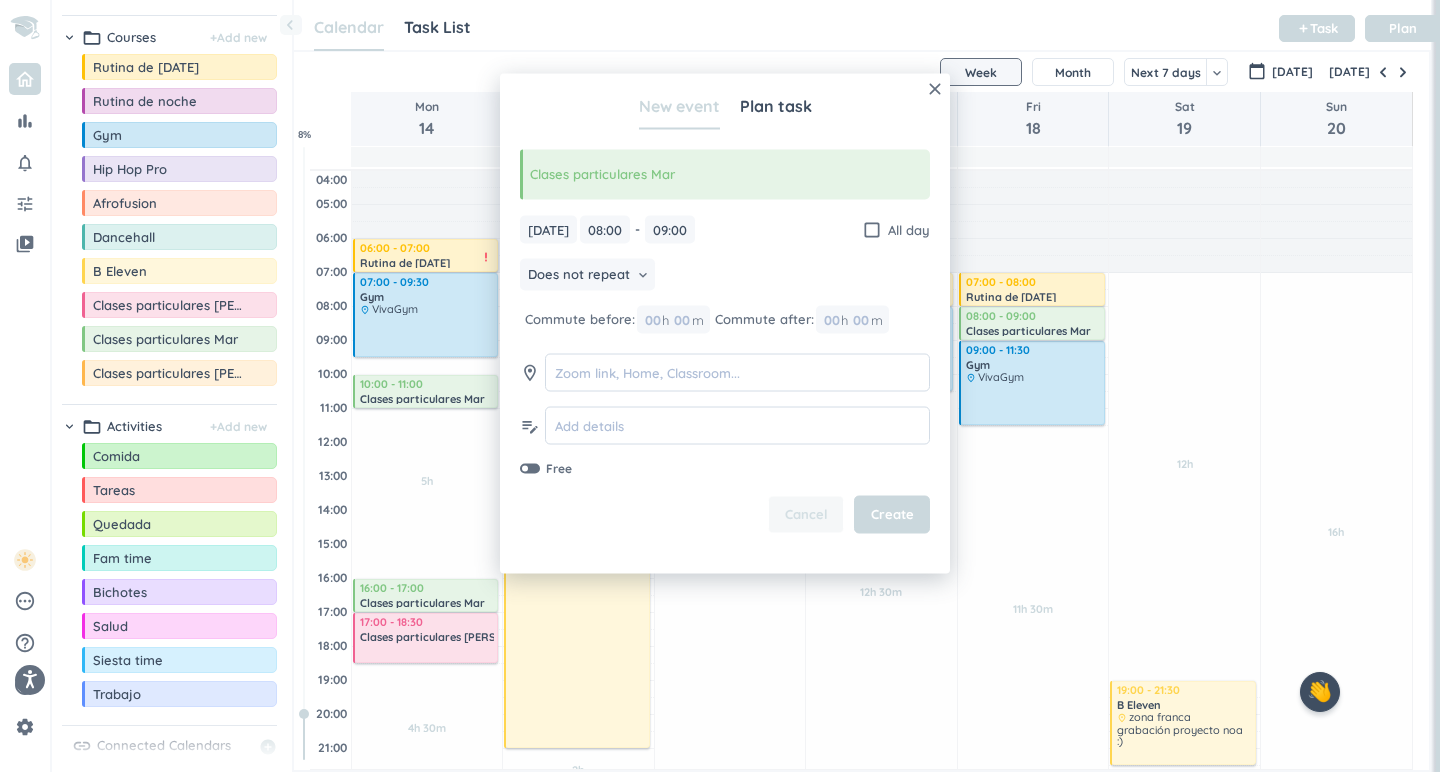 click on "Cancel" at bounding box center (806, 515) 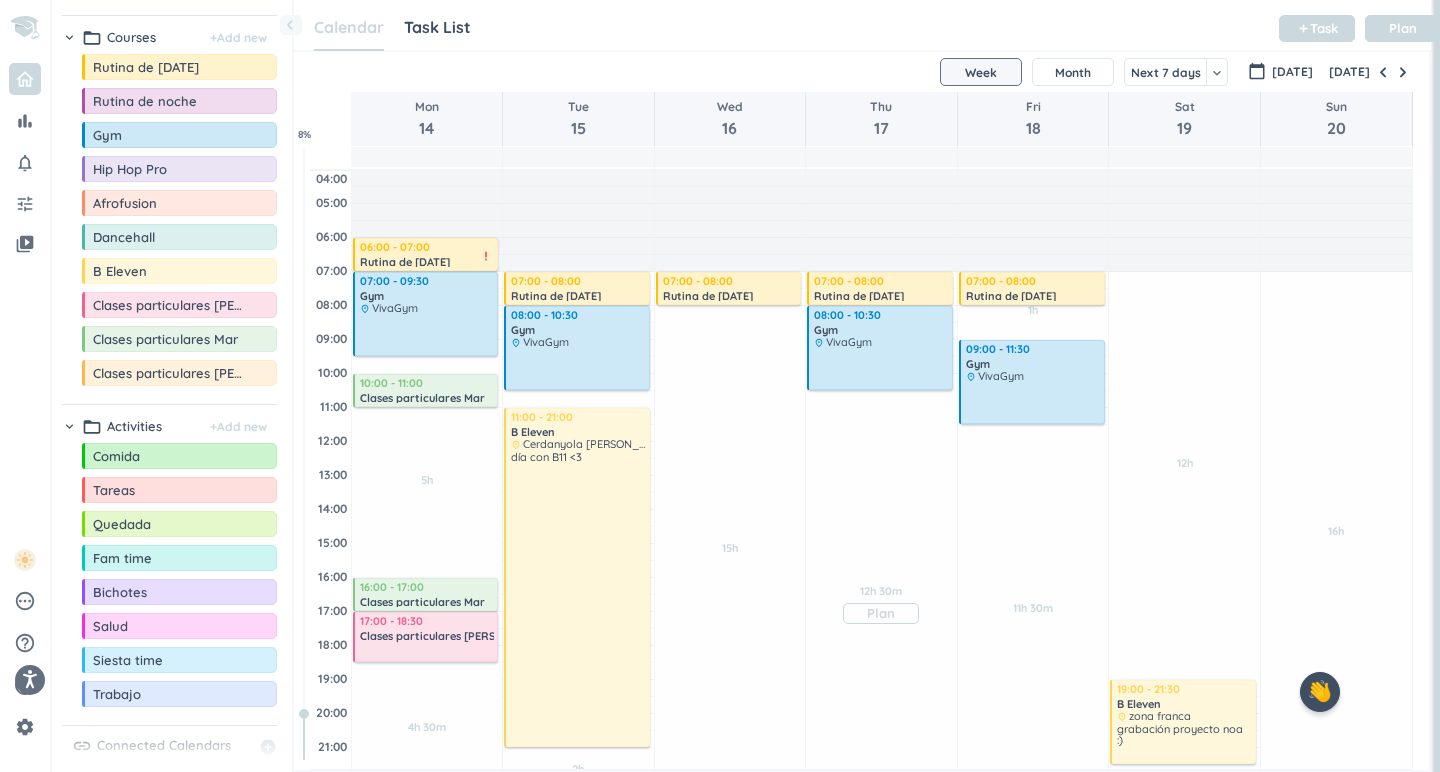 scroll, scrollTop: 0, scrollLeft: 0, axis: both 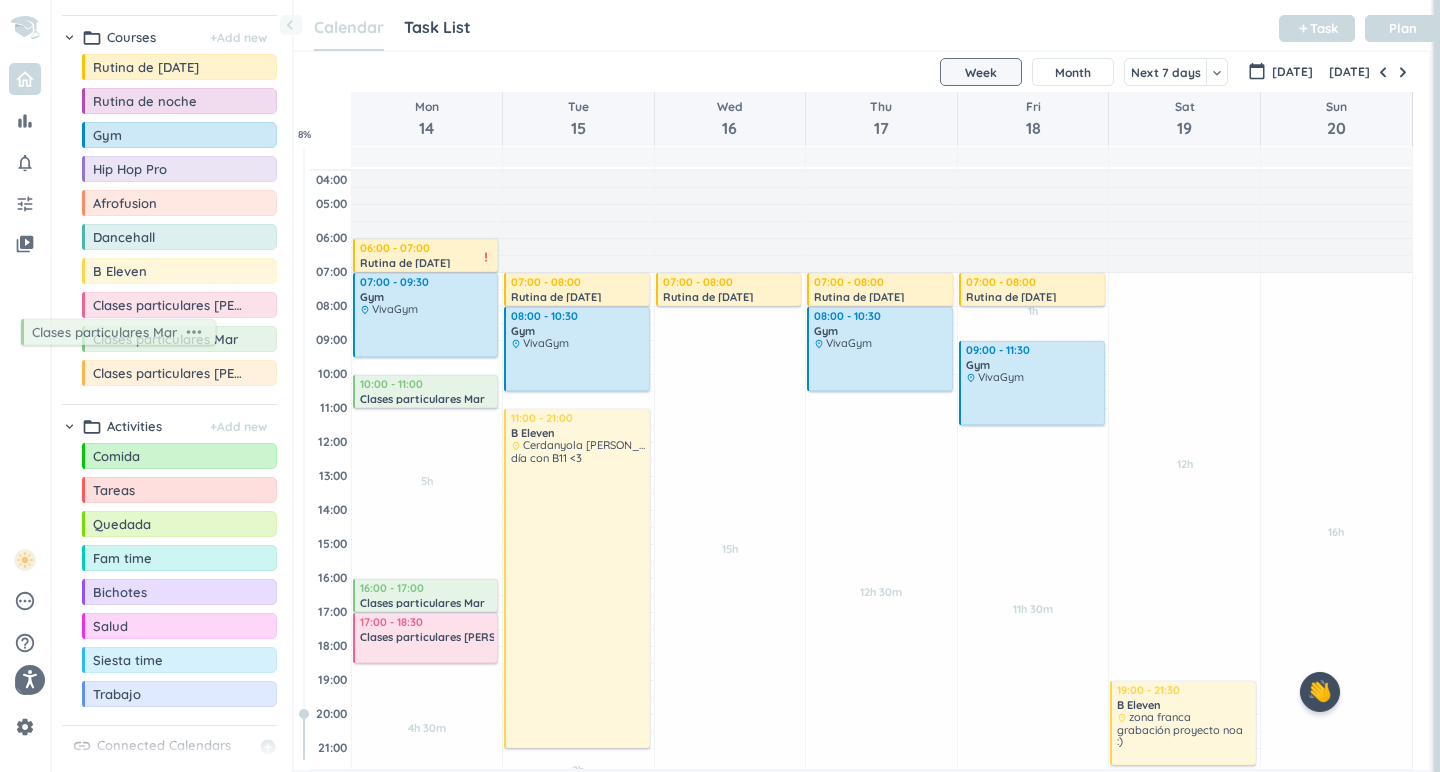 drag, startPoint x: 204, startPoint y: 342, endPoint x: 166, endPoint y: 350, distance: 38.832977 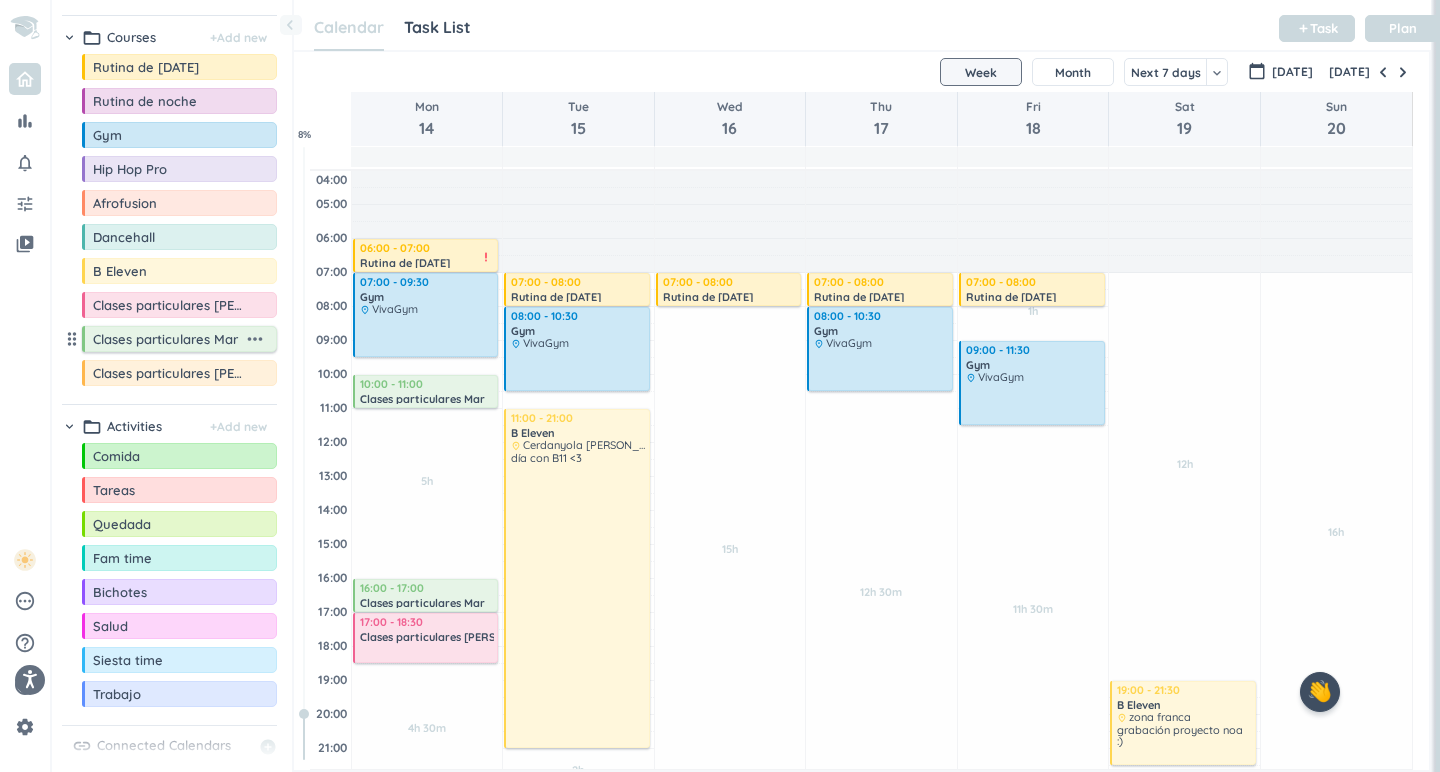 click on "Clases particulares Mar" at bounding box center [168, 339] 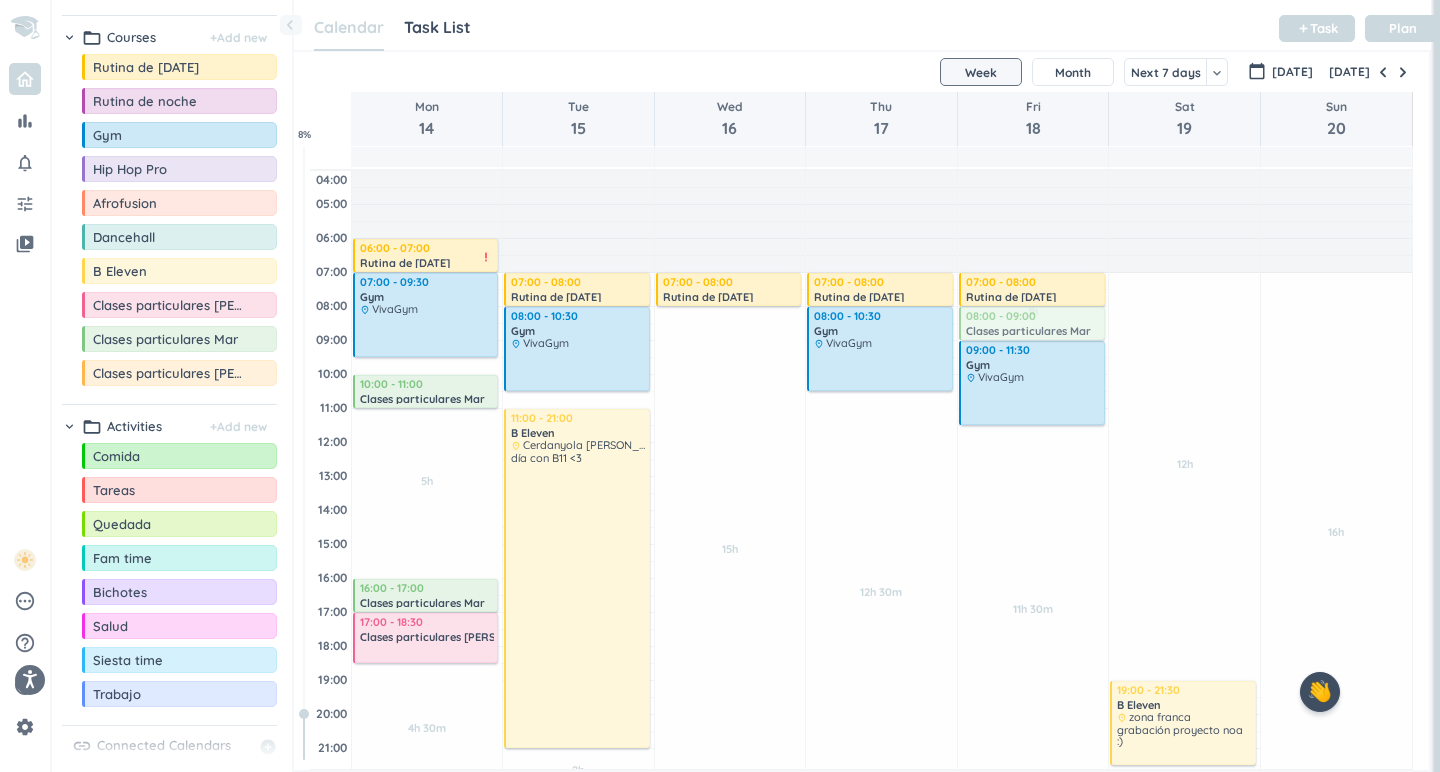 drag, startPoint x: 142, startPoint y: 346, endPoint x: 1064, endPoint y: 307, distance: 922.82446 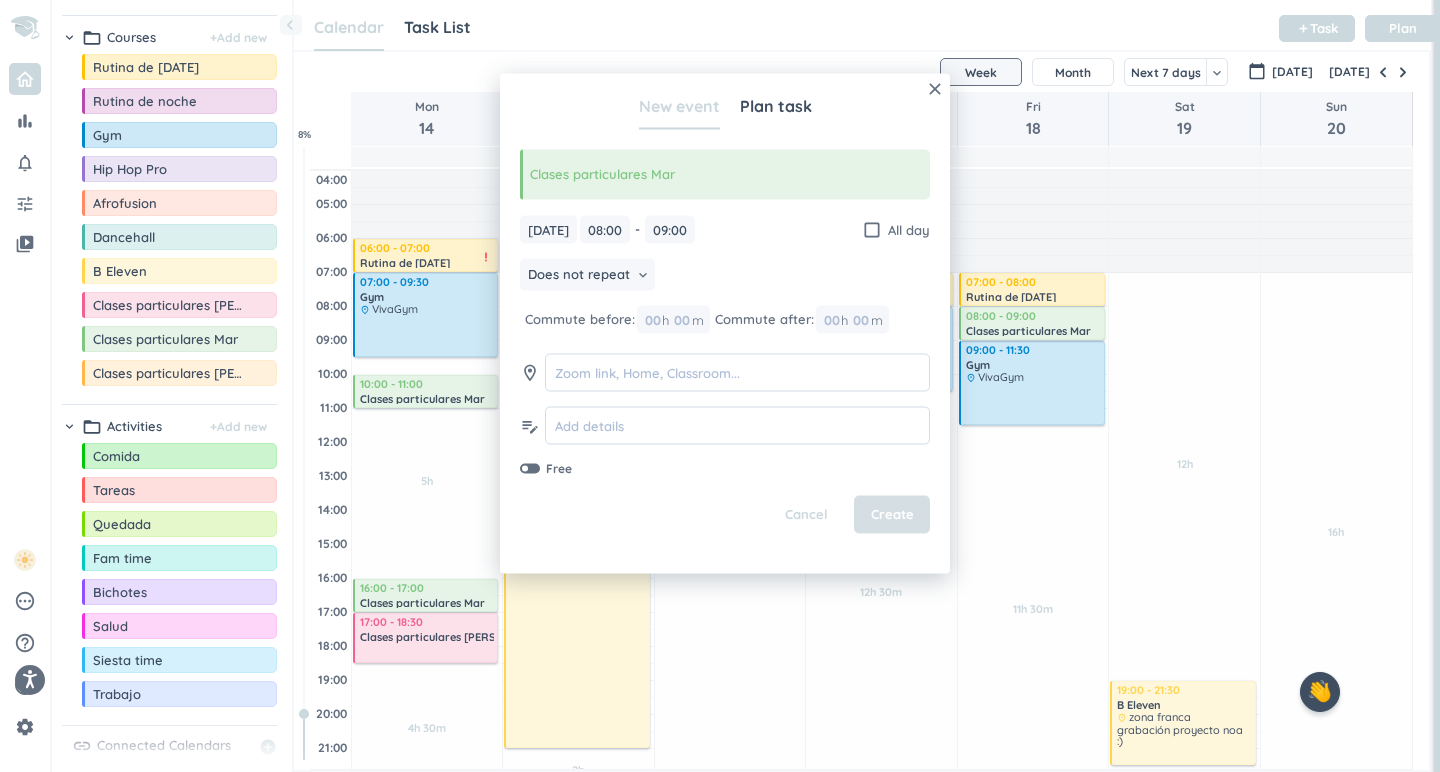 click on "Create" at bounding box center (892, 515) 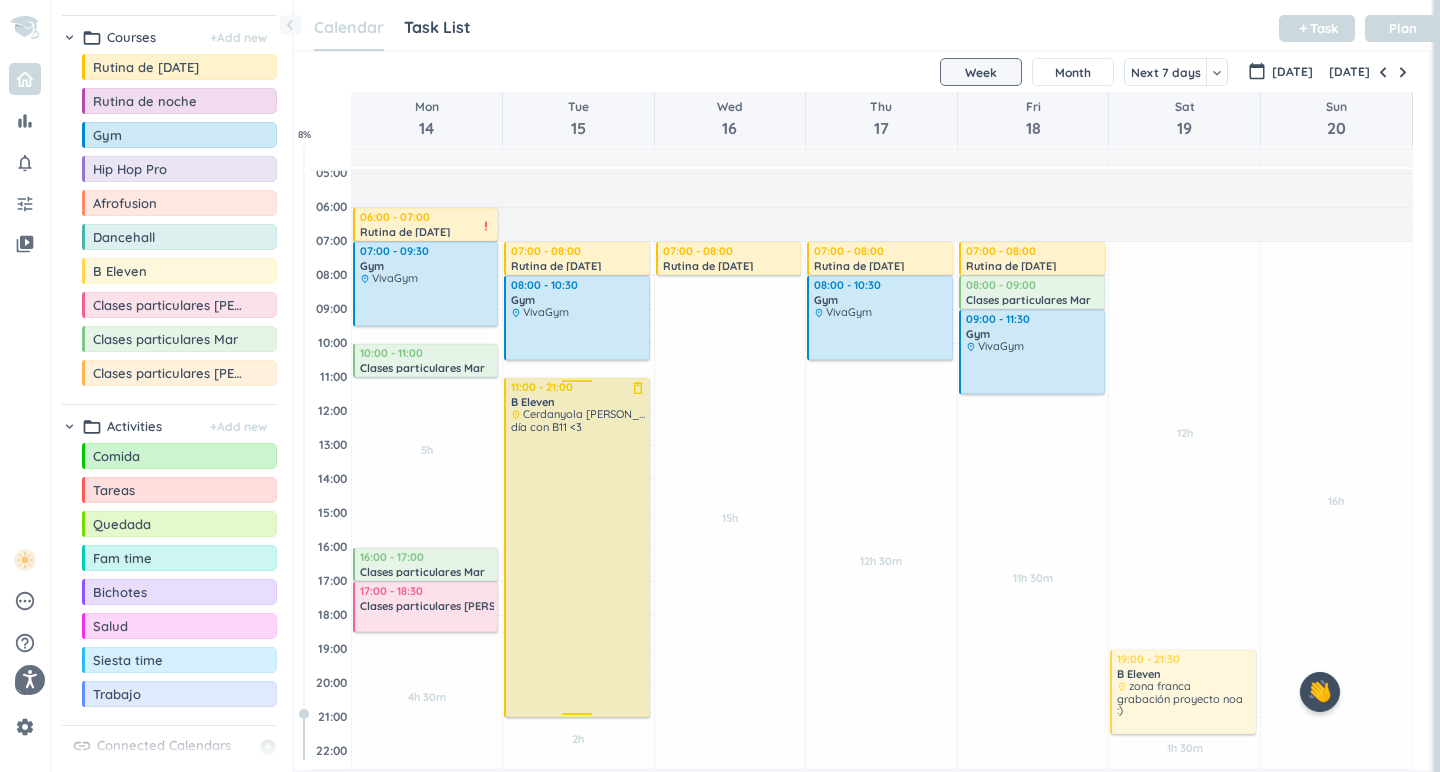 scroll, scrollTop: 35, scrollLeft: 0, axis: vertical 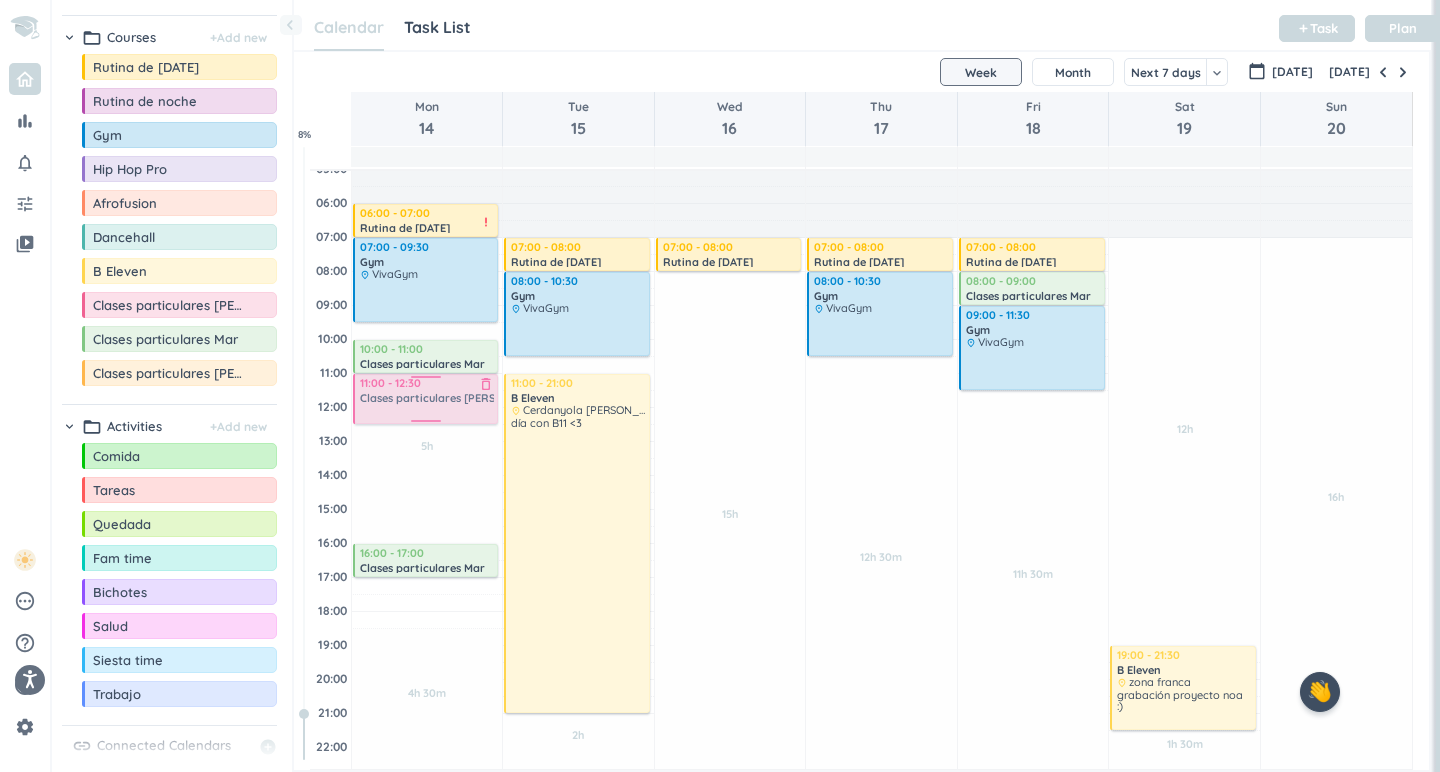 drag, startPoint x: 426, startPoint y: 606, endPoint x: 434, endPoint y: 407, distance: 199.16074 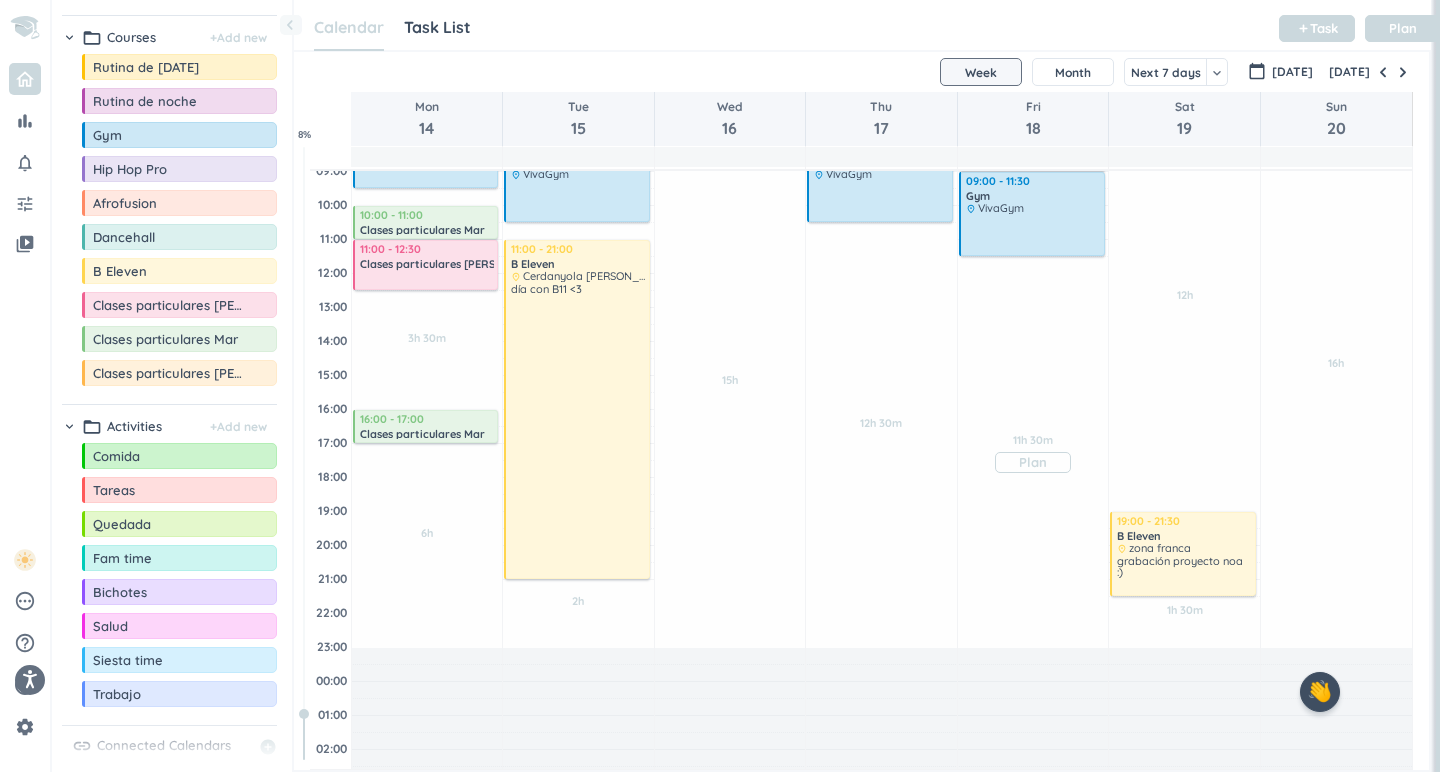 scroll, scrollTop: 178, scrollLeft: 0, axis: vertical 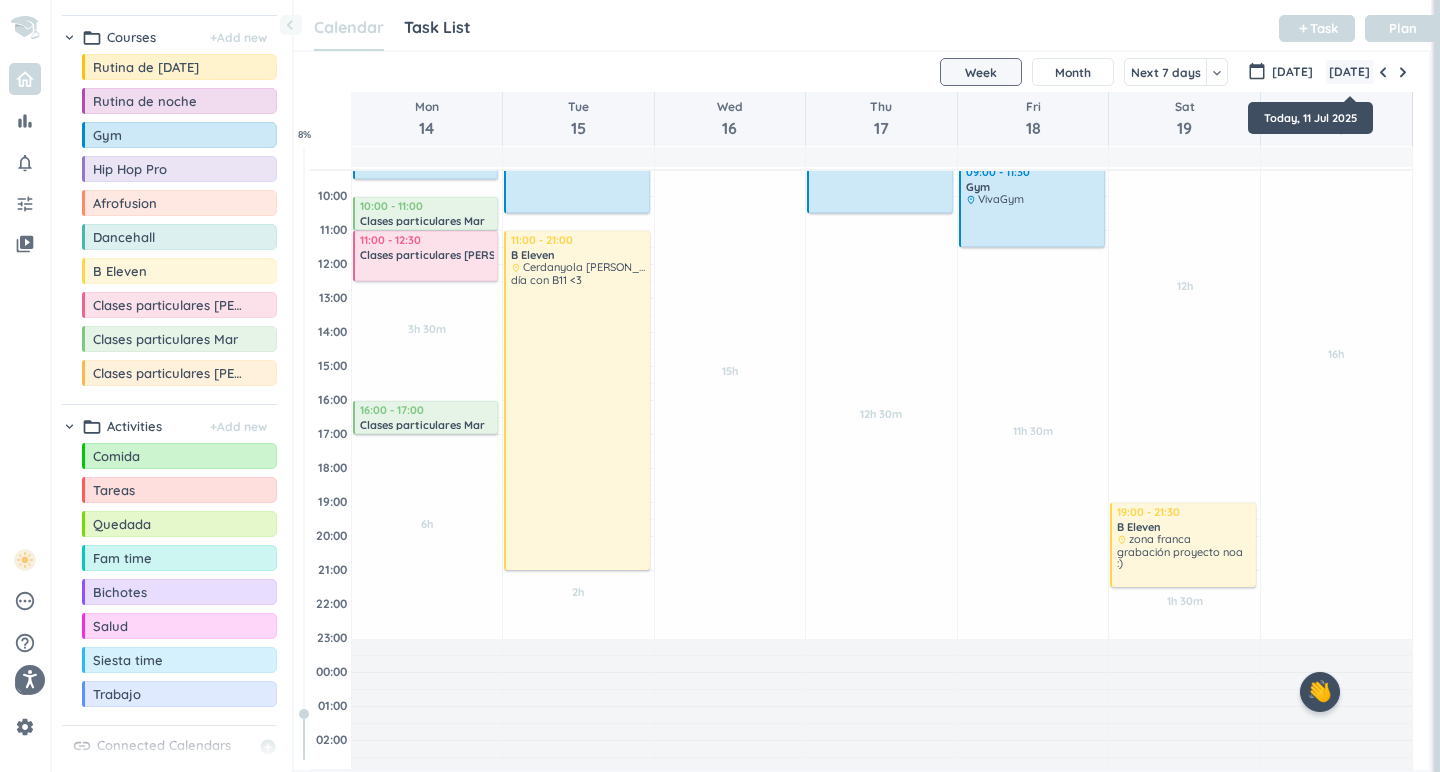 click on "[DATE]" at bounding box center [1349, 72] 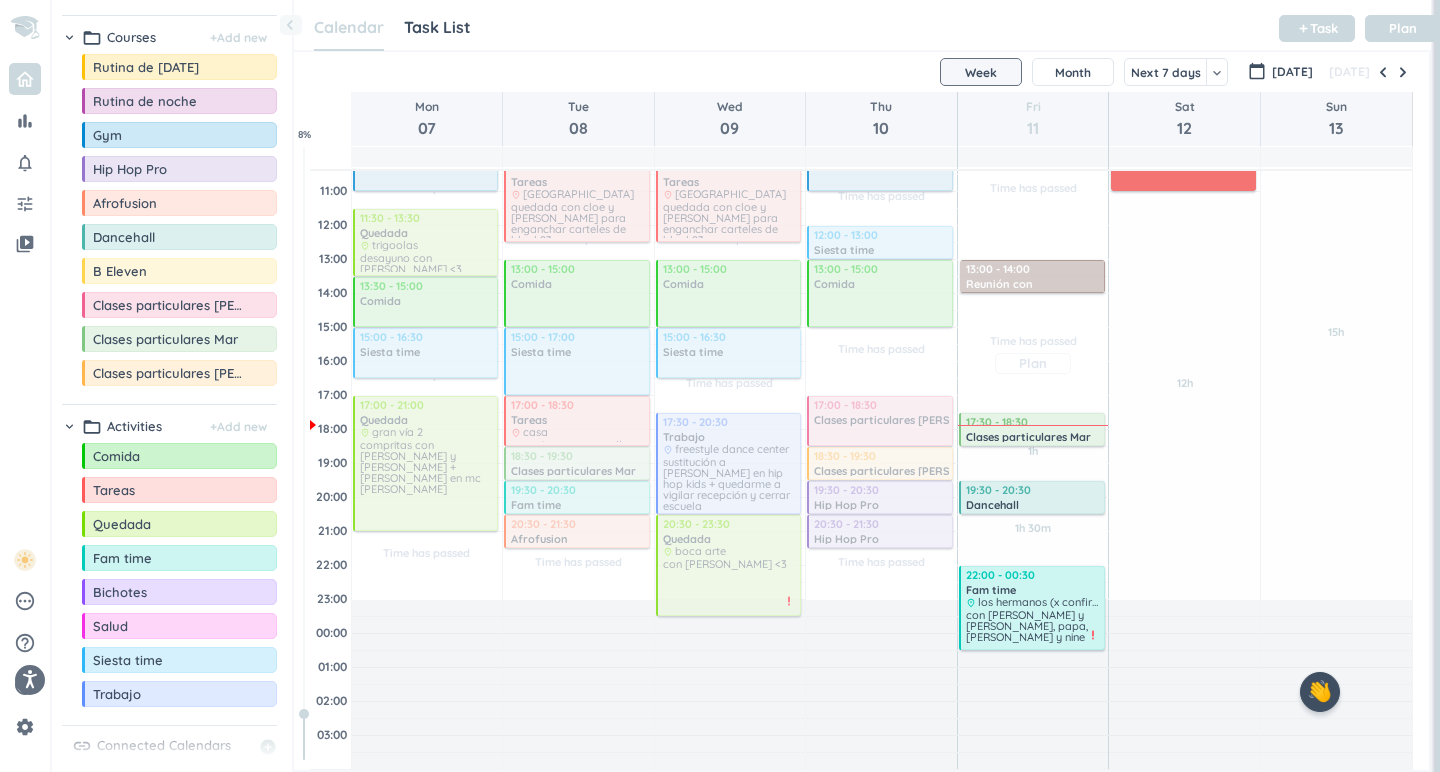 scroll, scrollTop: 217, scrollLeft: 0, axis: vertical 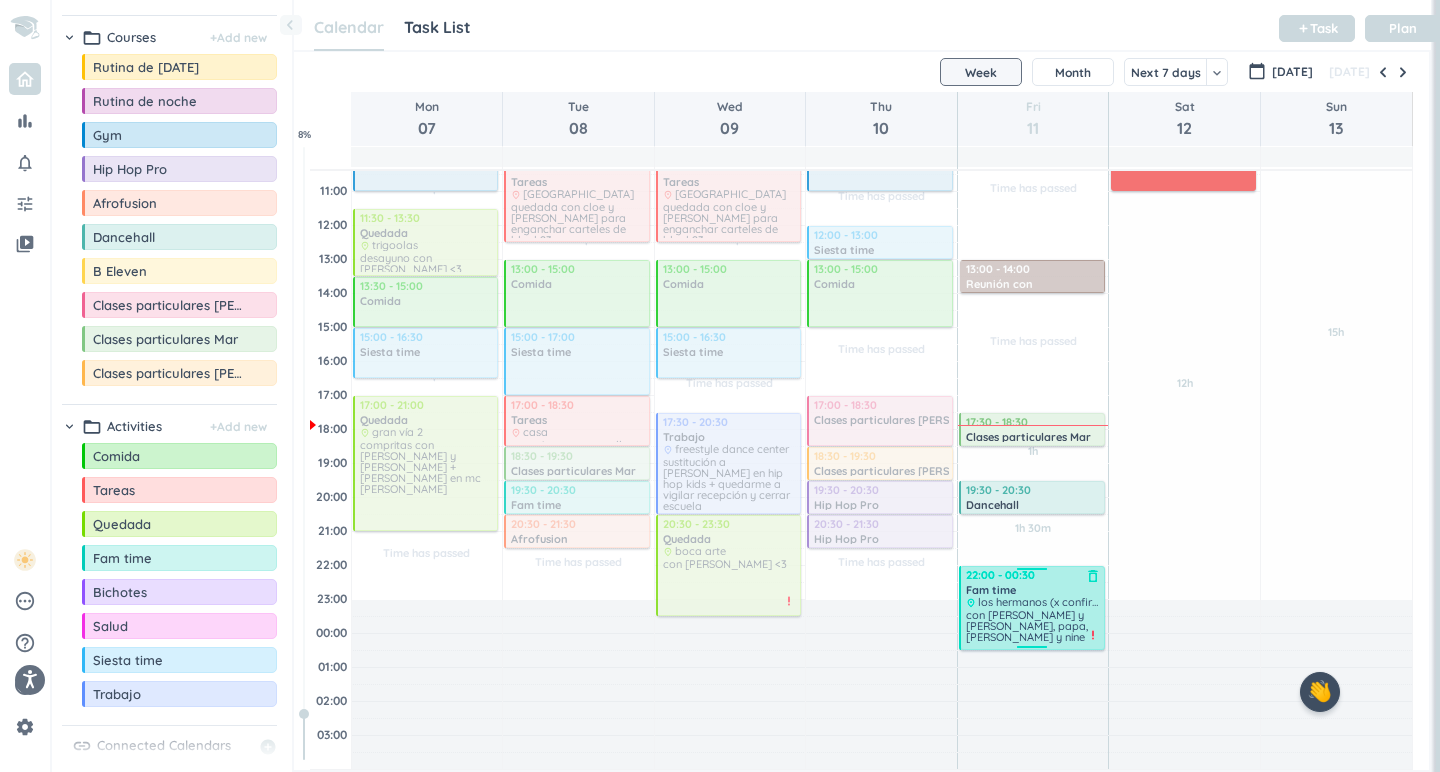 click on "los hermanos (x confirmar)" at bounding box center (1047, 602) 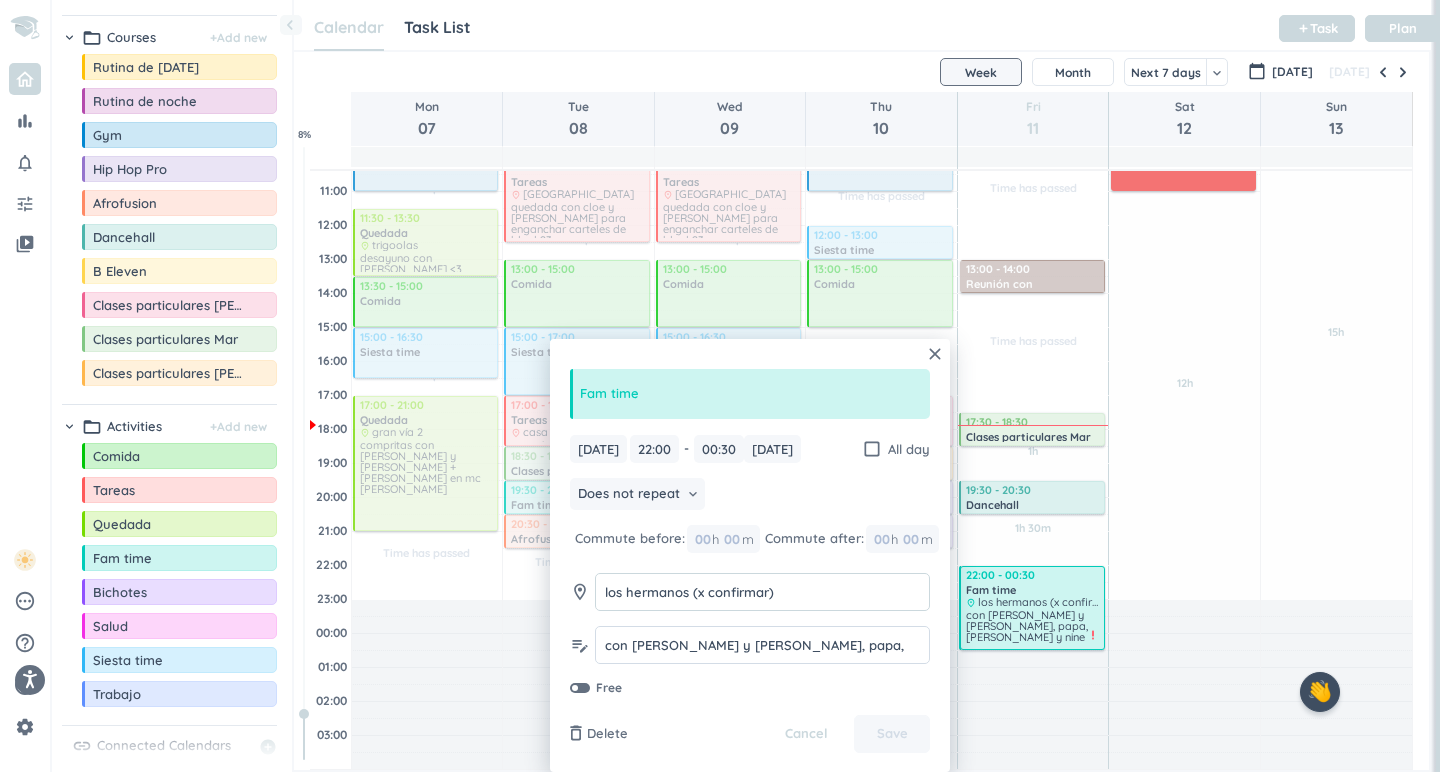click on "los hermanos (x confirmar)" at bounding box center [762, 592] 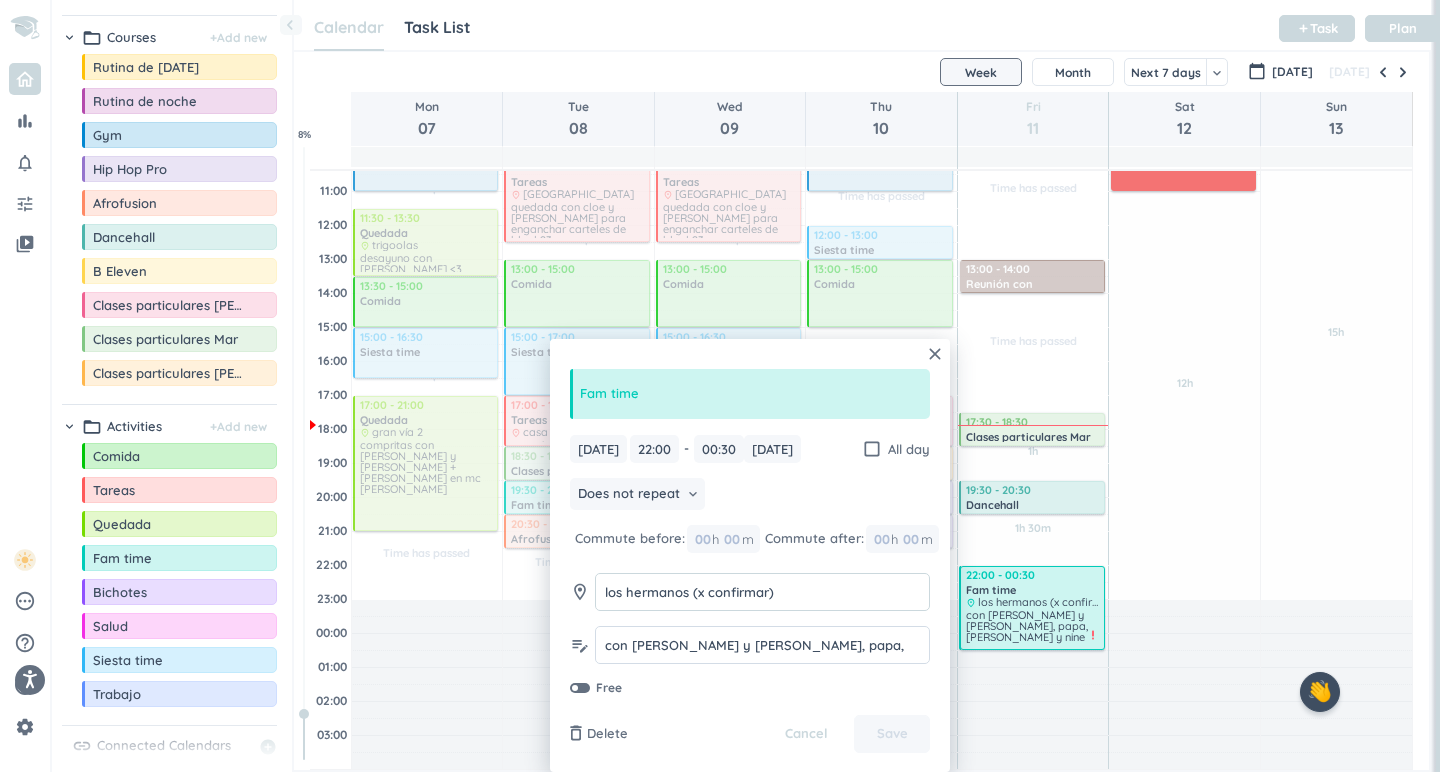 drag, startPoint x: 692, startPoint y: 593, endPoint x: 853, endPoint y: 592, distance: 161.00311 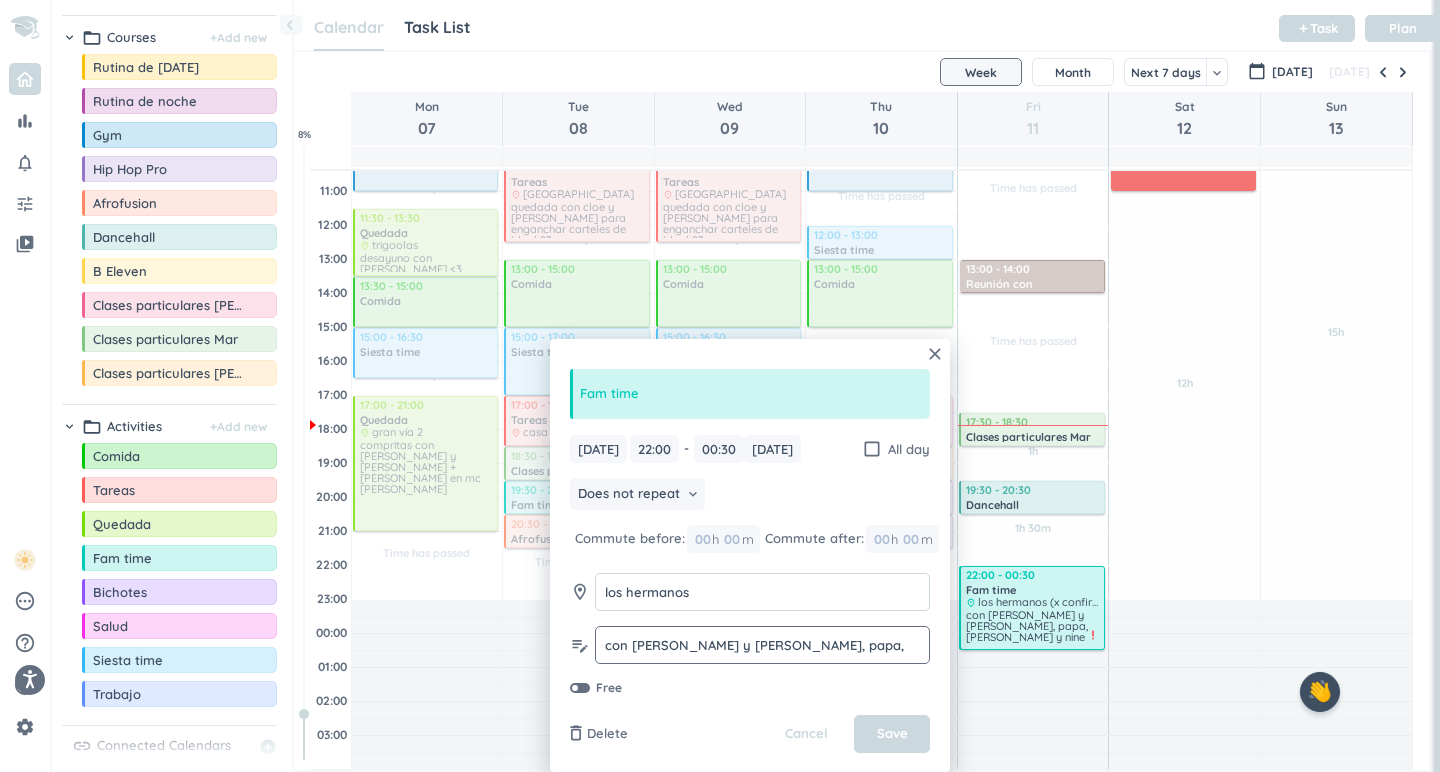type on "los hermanos" 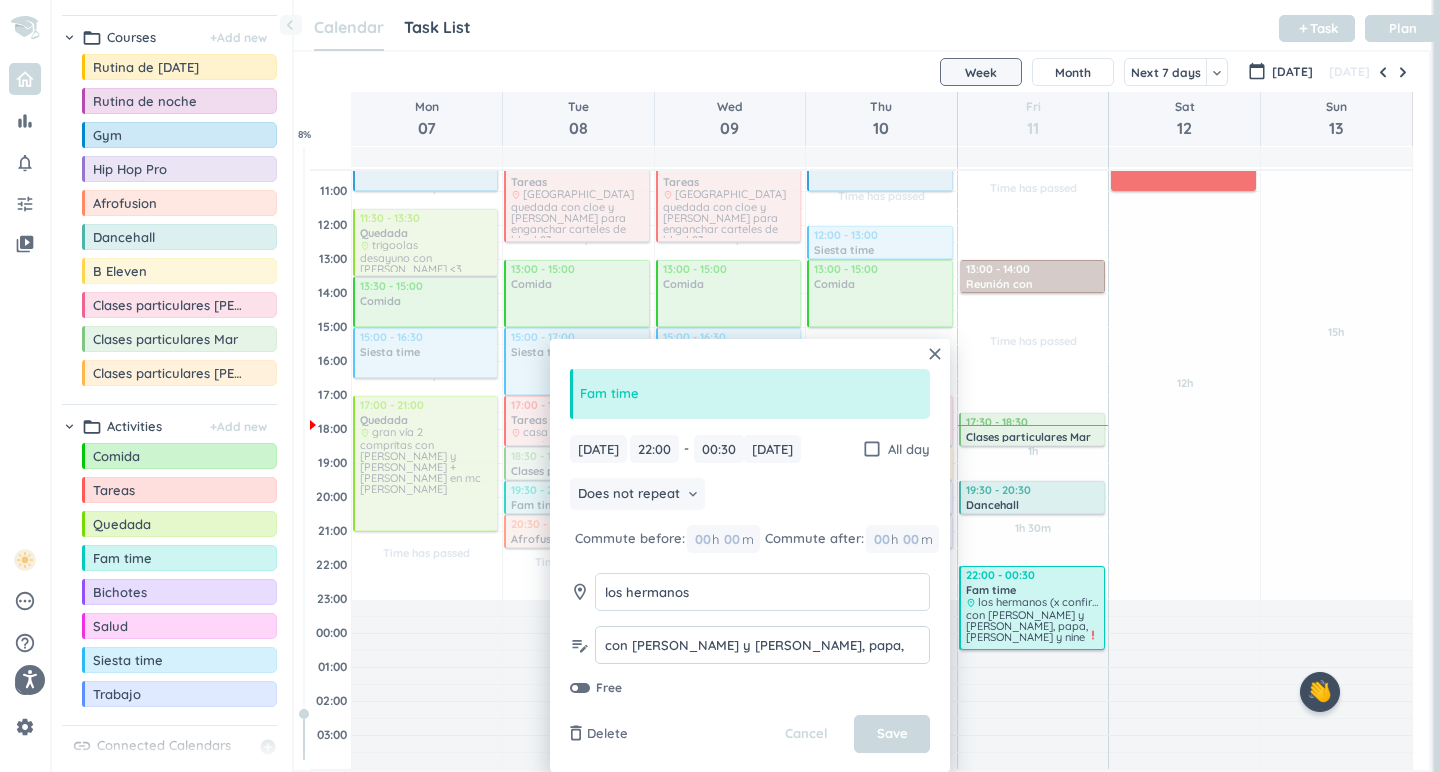 click on "con [PERSON_NAME] y [PERSON_NAME], papa, [PERSON_NAME] y nine" at bounding box center [762, 654] 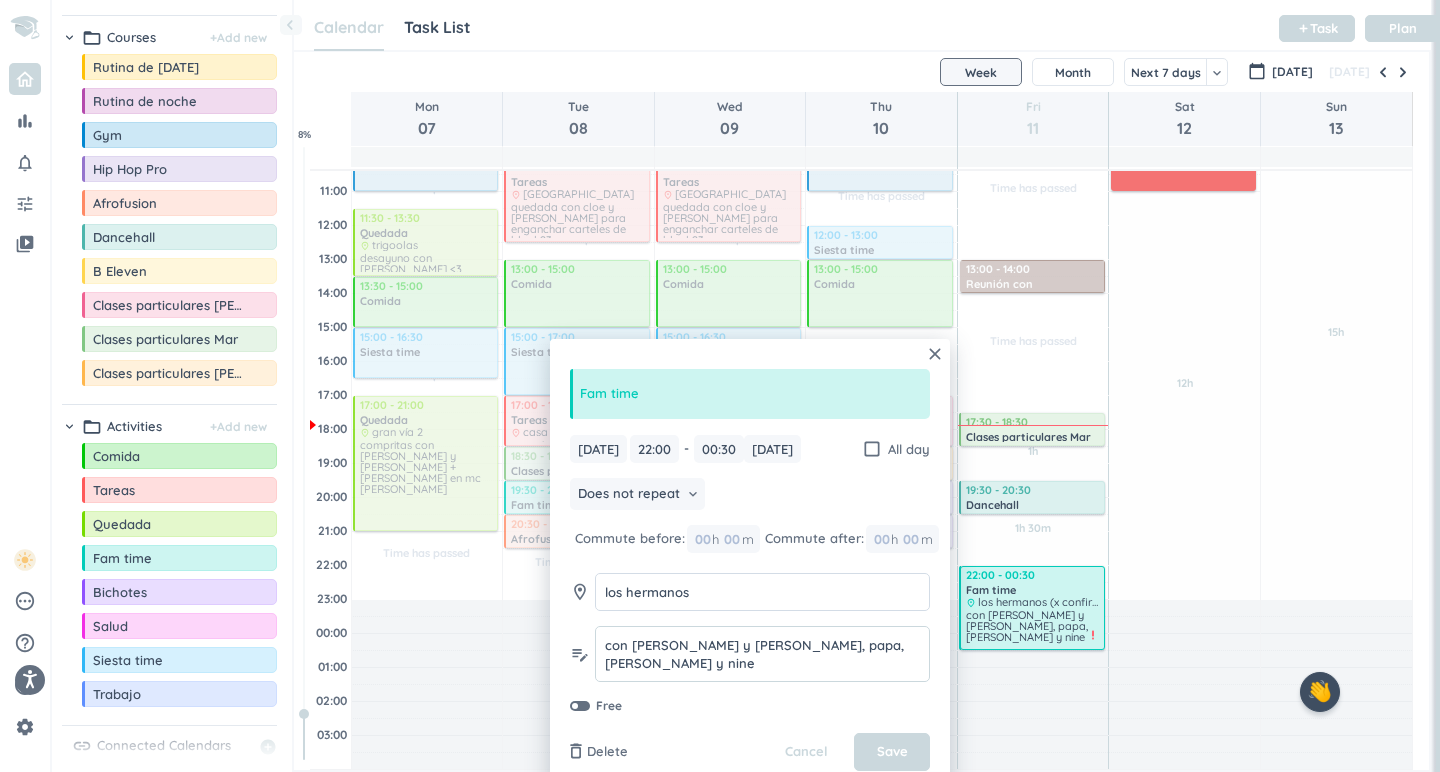 click on "con [PERSON_NAME] y [PERSON_NAME], papa, [PERSON_NAME] y nine" at bounding box center (762, 654) 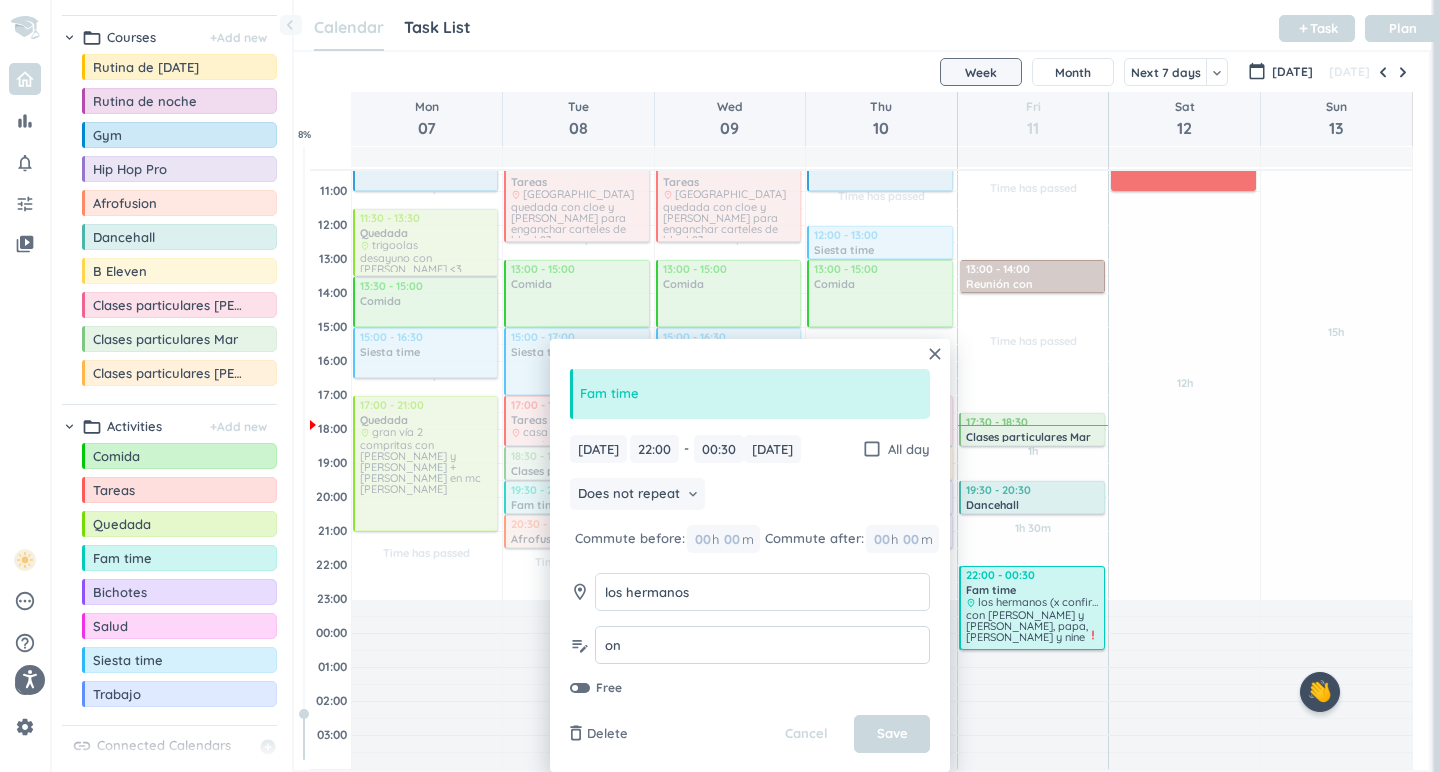 type on "o" 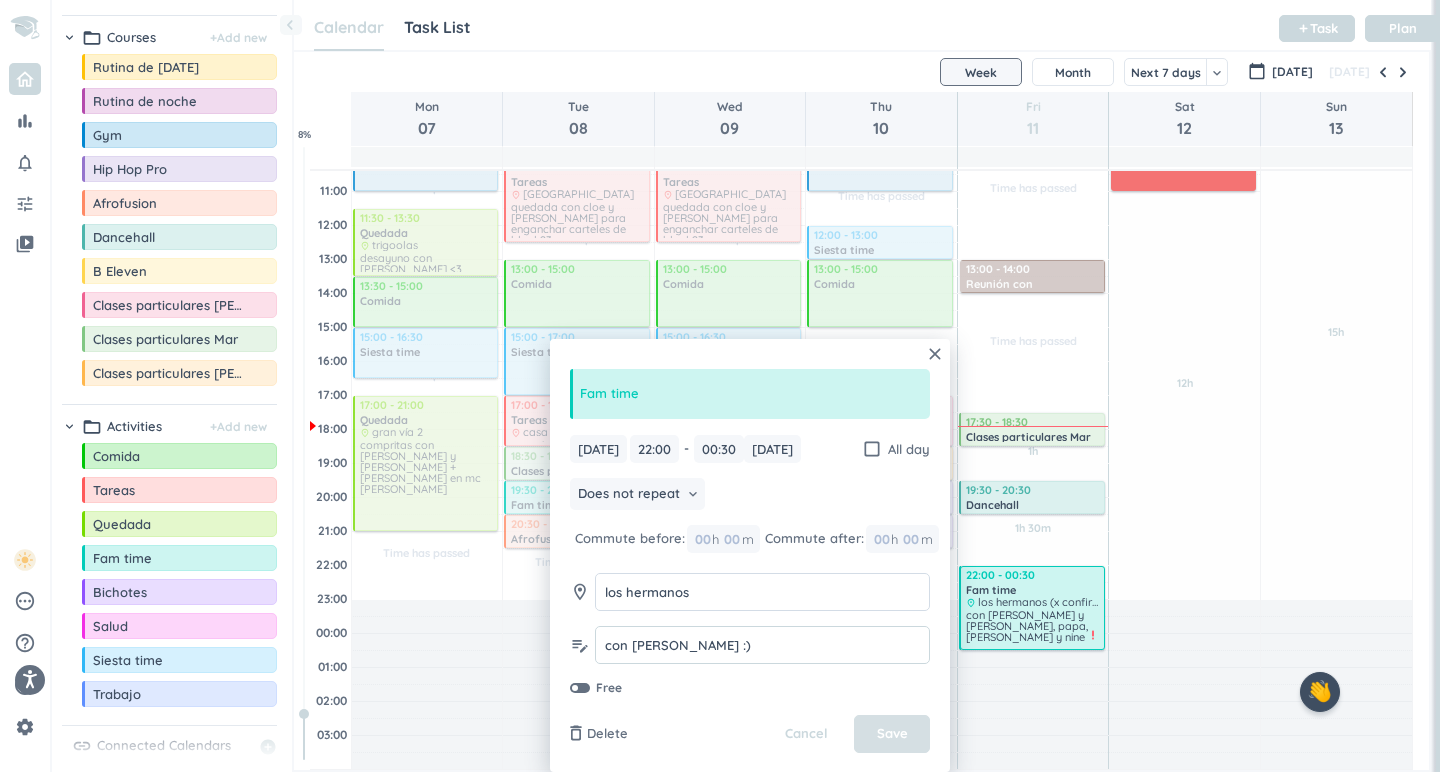 type on "con [PERSON_NAME] :)" 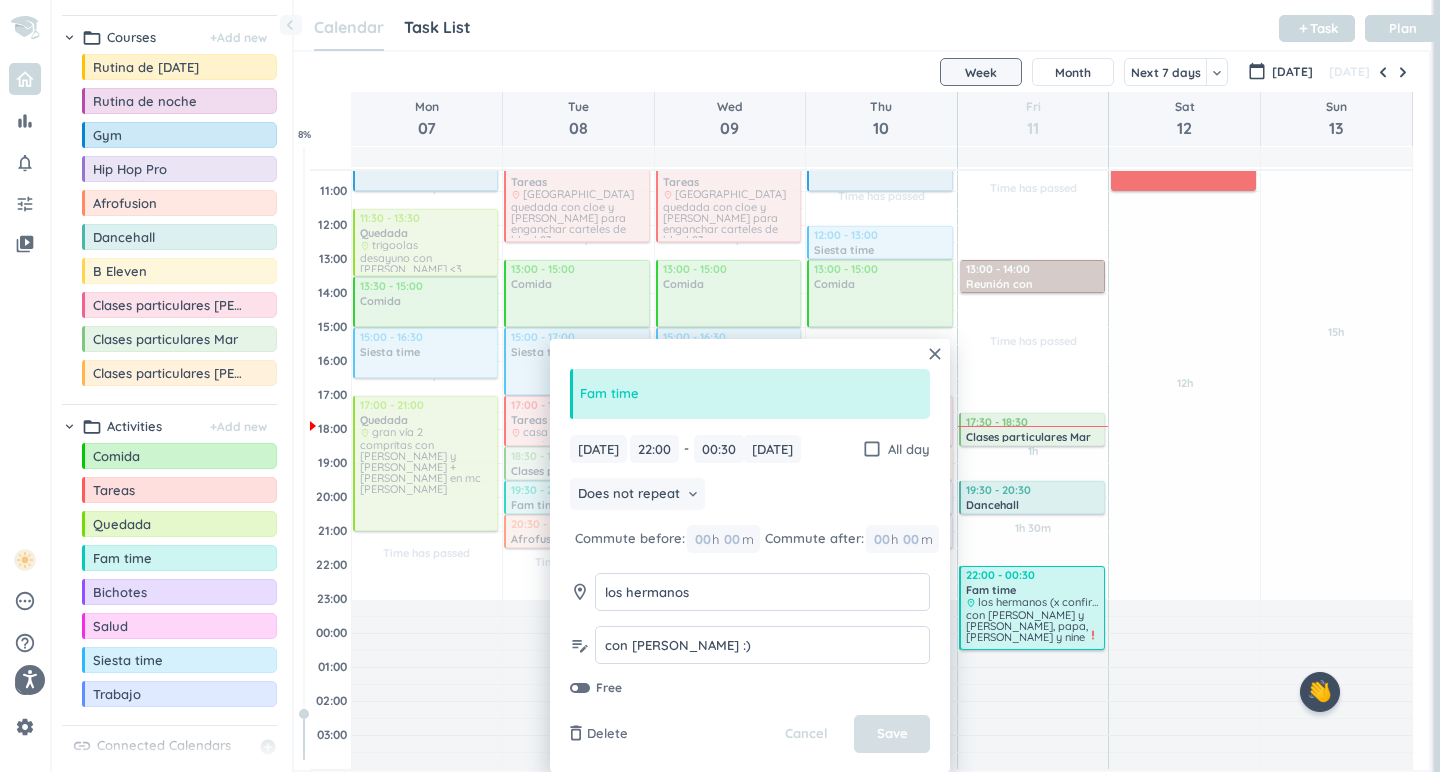 click on "Save" at bounding box center (892, 734) 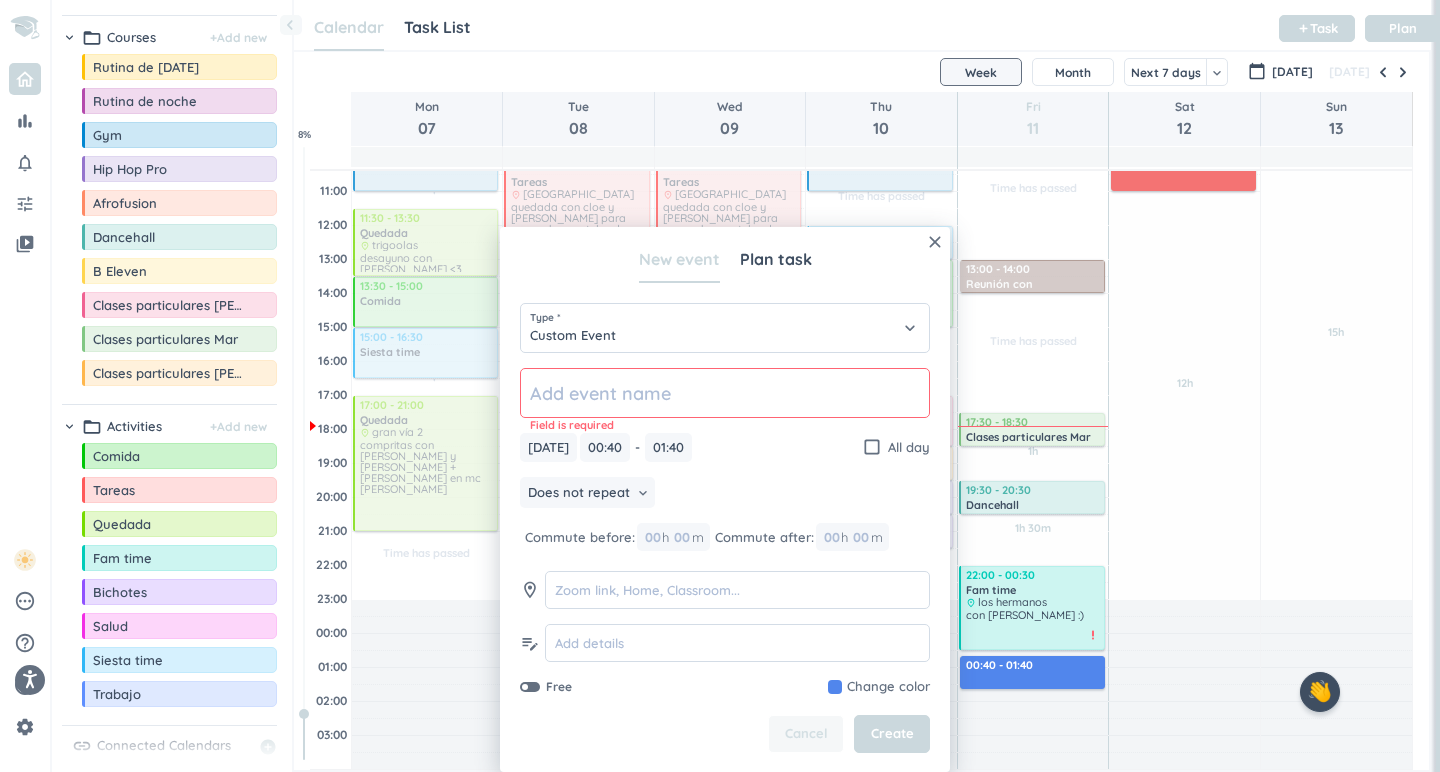 click on "Cancel" at bounding box center (806, 734) 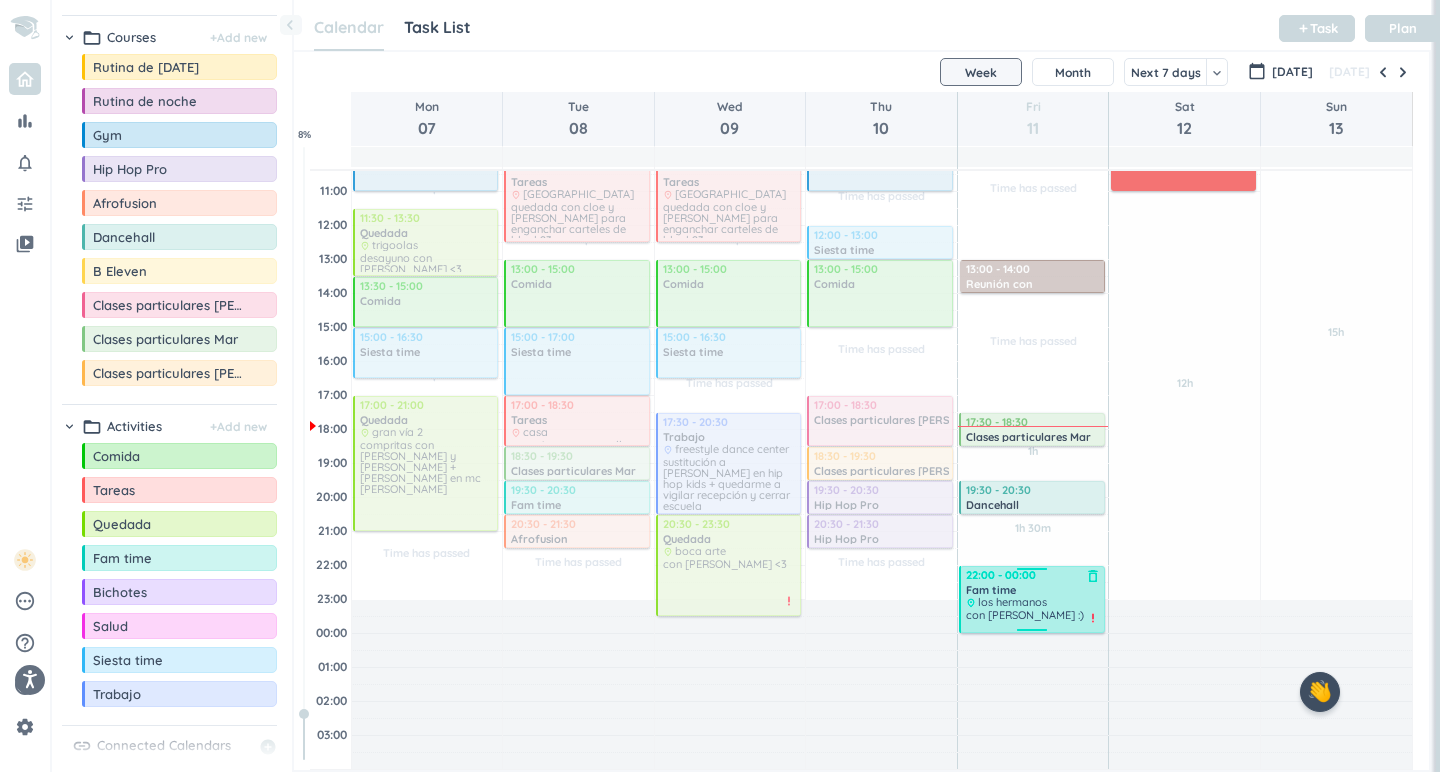 drag, startPoint x: 1033, startPoint y: 648, endPoint x: 1032, endPoint y: 631, distance: 17.029387 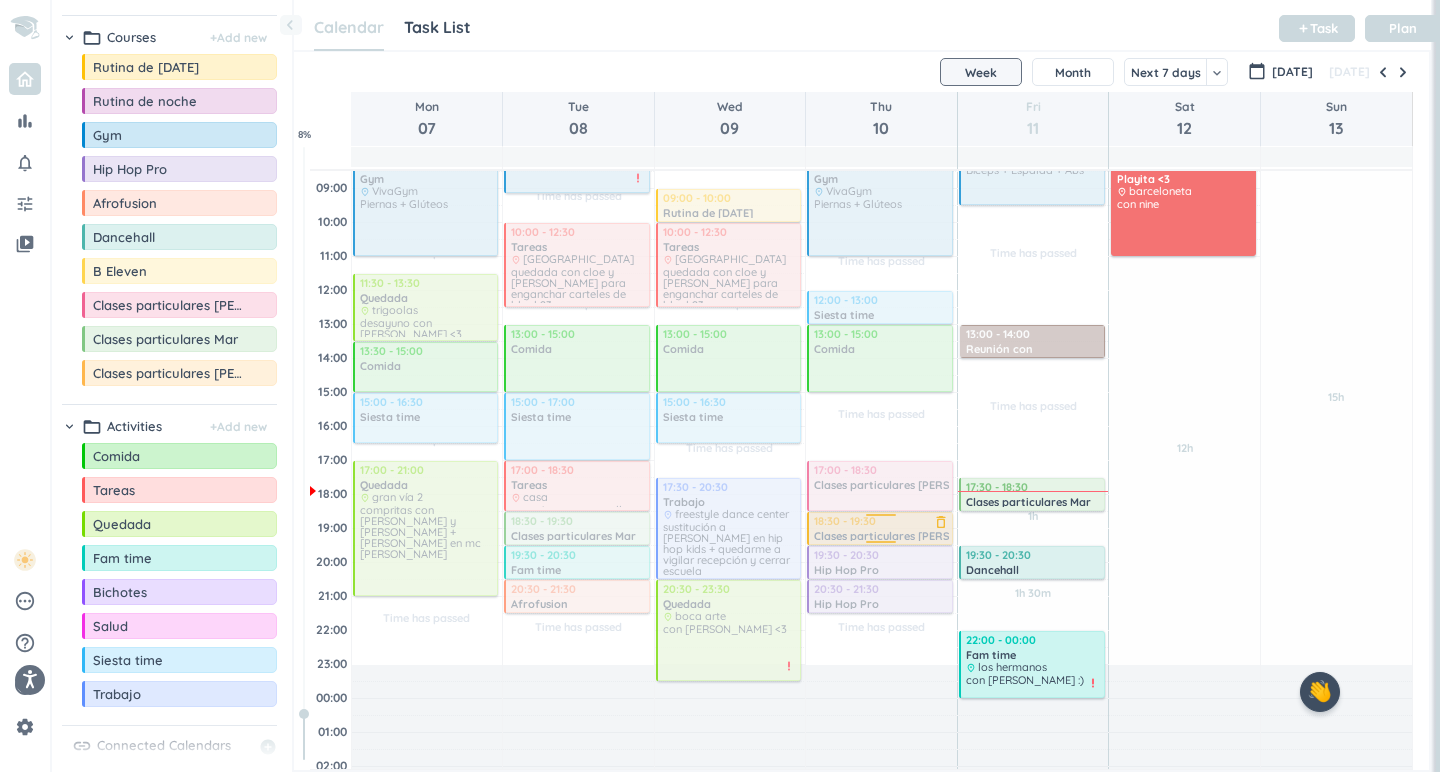 scroll, scrollTop: 156, scrollLeft: 0, axis: vertical 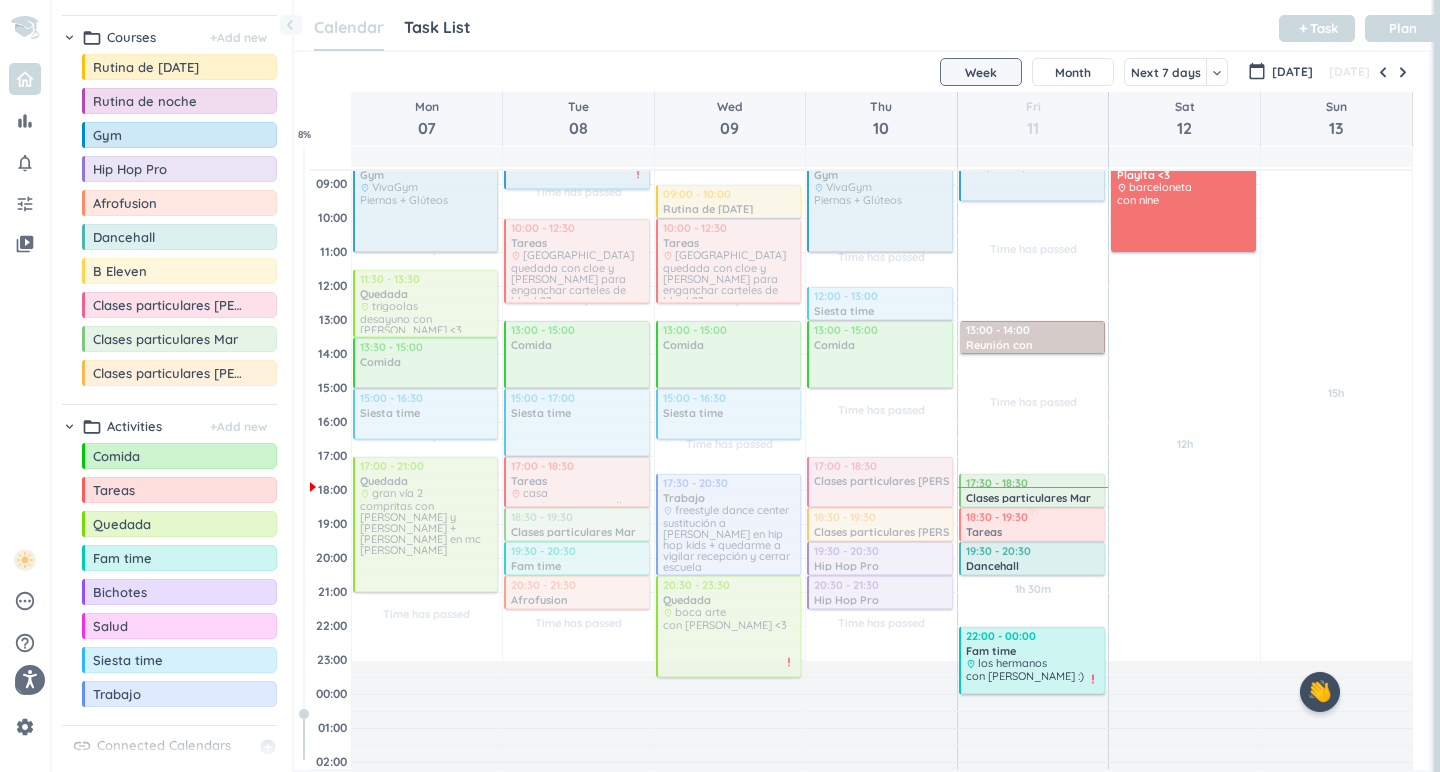 drag, startPoint x: 170, startPoint y: 489, endPoint x: 1062, endPoint y: 508, distance: 892.20233 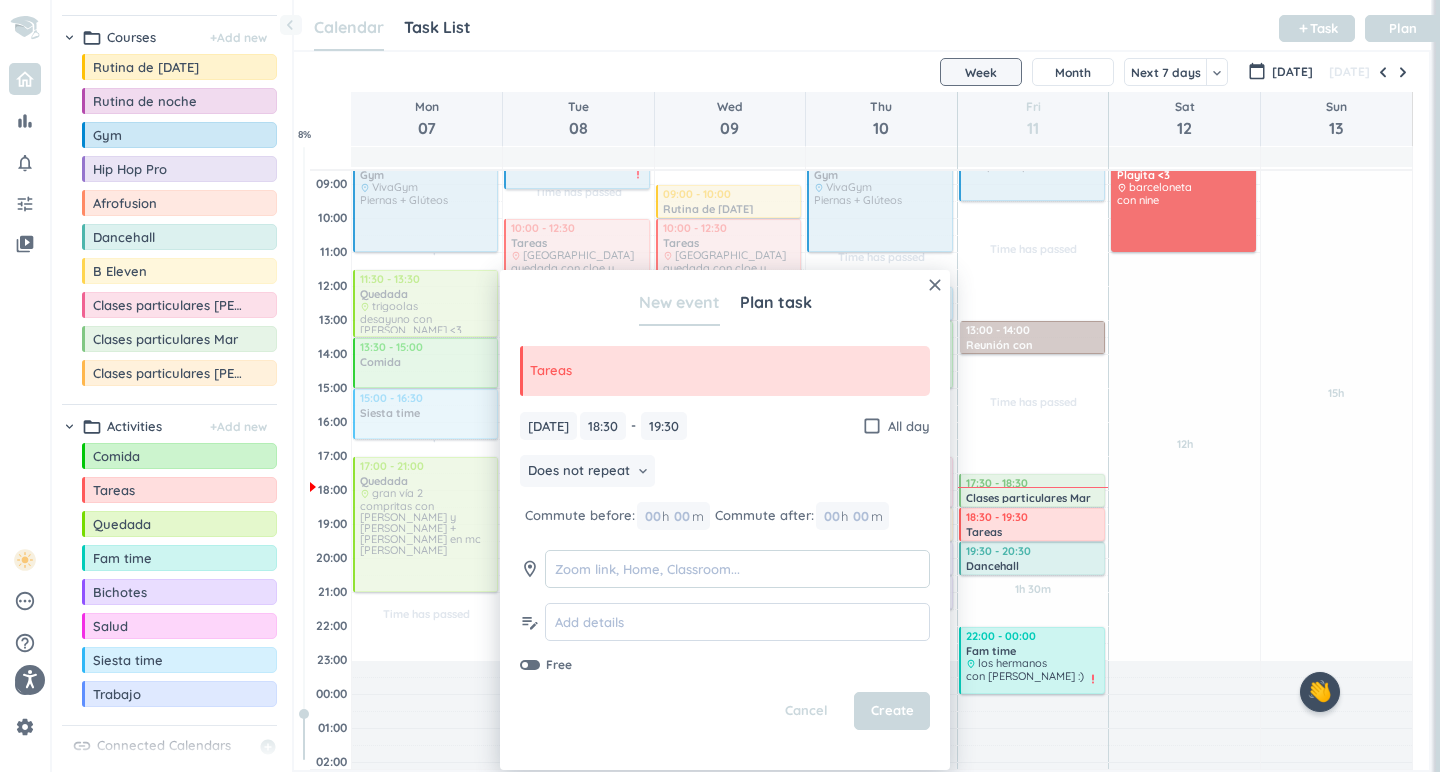 click at bounding box center (737, 569) 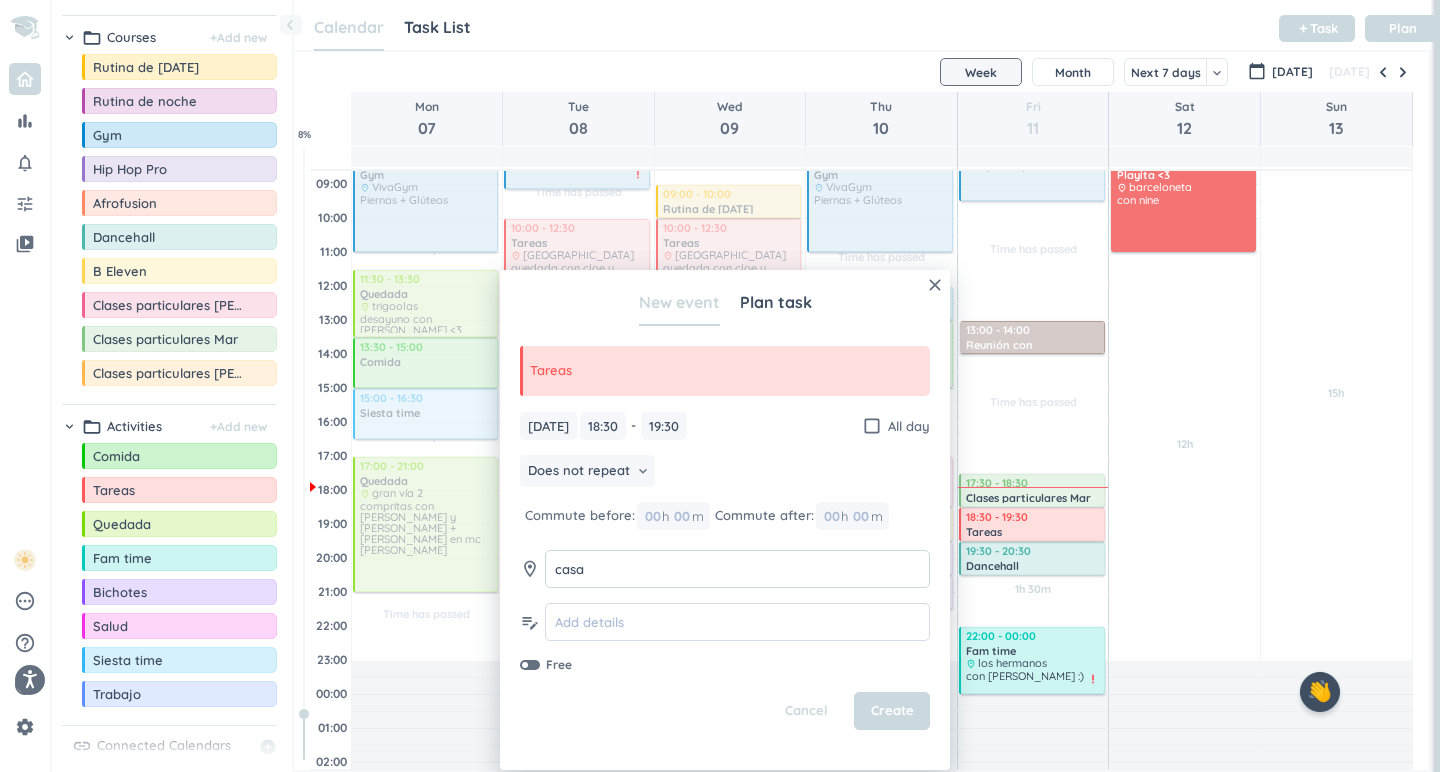 type on "casa" 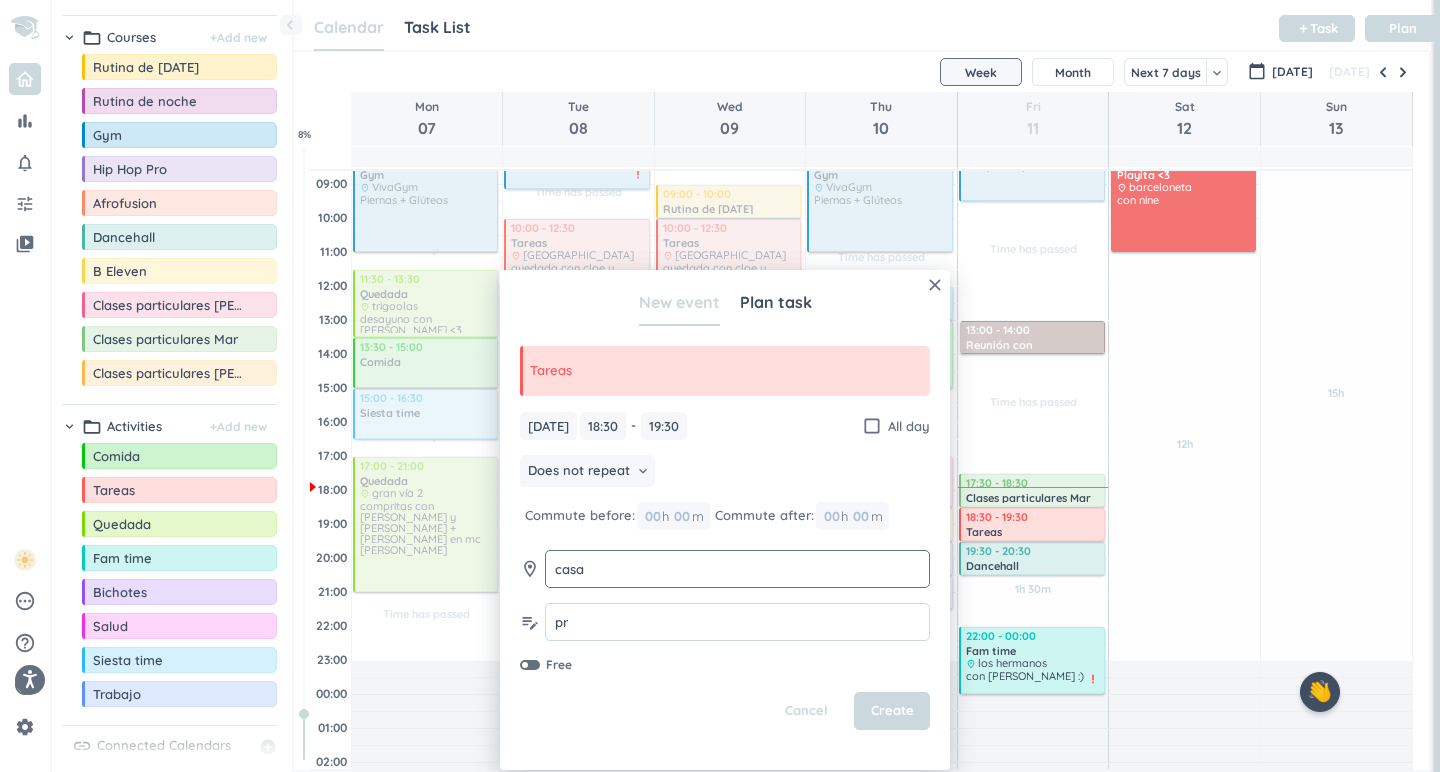 type on "p" 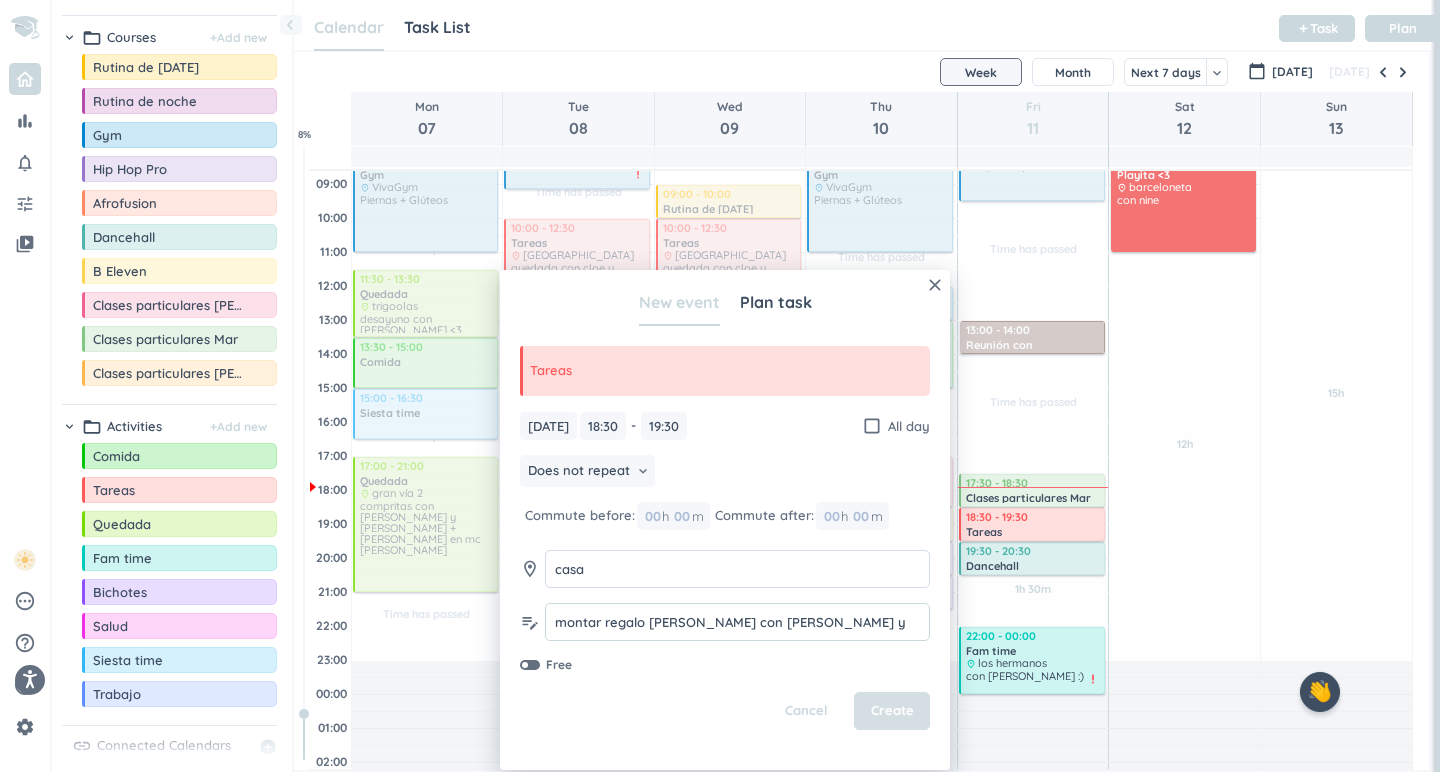 type on "montar regalo [PERSON_NAME] con [PERSON_NAME] y [PERSON_NAME]" 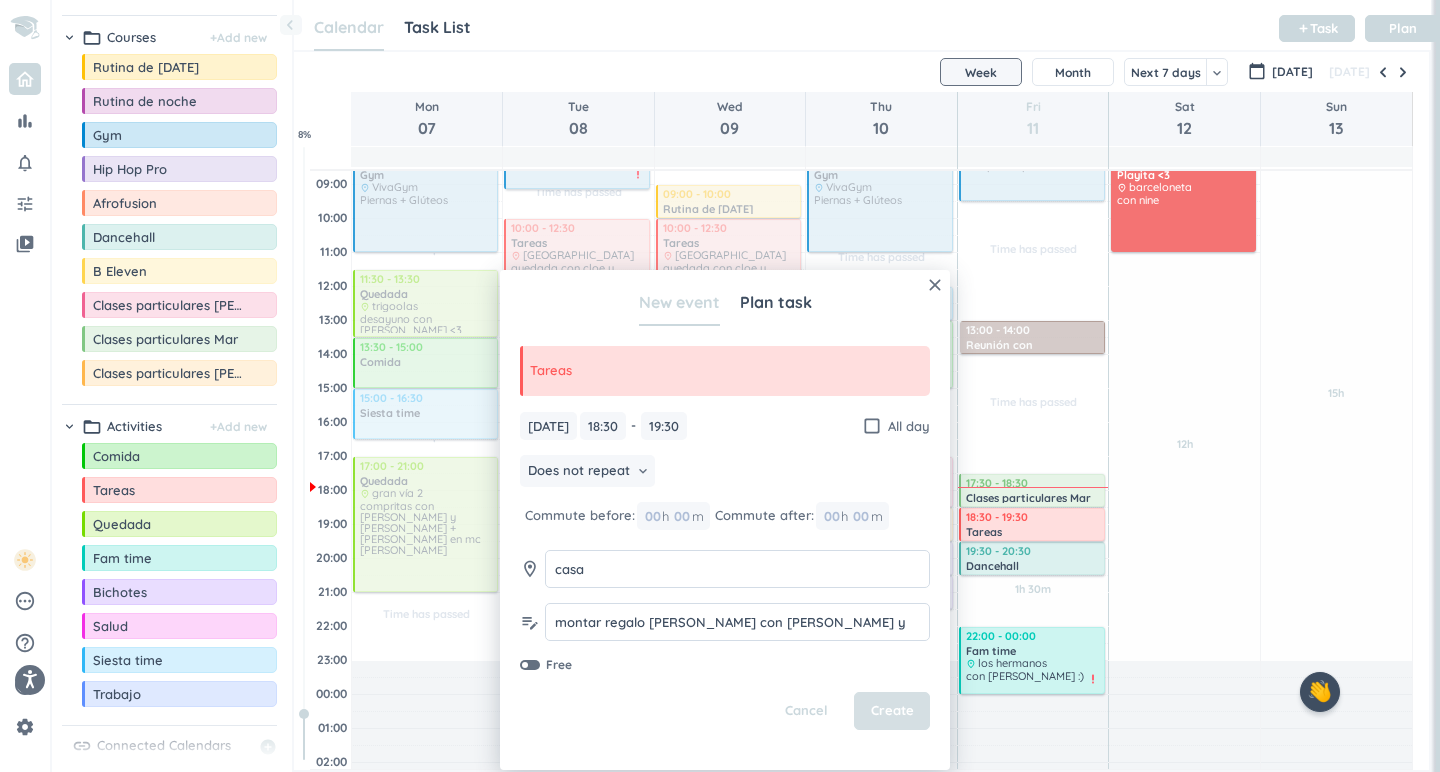 click on "Create" at bounding box center (892, 711) 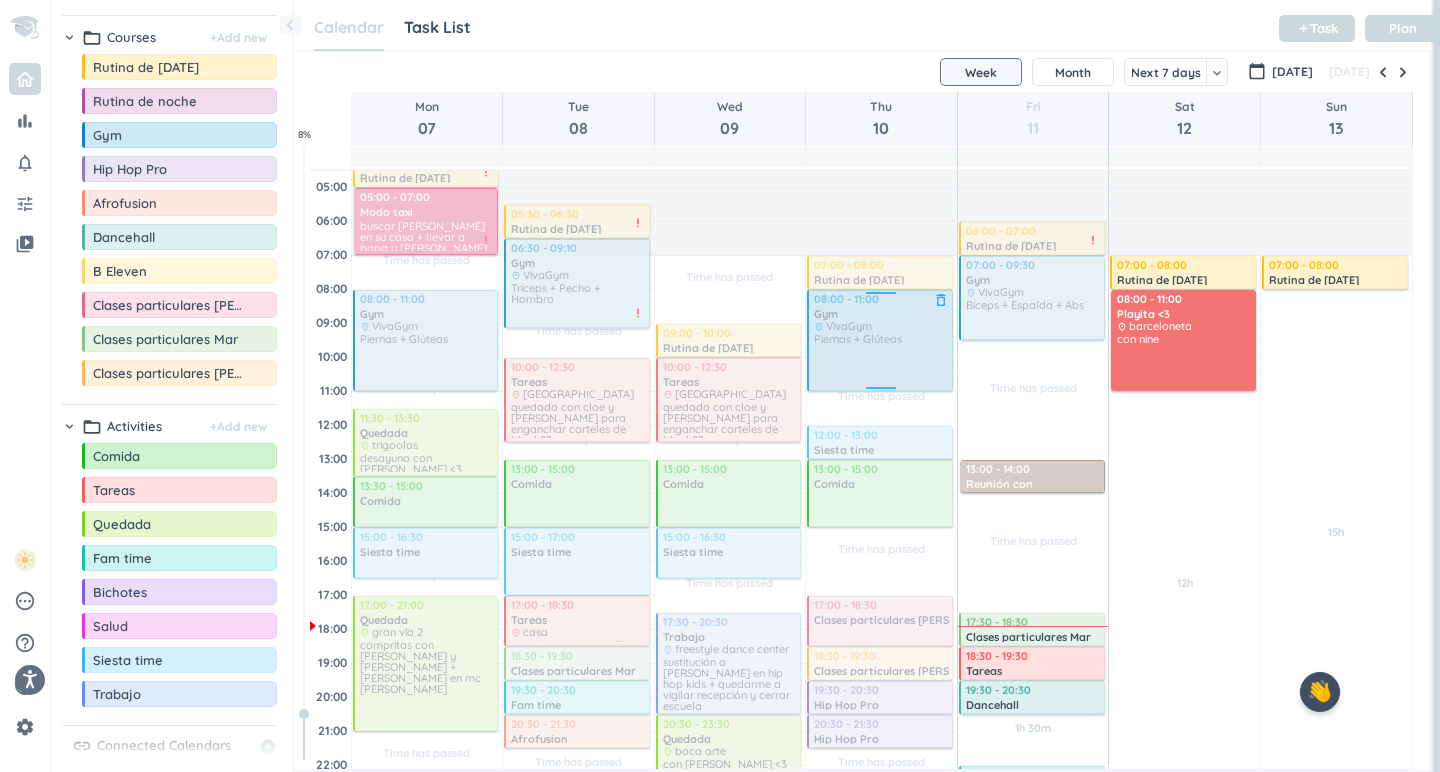 scroll, scrollTop: 13, scrollLeft: 0, axis: vertical 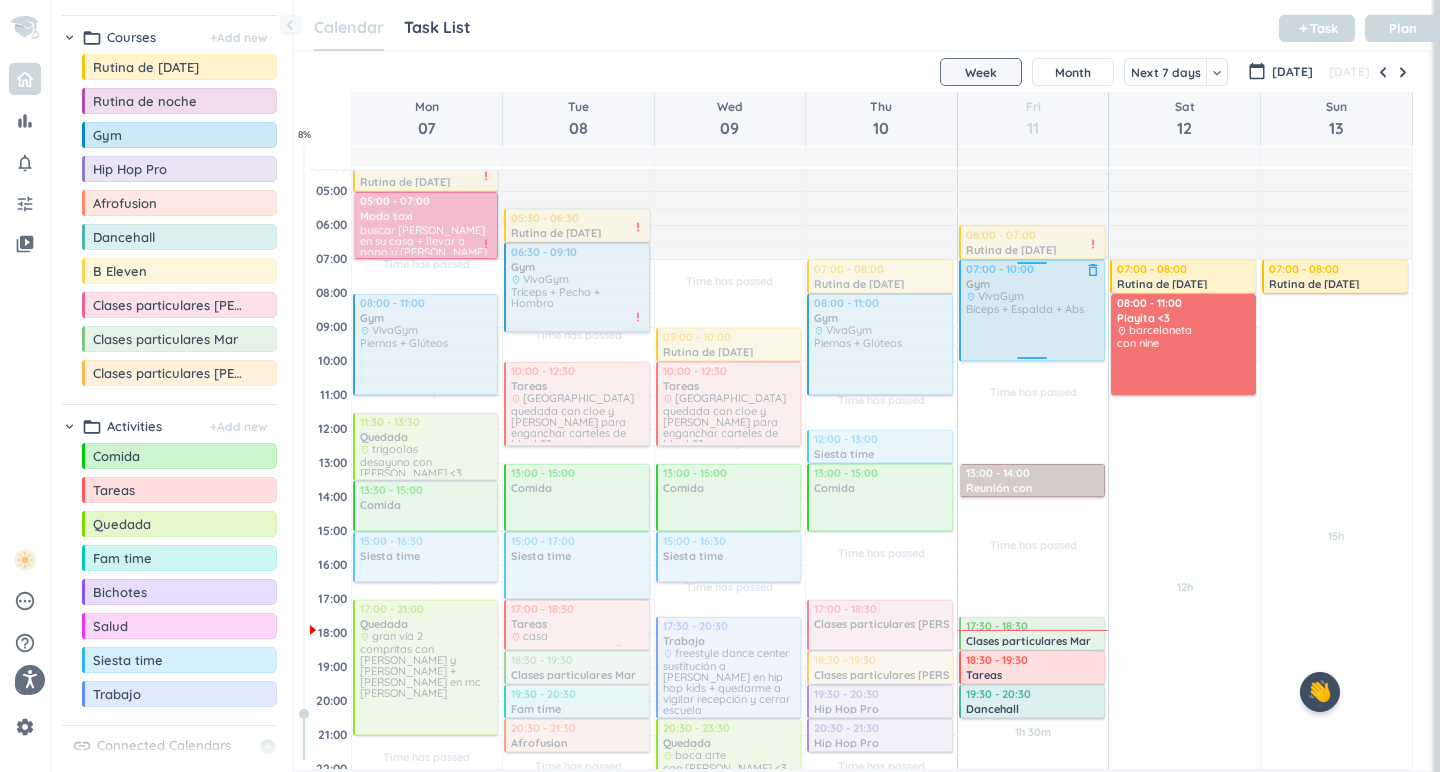drag, startPoint x: 1036, startPoint y: 344, endPoint x: 1034, endPoint y: 361, distance: 17.117243 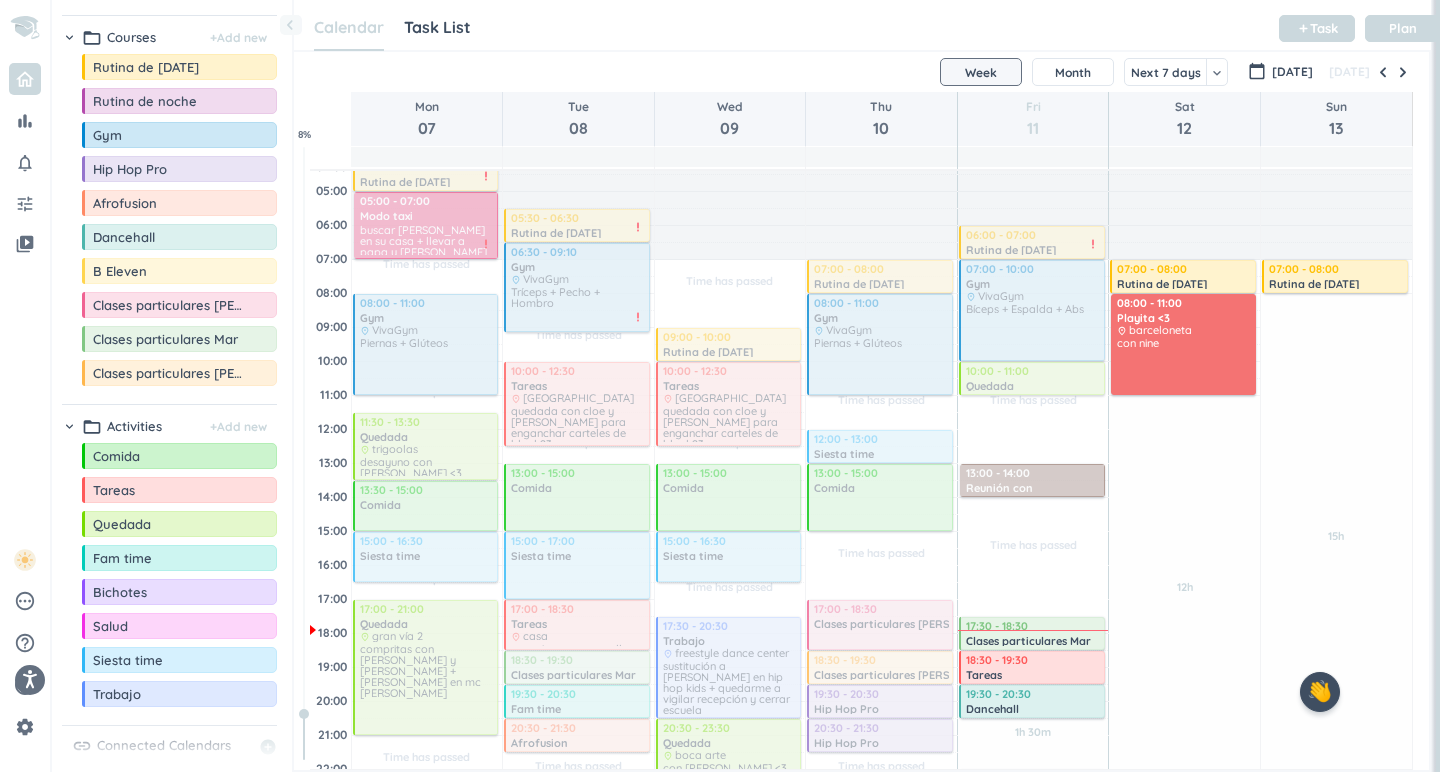 drag, startPoint x: 162, startPoint y: 523, endPoint x: 1028, endPoint y: 364, distance: 880.47546 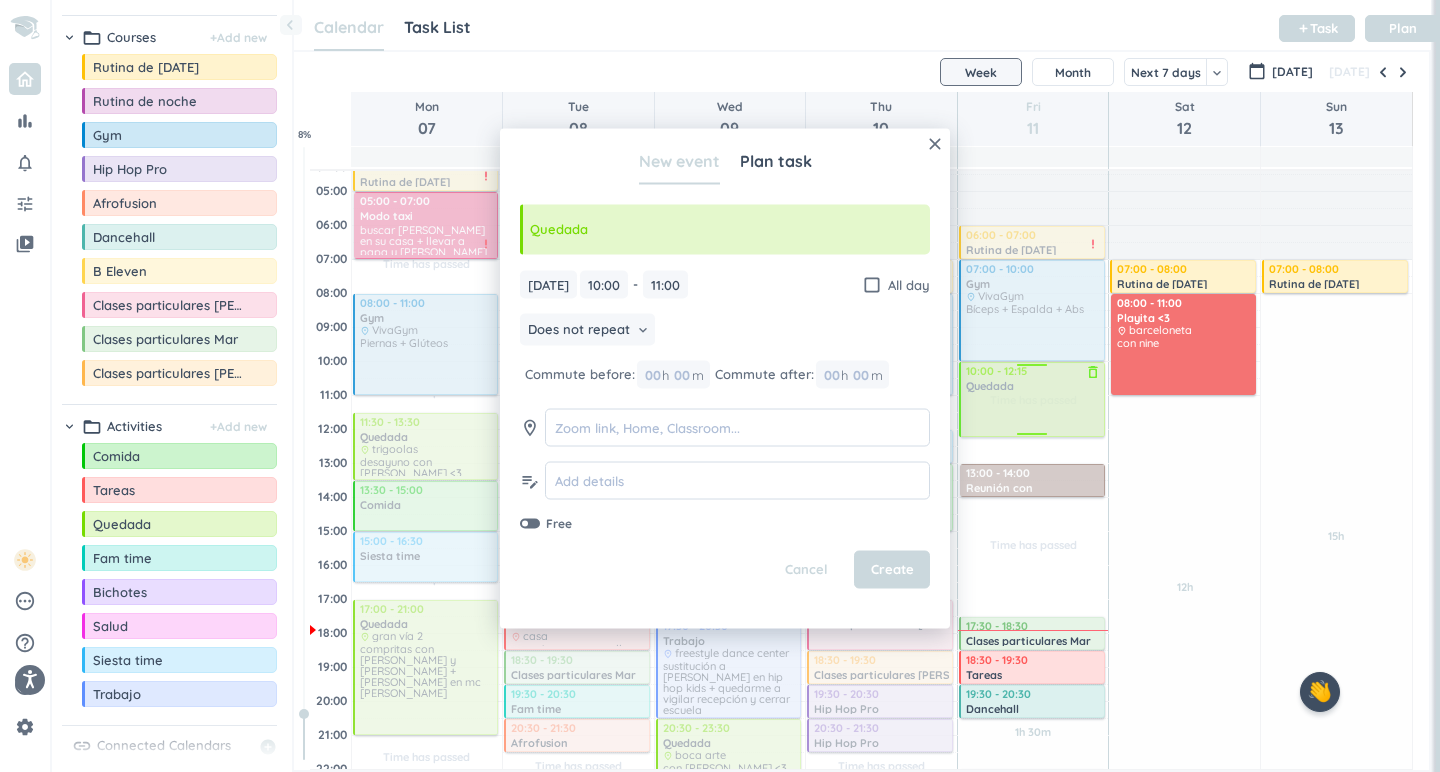 drag, startPoint x: 1030, startPoint y: 393, endPoint x: 1023, endPoint y: 436, distance: 43.56604 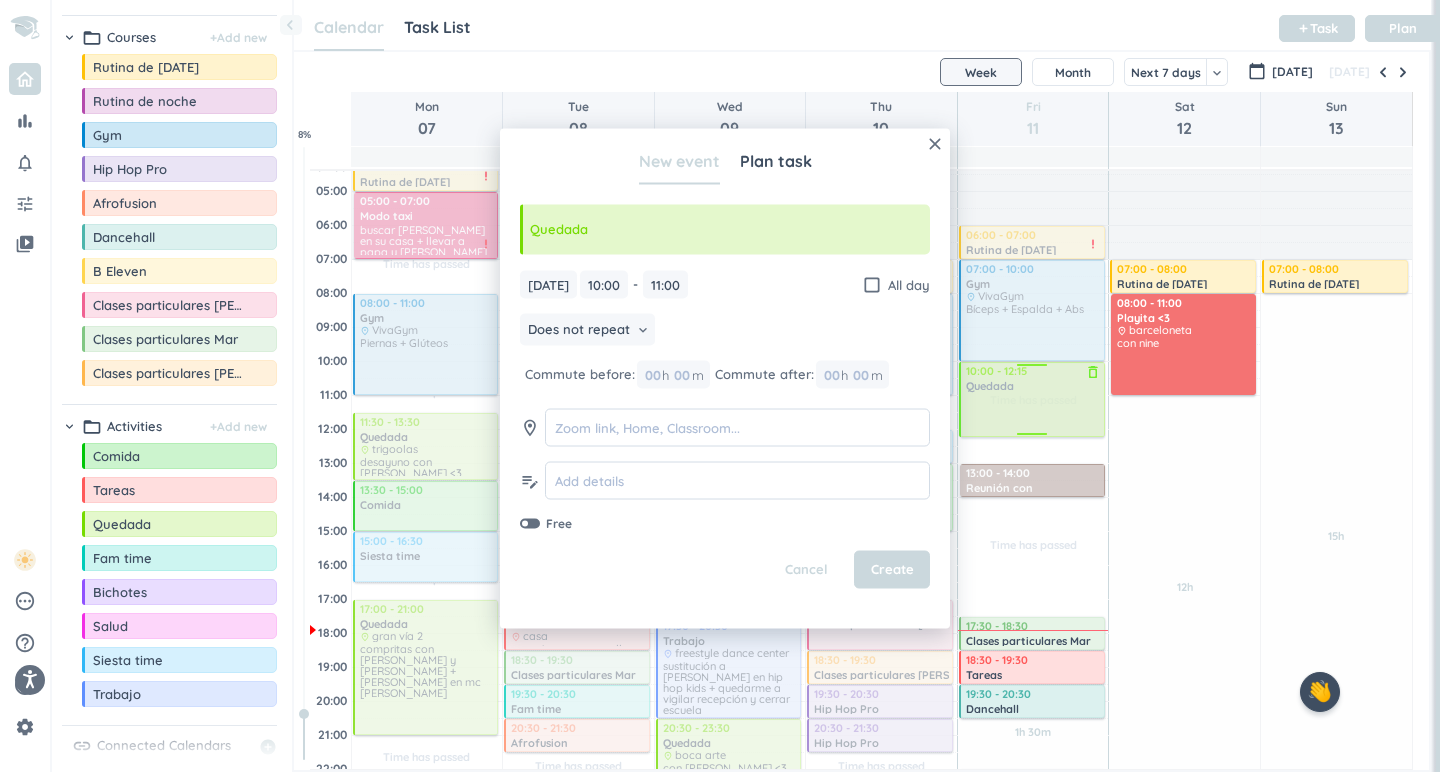 click on "Time has passed Past due Plan Time has passed Past due Plan 1h 30m Past due Plan Adjust Awake Time Adjust Awake Time 06:00 - 07:00 Rutina de [DATE] delete_outline priority_high 07:00 - 10:00 Gym delete_outline place VivaGym Bíceps + Espalda + Abs 10:00 - 11:00 Quedada delete_outline 13:00 - 14:00 Reunión con [PERSON_NAME] delete_outline place [PERSON_NAME][STREET_ADDRESS] contrato block23 17:30 - 18:30 Clases particulares Mar delete_outline 18:30 - 19:30 Tareas delete_outline place casa montar regalo [PERSON_NAME] con [PERSON_NAME] y [PERSON_NAME] 19:30 - 20:30 Dancehall delete_outline 22:00 - 00:00 Fam time  delete_outline place los hermanos   con [PERSON_NAME] :) priority_high 10:00 - 12:15 Quedada delete_outline" at bounding box center [1033, 565] 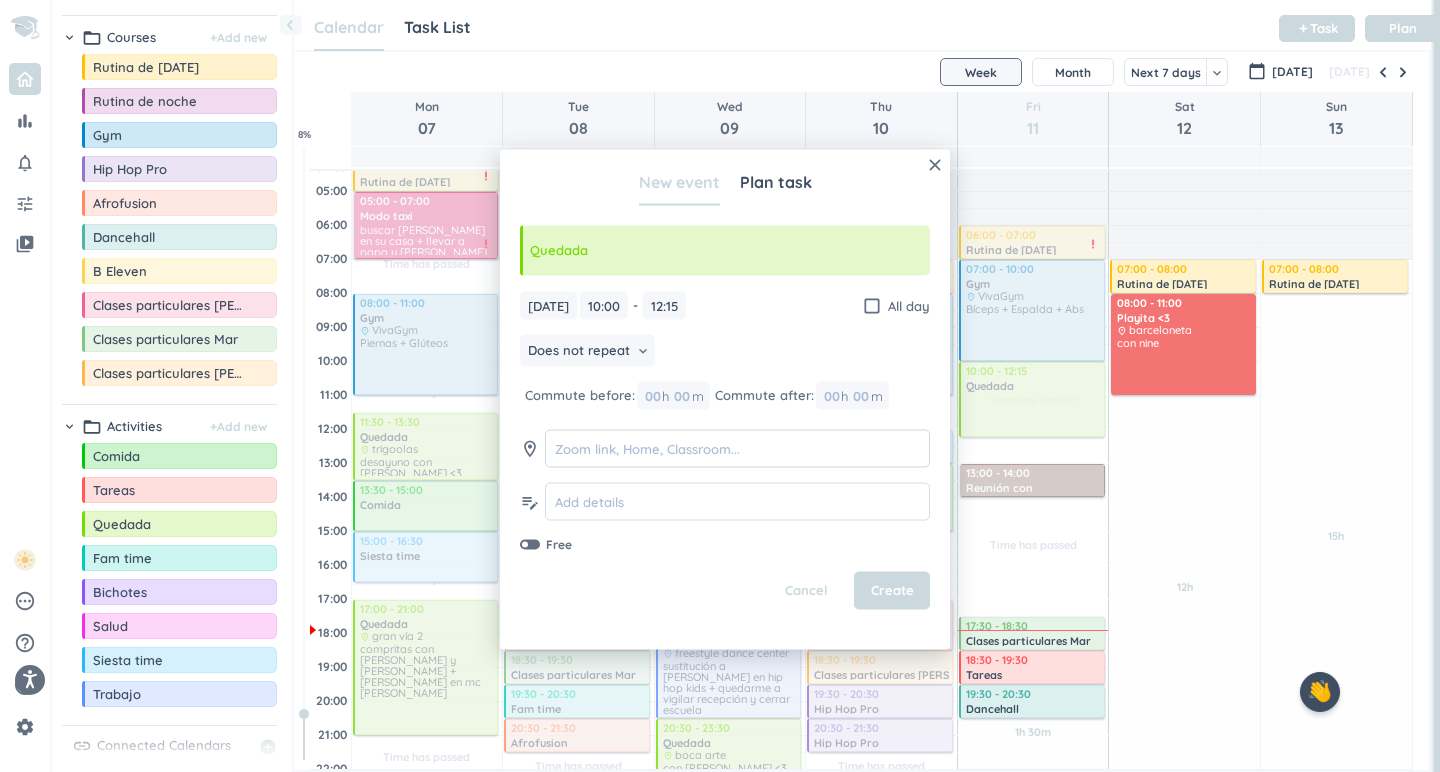 click at bounding box center [737, 448] 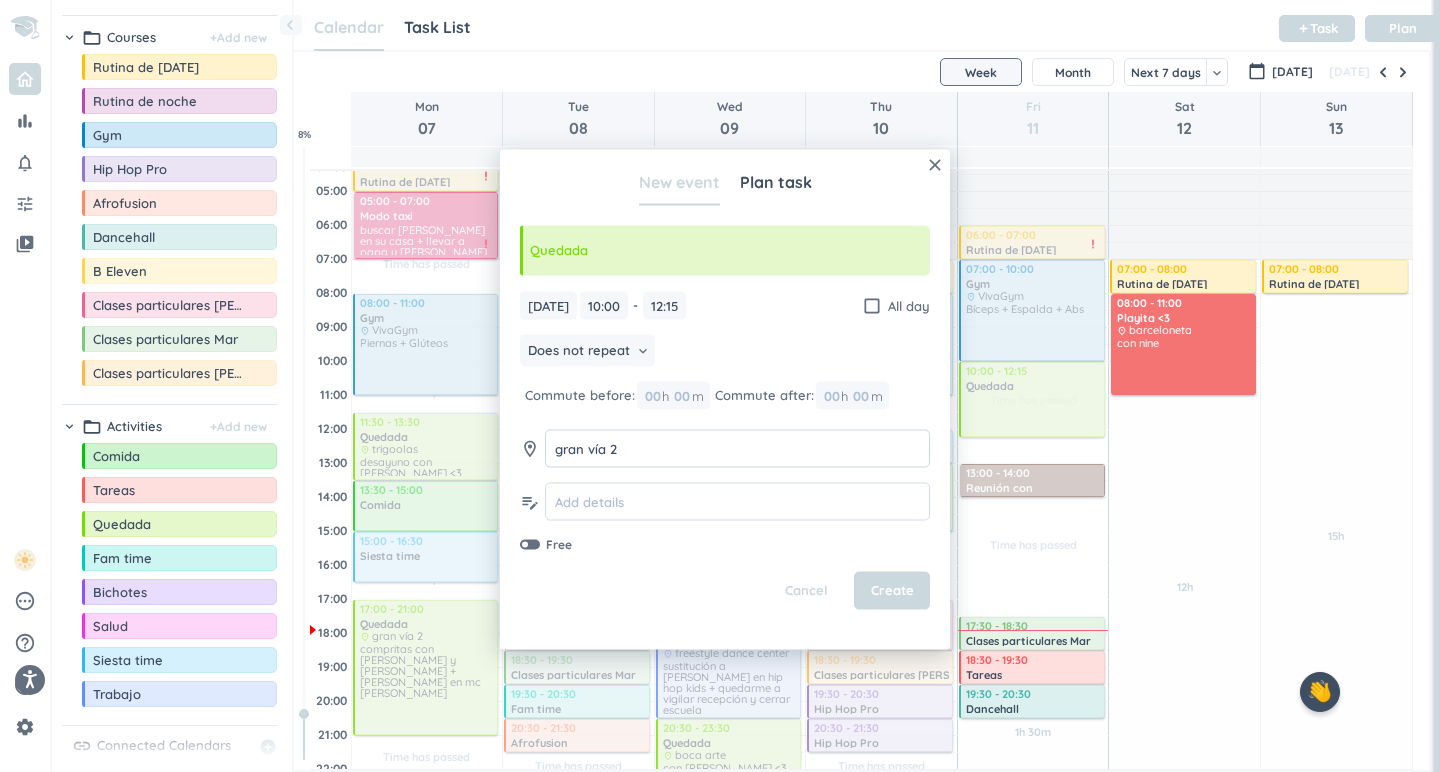 type on "gran vía 2" 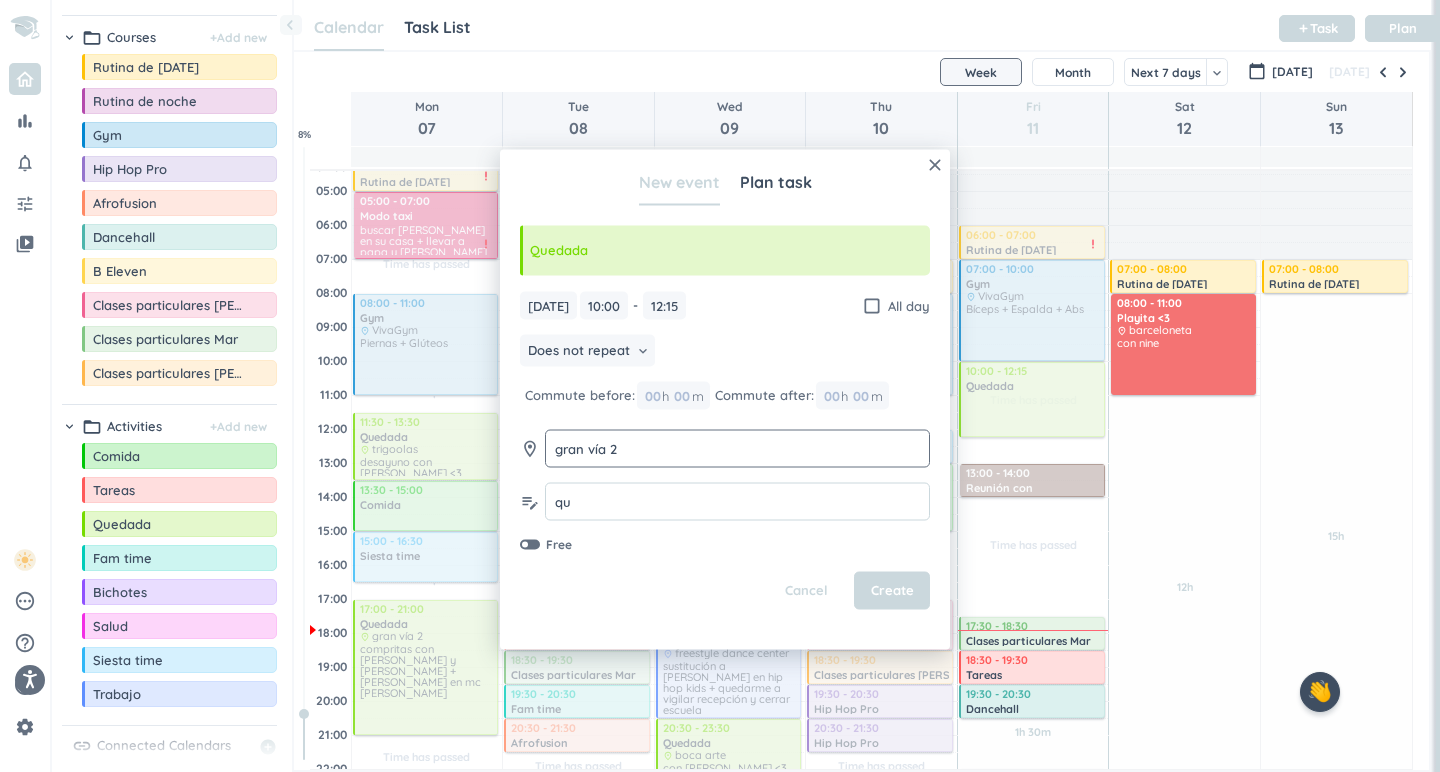 type on "q" 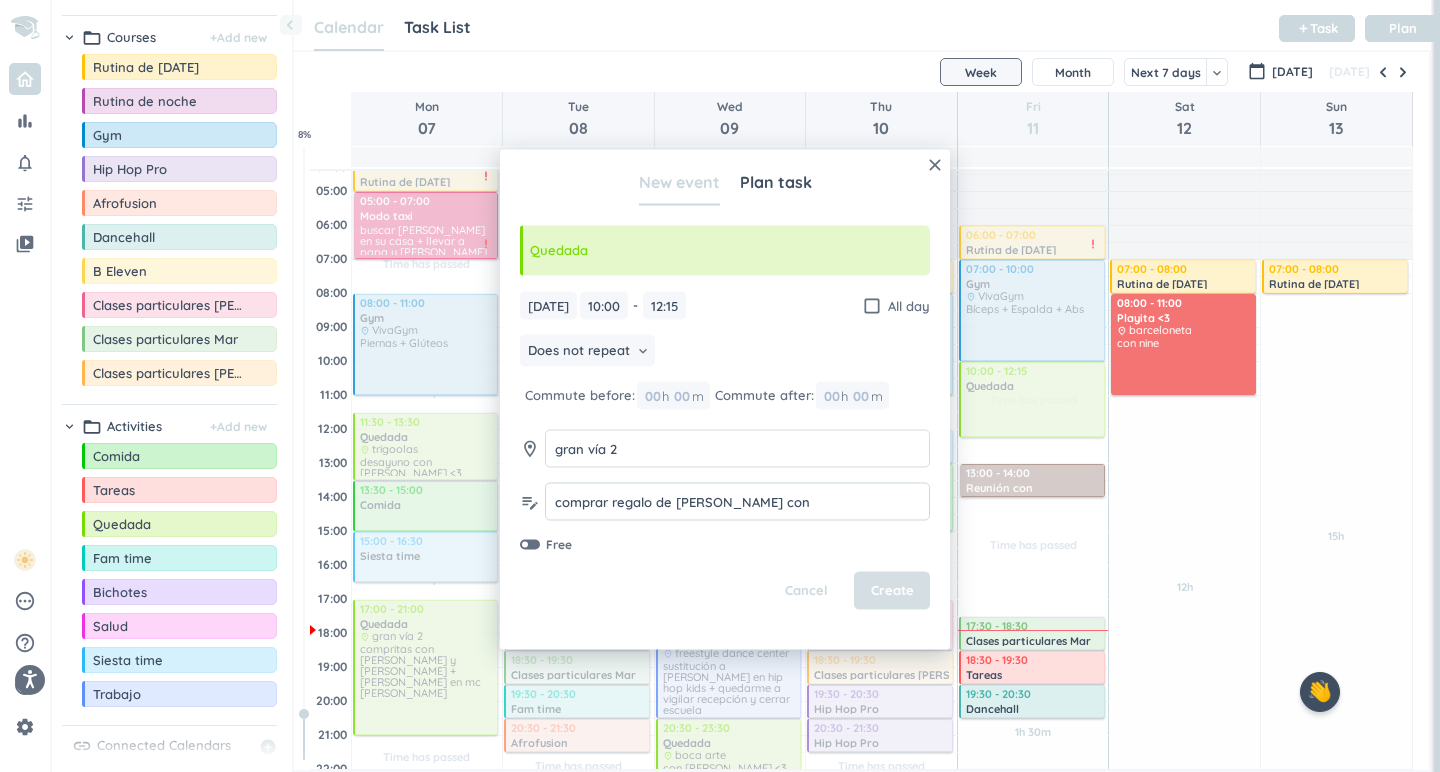 type on "comprar regalo de [PERSON_NAME] con [PERSON_NAME] y [PERSON_NAME] :)" 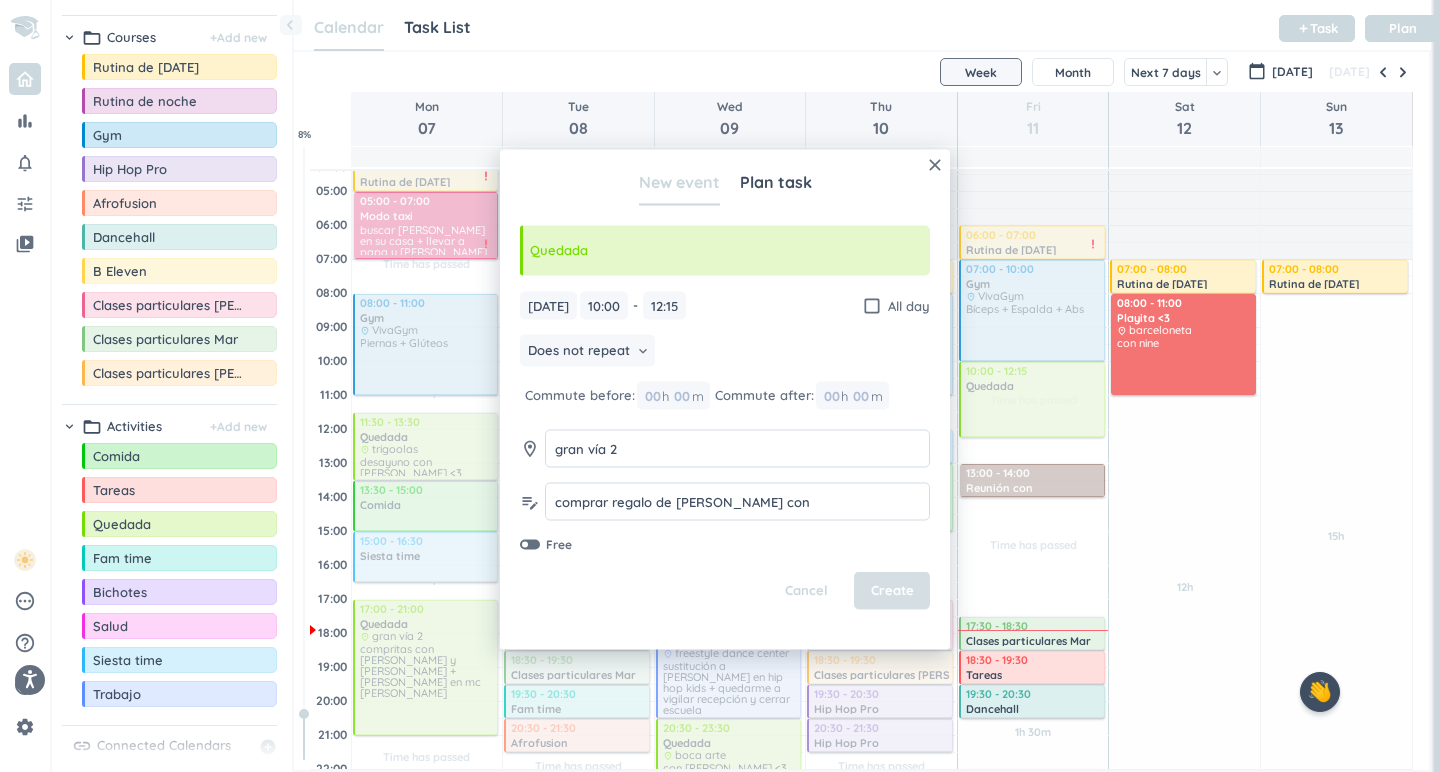 click on "Create" at bounding box center (892, 591) 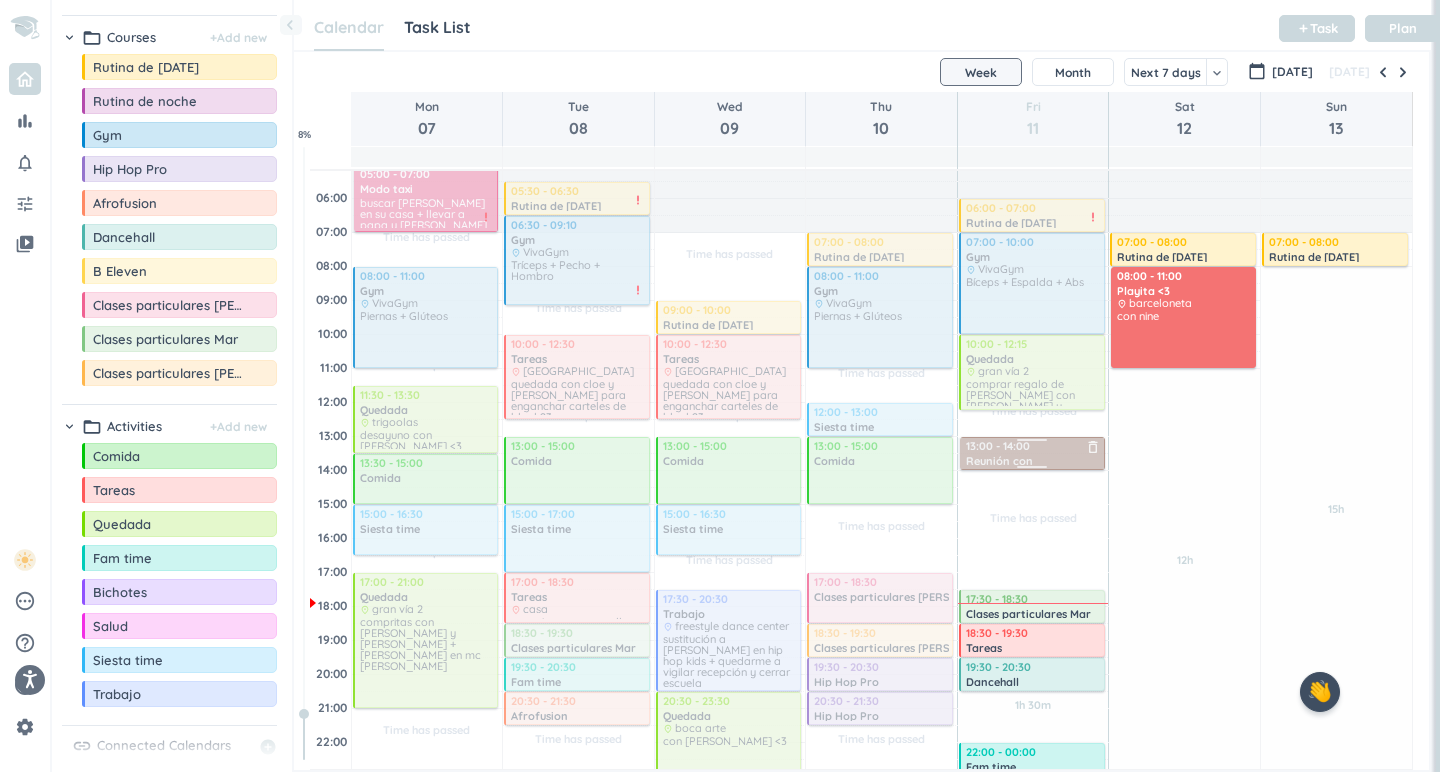 scroll, scrollTop: 50, scrollLeft: 0, axis: vertical 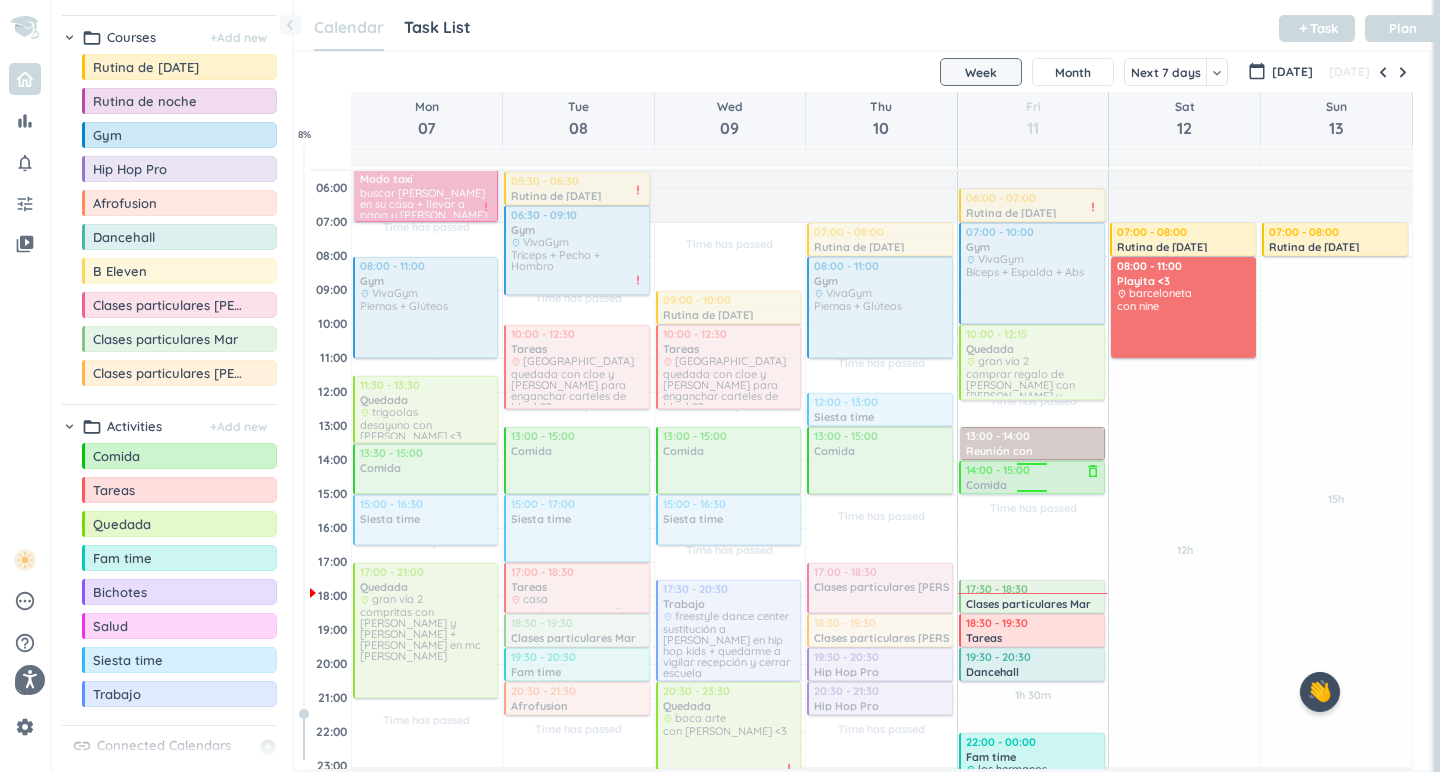 drag, startPoint x: 147, startPoint y: 460, endPoint x: 1051, endPoint y: 462, distance: 904.0022 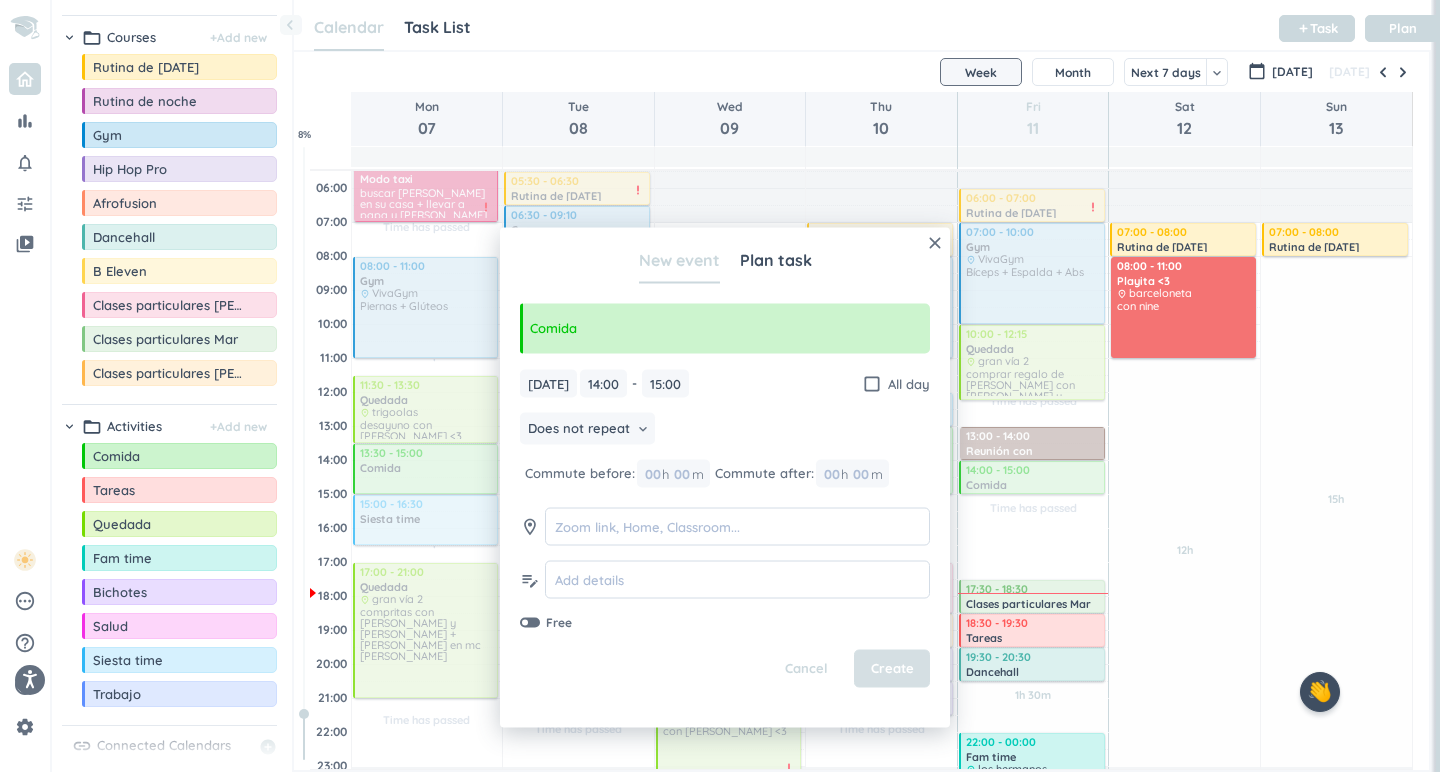 click on "Create" at bounding box center (892, 669) 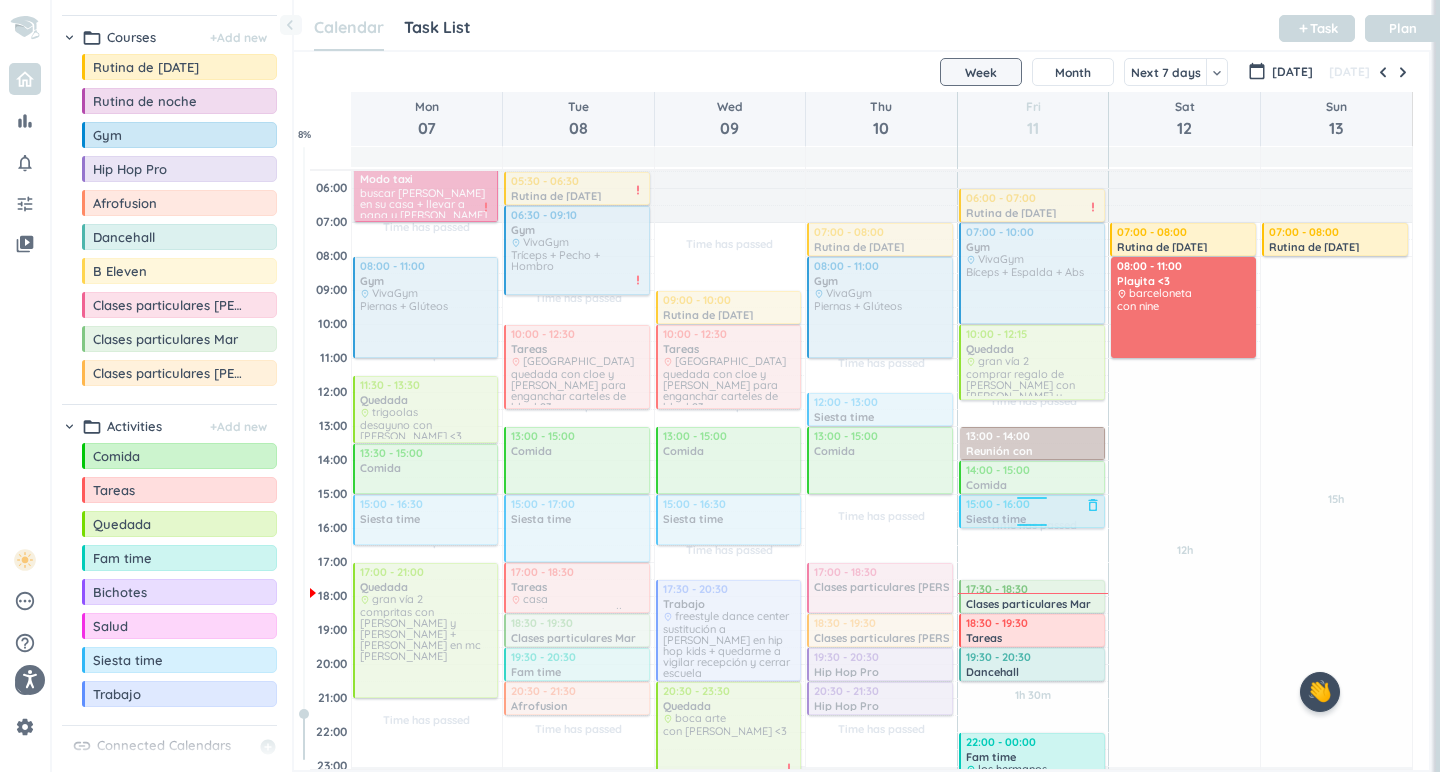 drag, startPoint x: 150, startPoint y: 661, endPoint x: 1088, endPoint y: 496, distance: 952.4017 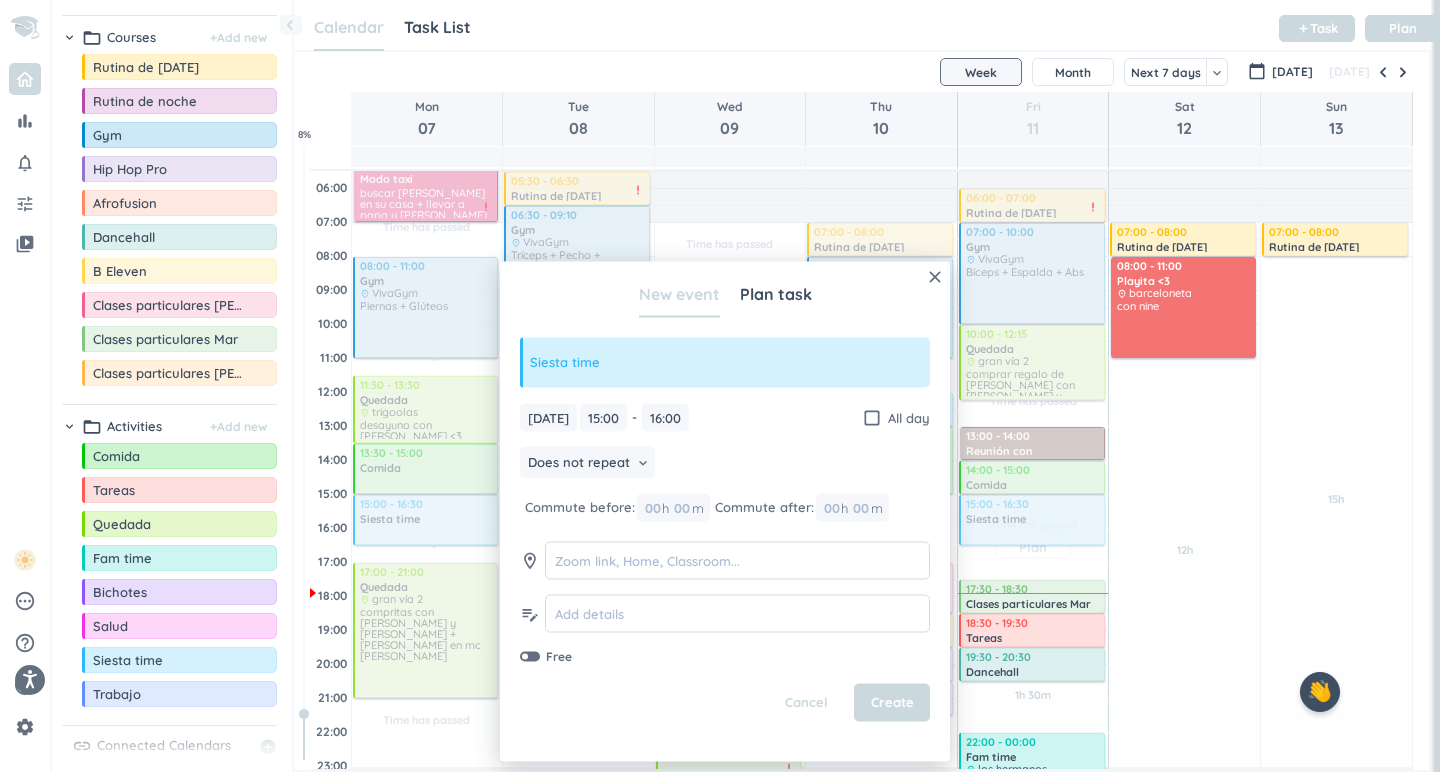 drag, startPoint x: 1032, startPoint y: 531, endPoint x: 1030, endPoint y: 548, distance: 17.117243 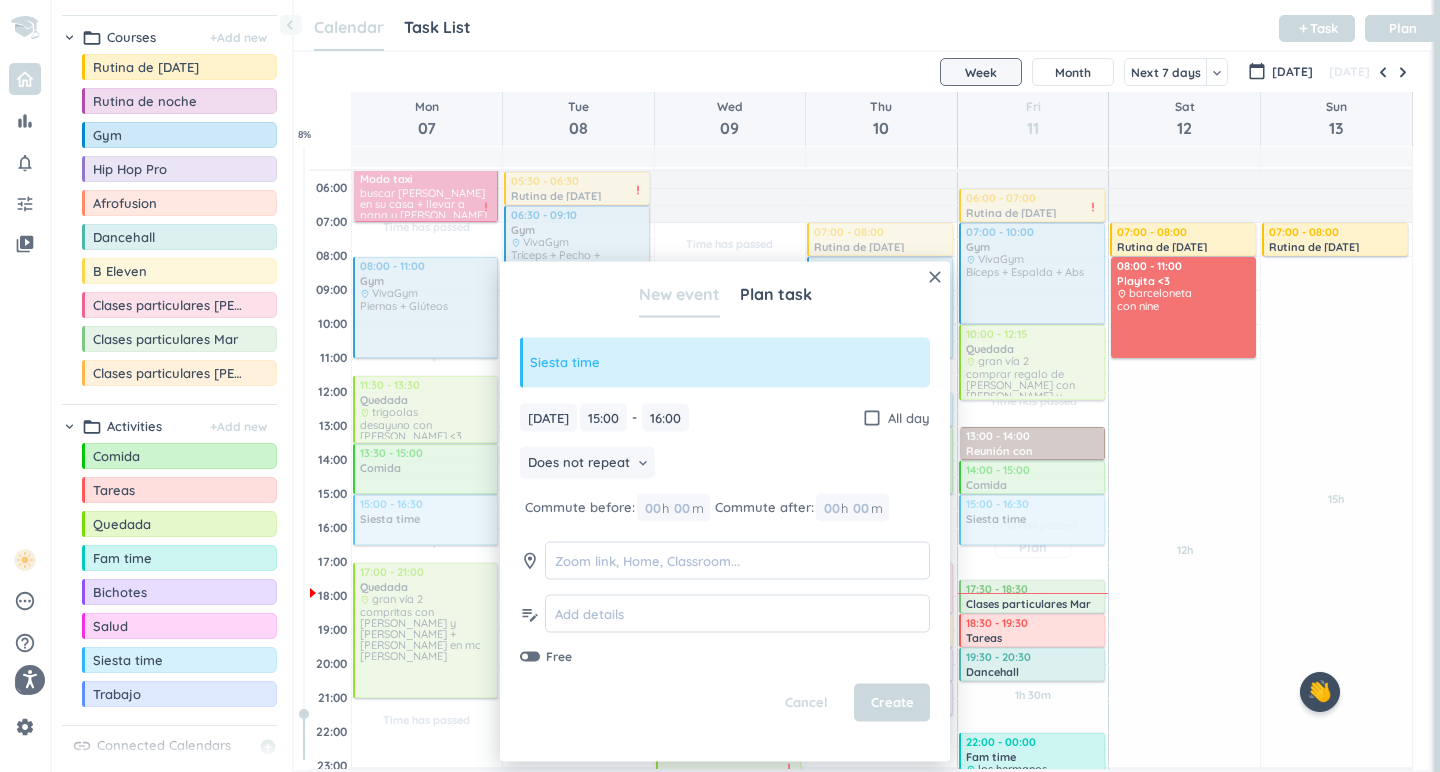 click on "Time has passed Past due Plan Time has passed Past due Plan 1h 30m Past due Plan Adjust Awake Time Adjust Awake Time 06:00 - 07:00 Rutina de [DATE] delete_outline priority_high 07:00 - 10:00 Gym delete_outline place VivaGym Bíceps + Espalda + Abs 10:00 - 12:15 Quedada delete_outline place gran vía 2 comprar regalo de [PERSON_NAME] con [PERSON_NAME] y [PERSON_NAME] :) 13:00 - 14:00 Reunión con [PERSON_NAME] delete_outline place [PERSON_NAME][STREET_ADDRESS] 14:00 - 15:00 Comida delete_outline 15:00 - 16:00 Siesta time delete_outline 17:30 - 18:30 Clases particulares Mar delete_outline 18:30 - 19:30 Tareas delete_outline place casa montar regalo [PERSON_NAME] con [PERSON_NAME] y [PERSON_NAME] 19:30 - 20:30 Dancehall delete_outline 22:00 - 00:00 Fam time  delete_outline place los hermanos   con [PERSON_NAME] :) priority_high 15:00 - 16:30 Siesta time delete_outline" at bounding box center (1033, 528) 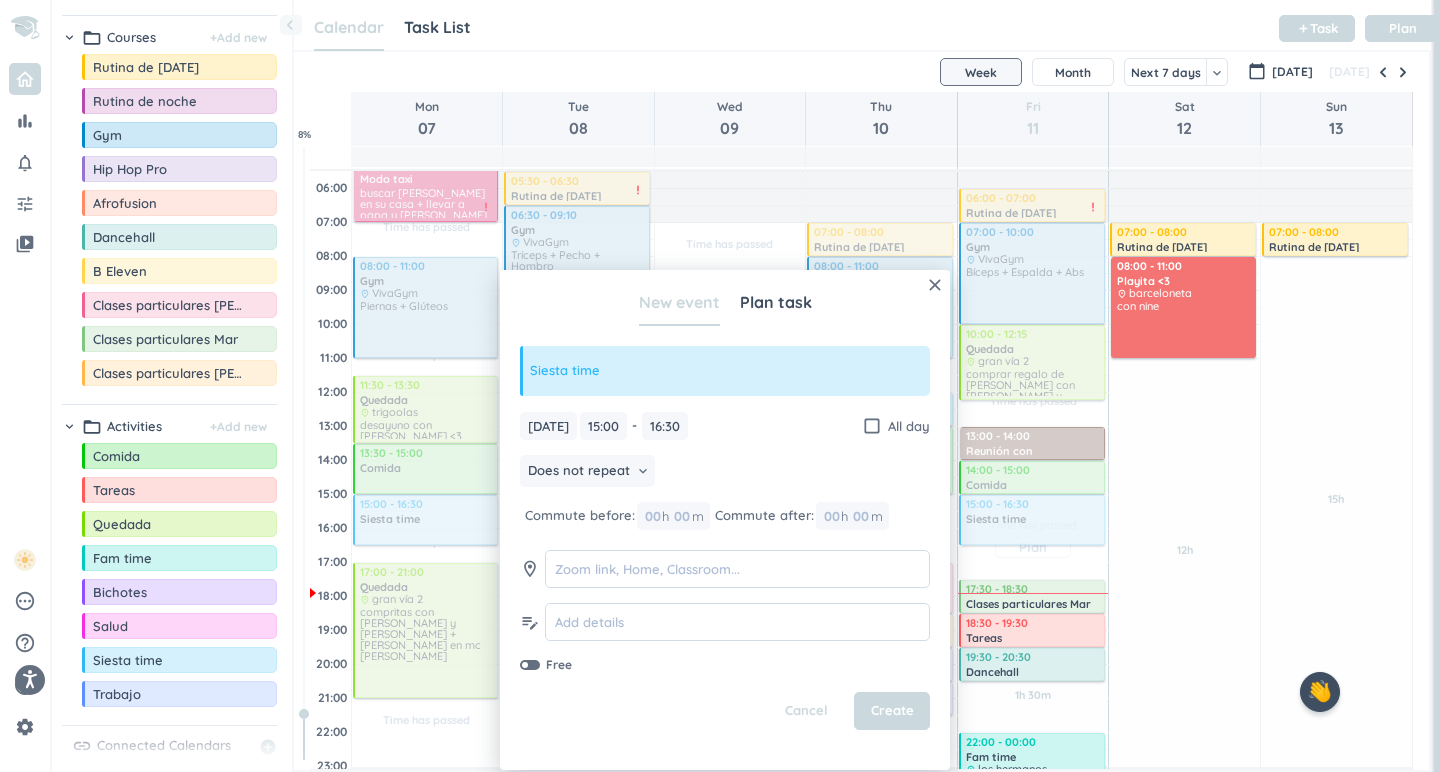 type on "16:30" 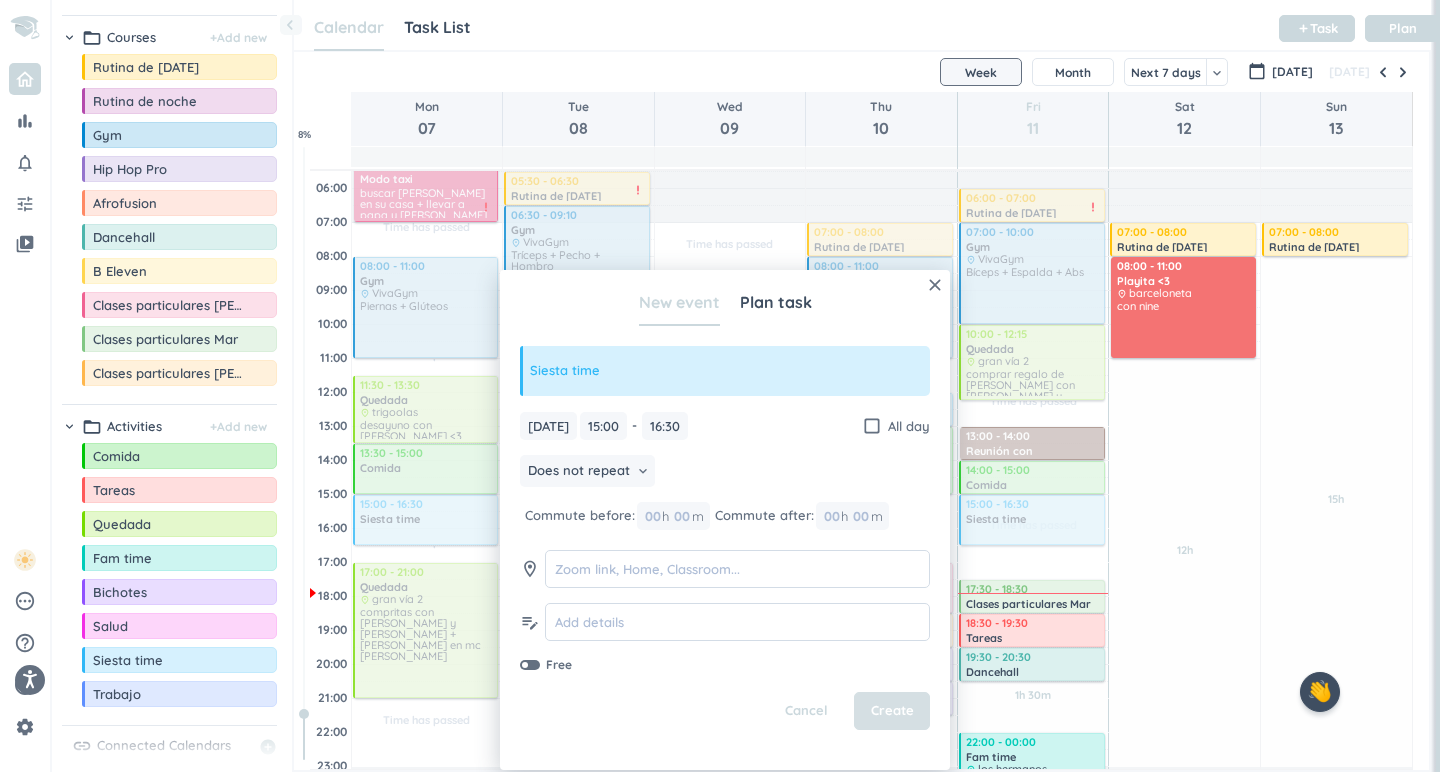 click on "Create" at bounding box center [892, 711] 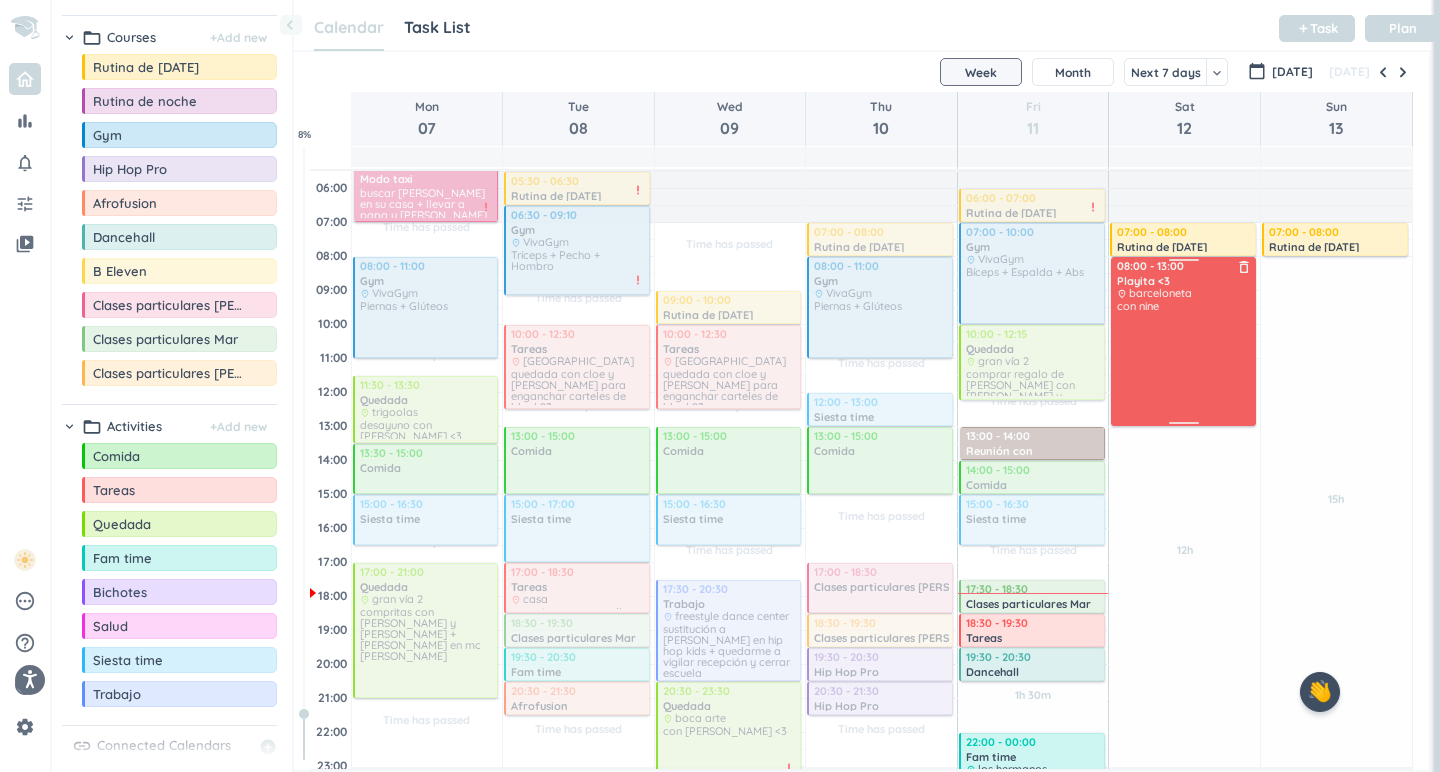 drag, startPoint x: 1185, startPoint y: 358, endPoint x: 1184, endPoint y: 426, distance: 68.007355 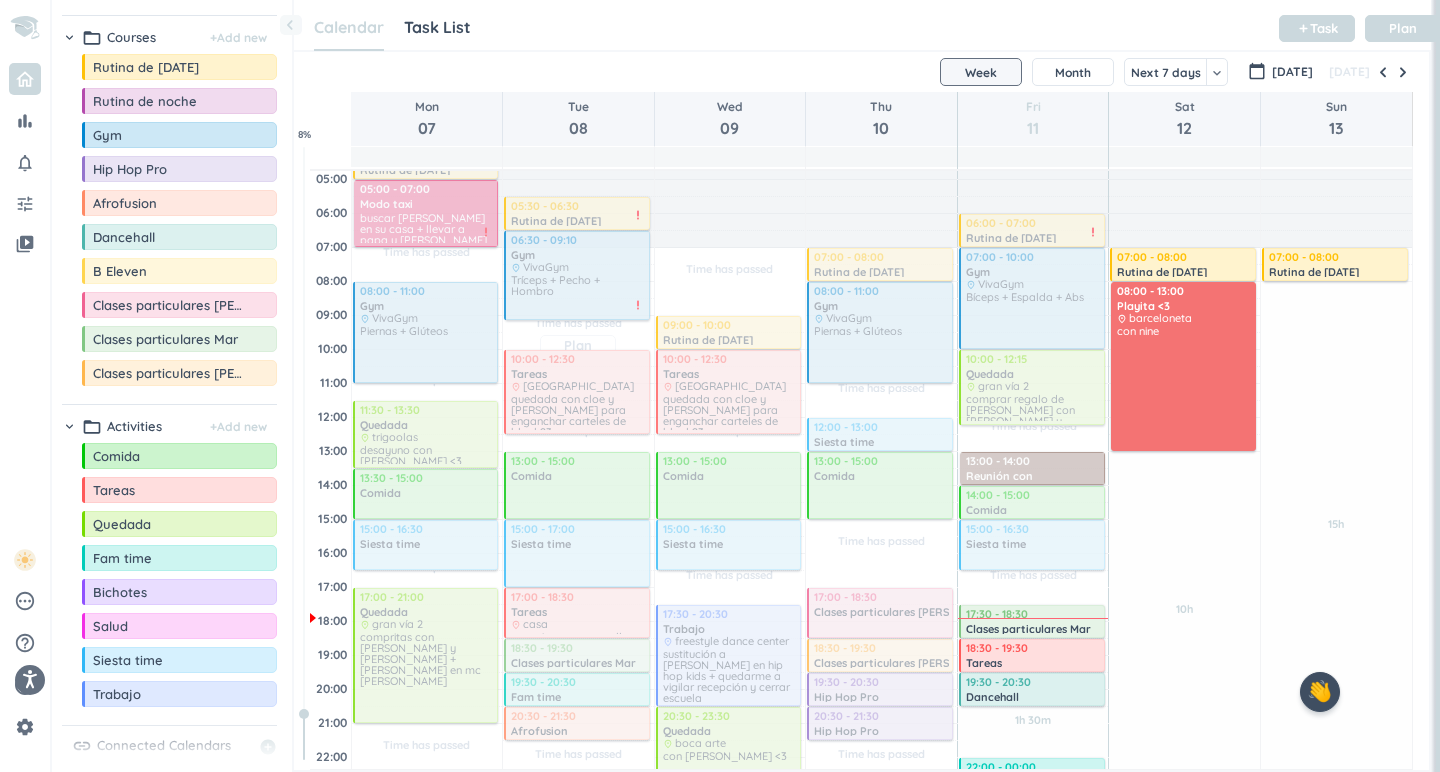 scroll, scrollTop: 0, scrollLeft: 0, axis: both 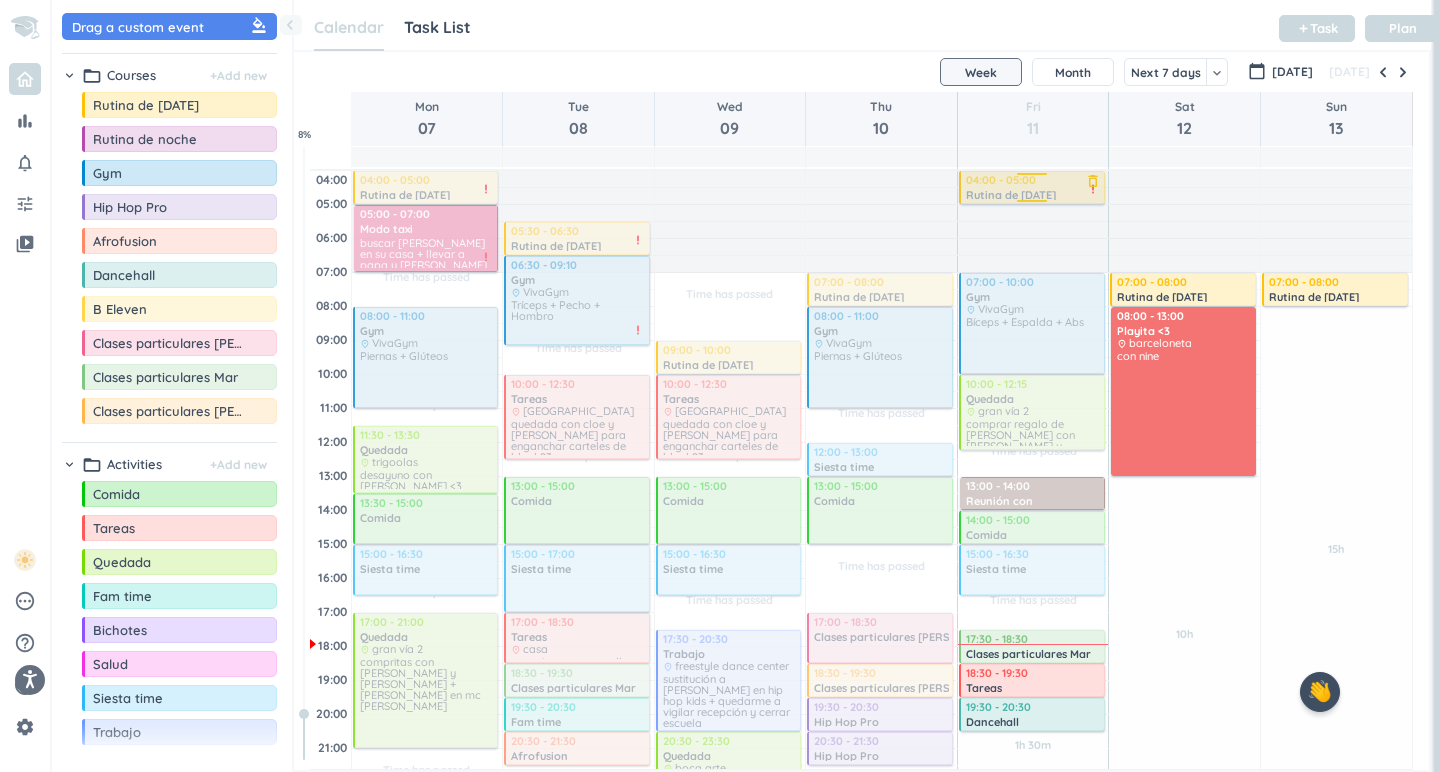 drag, startPoint x: 1048, startPoint y: 252, endPoint x: 1044, endPoint y: 188, distance: 64.12488 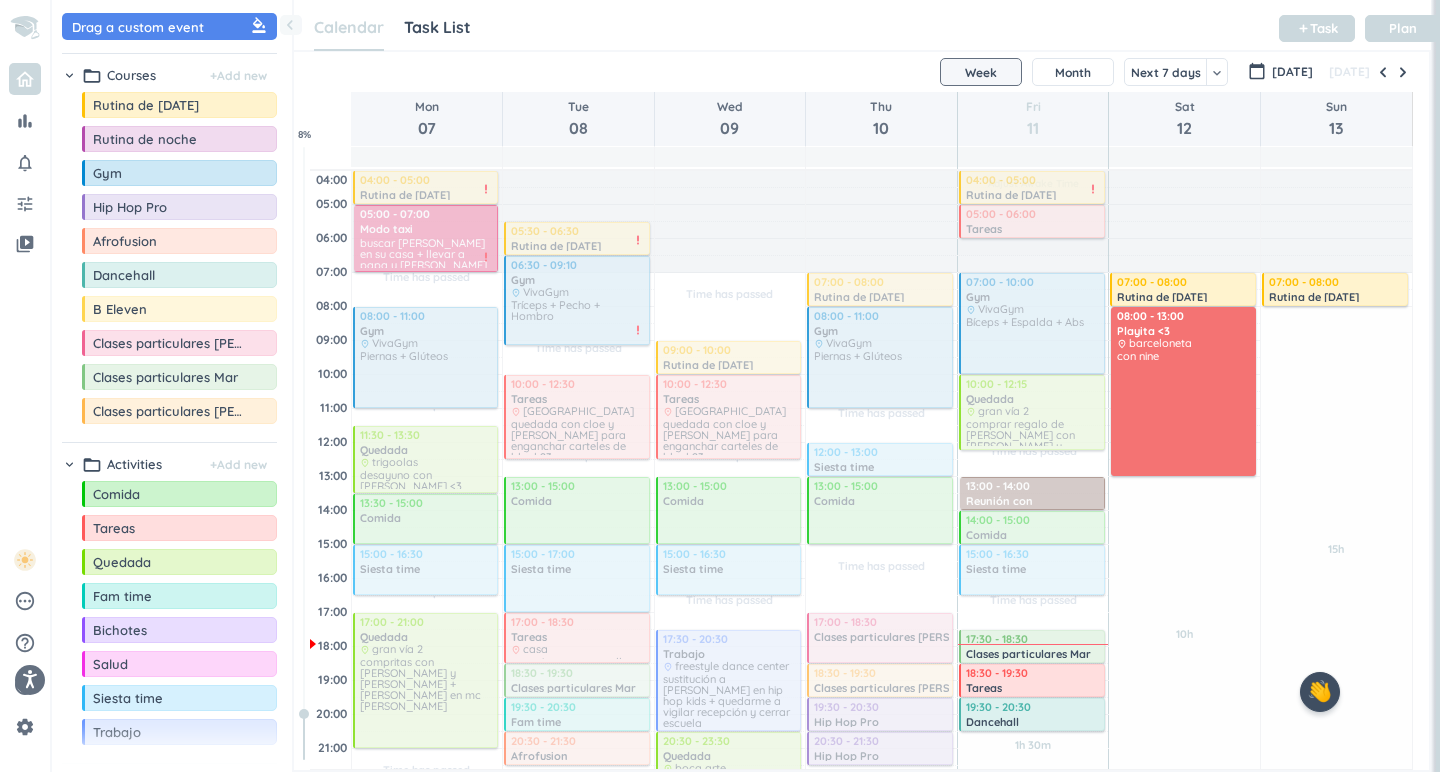 drag, startPoint x: 147, startPoint y: 536, endPoint x: 1035, endPoint y: 206, distance: 947.3352 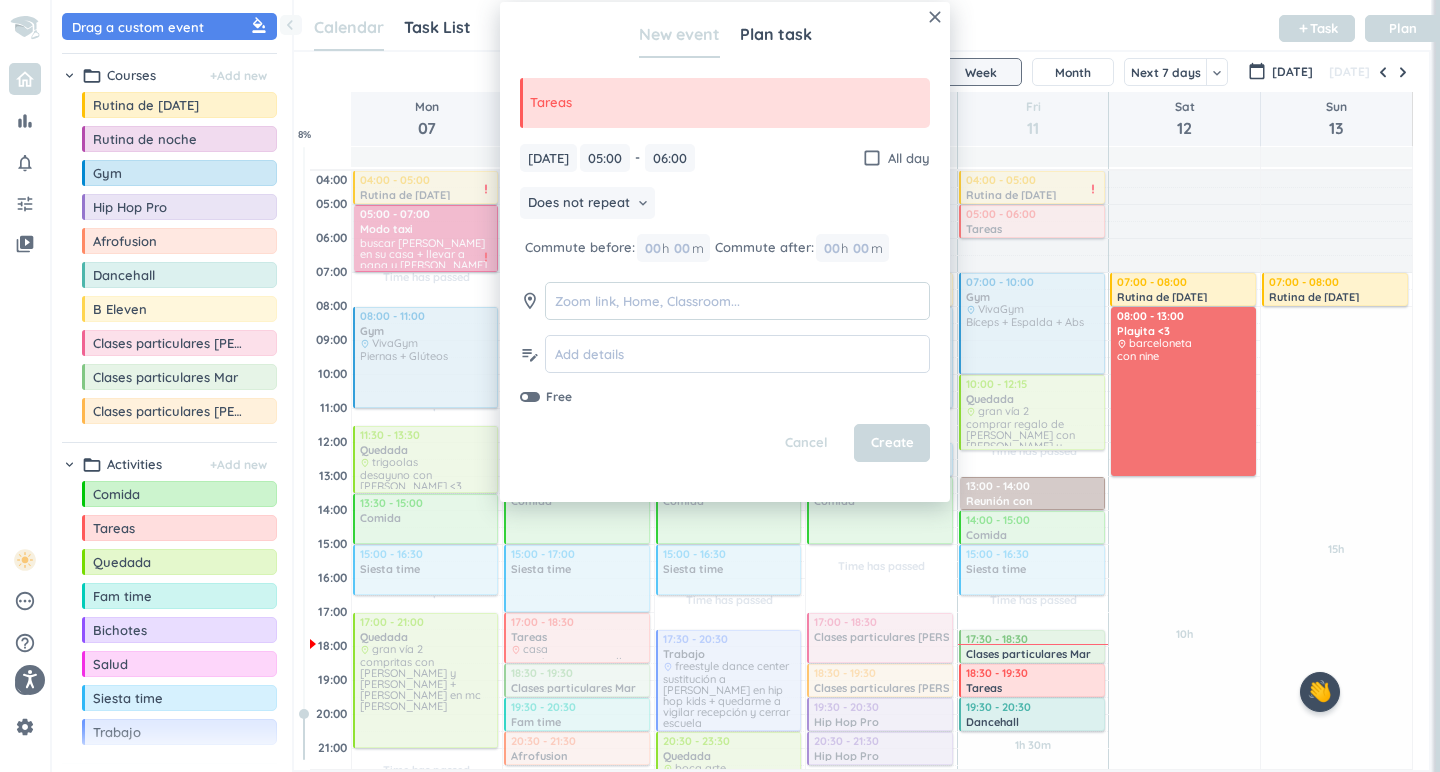 click at bounding box center [737, 301] 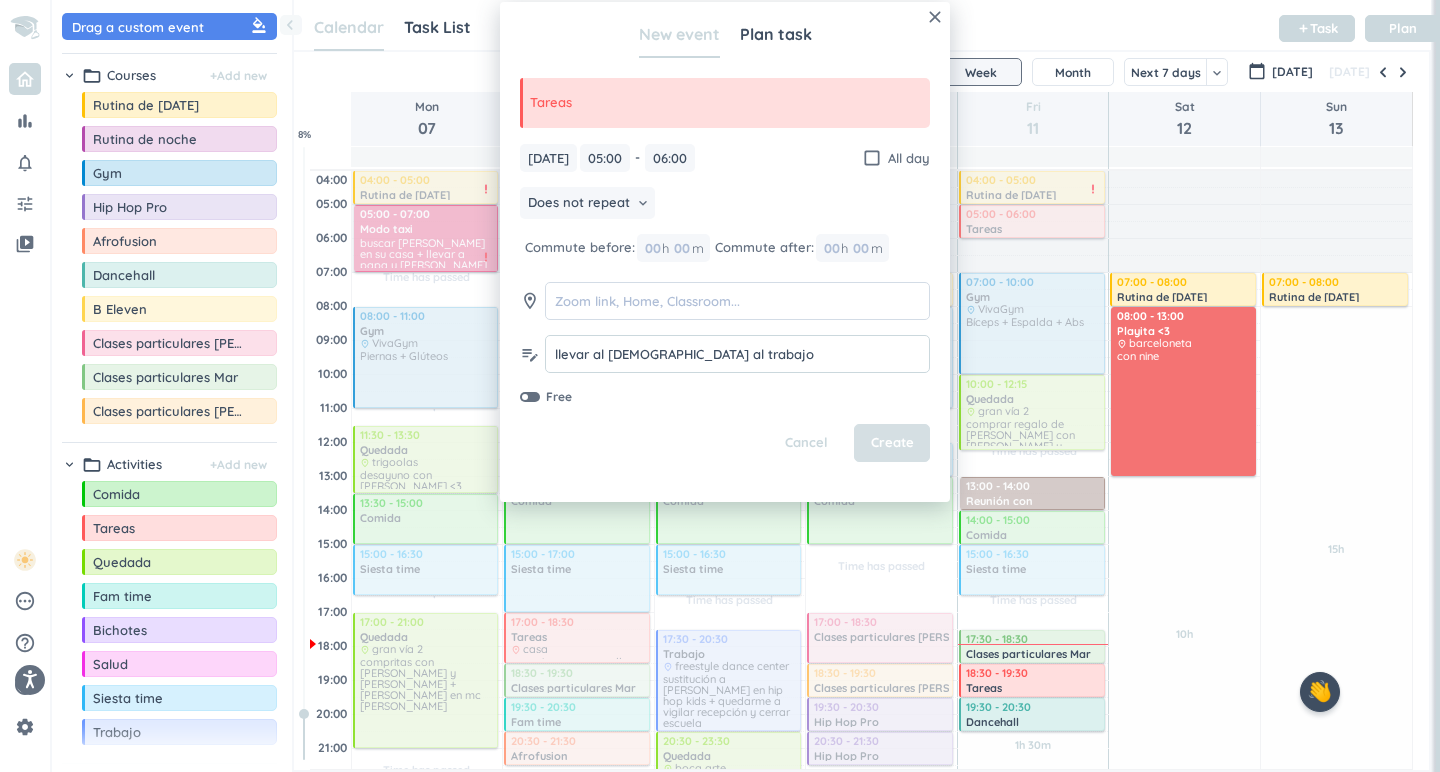 type on "llevar al [DEMOGRAPHIC_DATA] al trabajo" 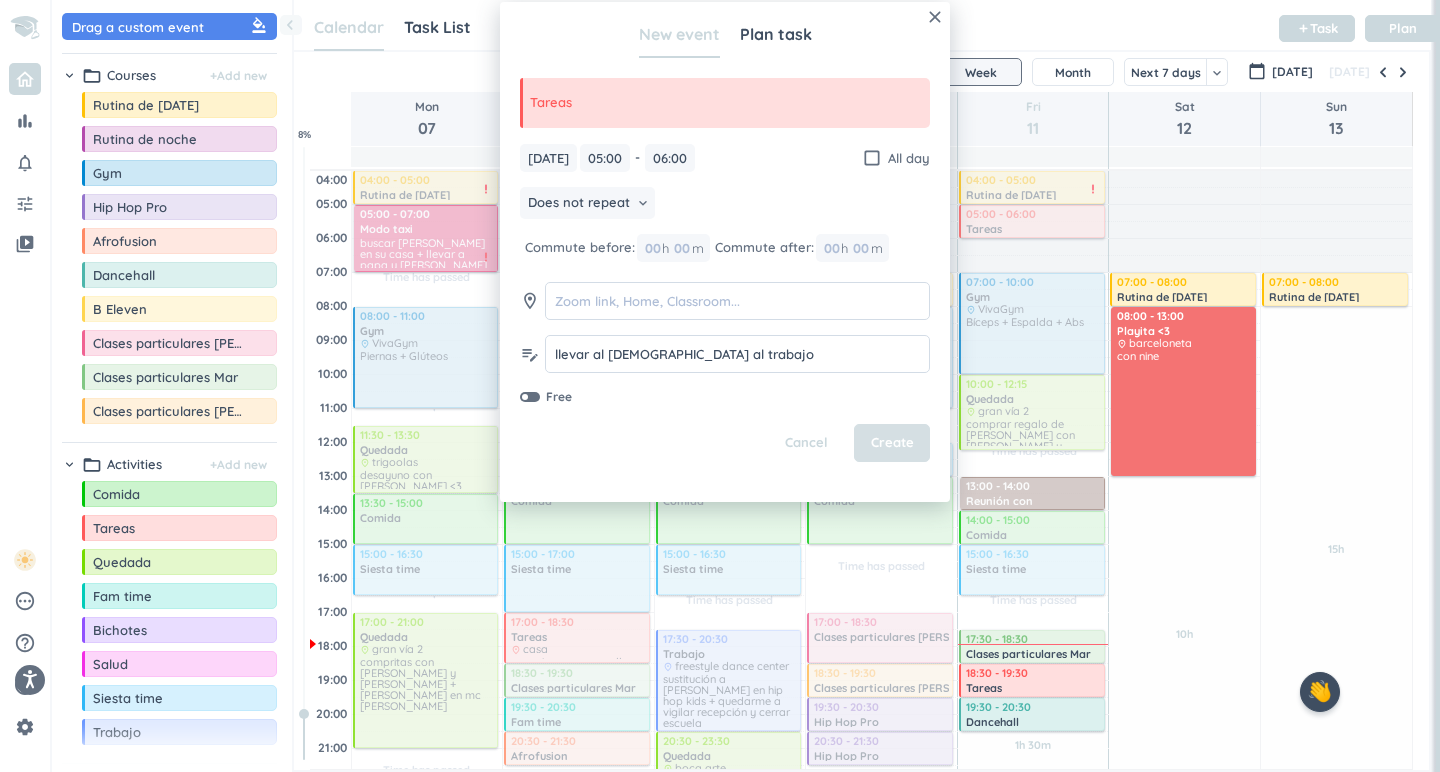 click on "Create" at bounding box center [892, 443] 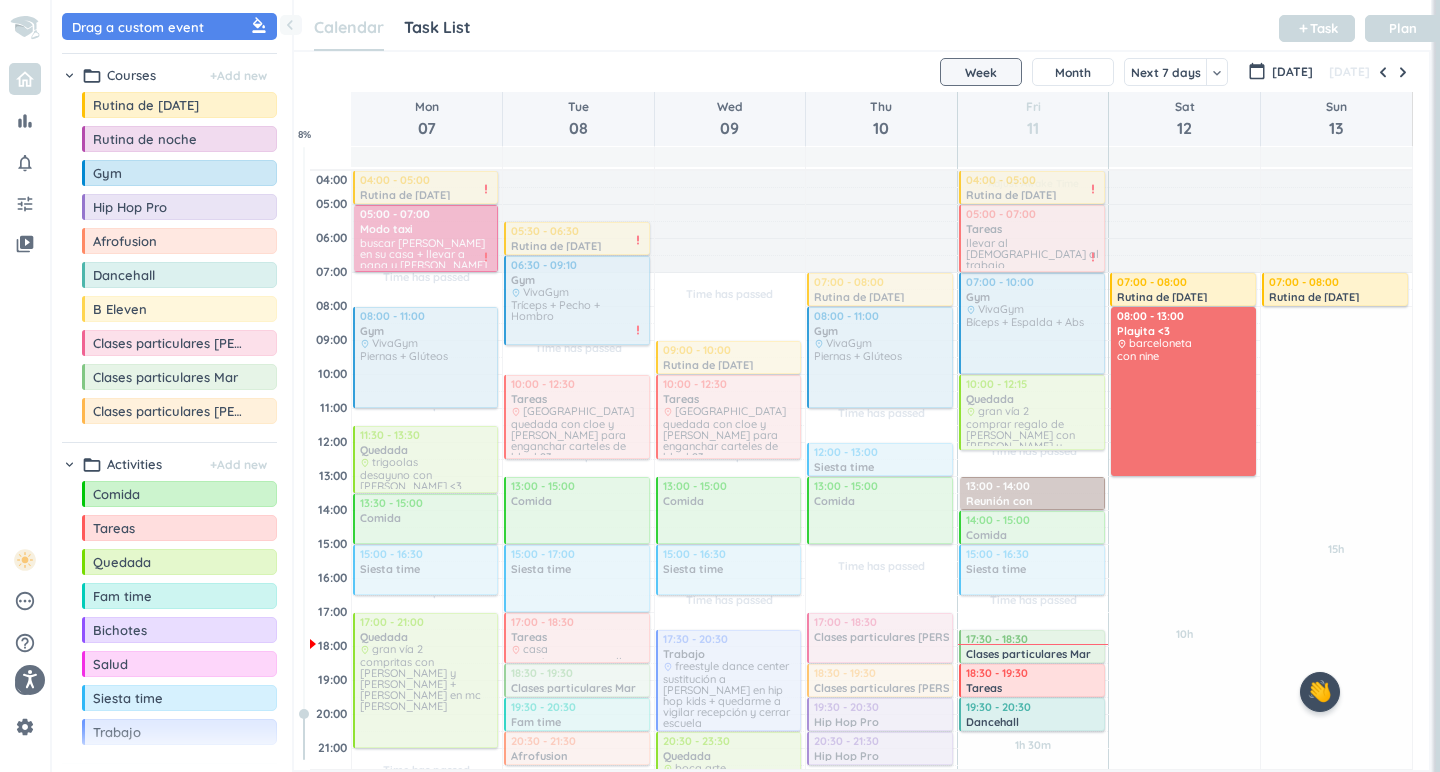 drag, startPoint x: 1023, startPoint y: 240, endPoint x: 1022, endPoint y: 271, distance: 31.016125 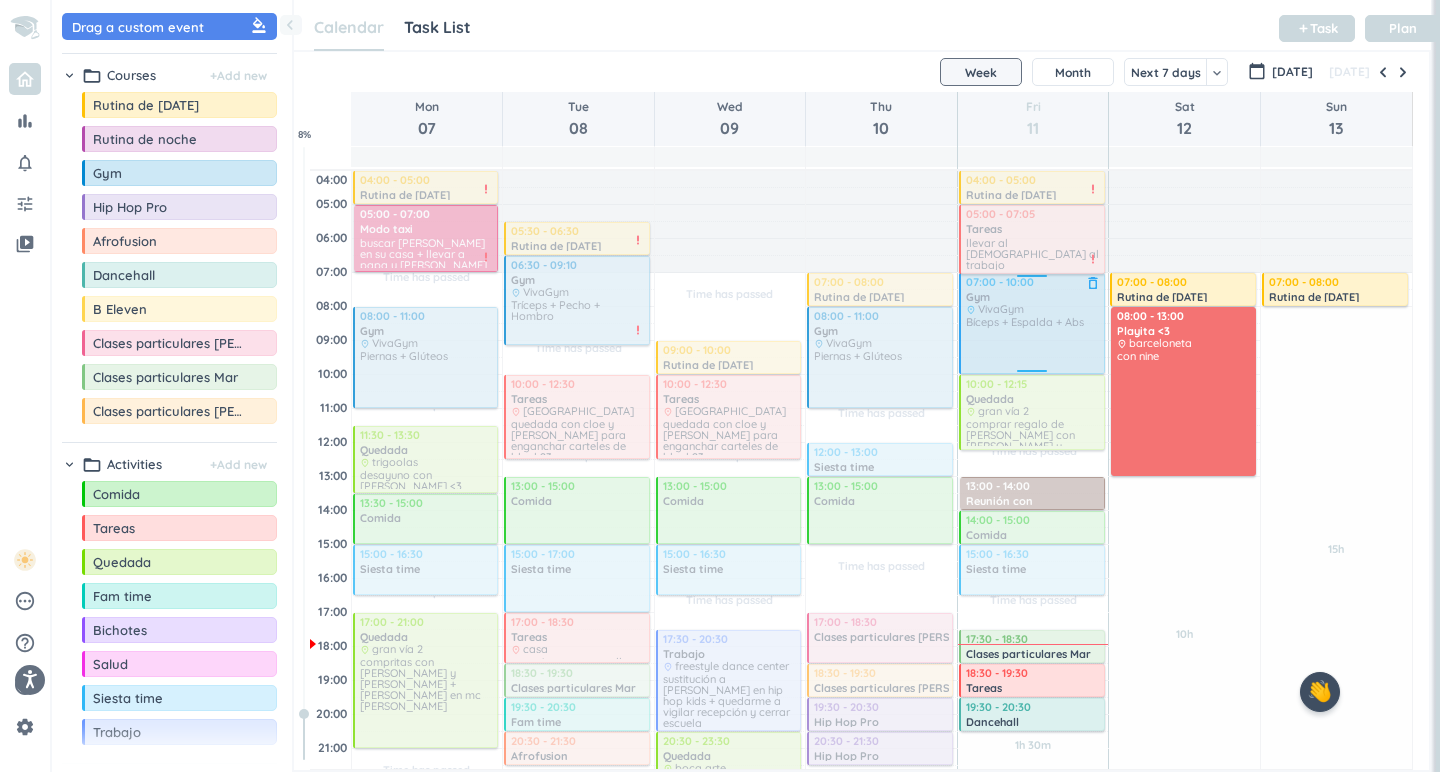 click on "04:00 - 05:00 Rutina de [DATE] delete_outline priority_high 05:00 - 06:55 Tareas delete_outline llevar al papa al trabajo  priority_high 07:00 - 10:00 Gym delete_outline place VivaGym Bíceps + Espalda + Abs 10:00 - 12:15 Quedada delete_outline place gran vía 2 comprar regalo de [PERSON_NAME] con [PERSON_NAME] y [PERSON_NAME] :) 13:00 - 14:00 Reunión con [PERSON_NAME] delete_outline place [PERSON_NAME][STREET_ADDRESS] contrato block23 14:00 - 15:00 Comida delete_outline 15:00 - 16:30 Siesta time delete_outline 17:30 - 18:30 Clases particulares Mar delete_outline 18:30 - 19:30 Tareas delete_outline place casa montar regalo [PERSON_NAME] con [PERSON_NAME] y [PERSON_NAME] 19:30 - 20:30 Dancehall delete_outline 22:00 - 00:00 Fam time  delete_outline place los hermanos   con [PERSON_NAME] :) priority_high" at bounding box center [1032, 171] 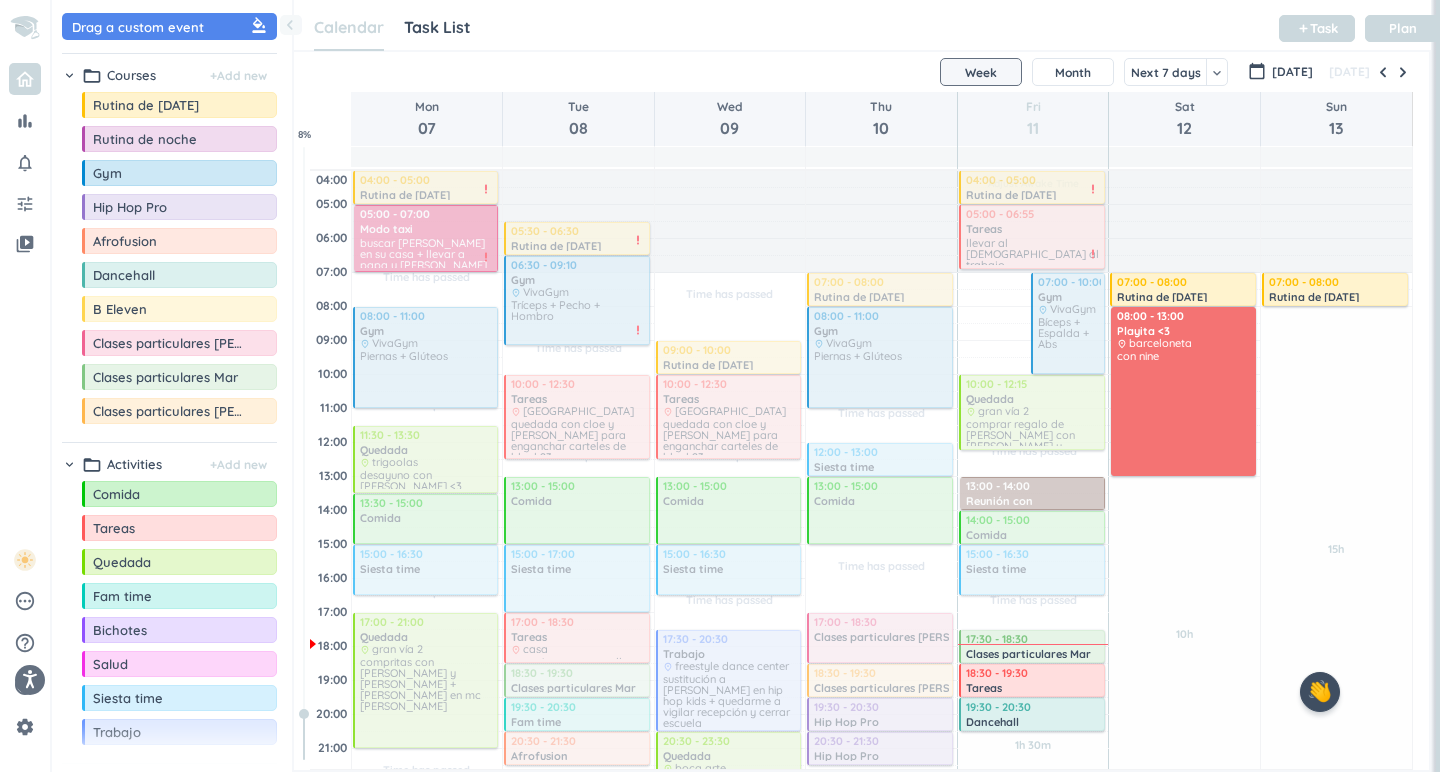 click on "Time has passed Past due Plan Time has passed Past due Plan 1h 30m Past due Plan Adjust Awake Time Adjust Awake Time 05:00 - 07:05 Tareas delete_outline llevar al papa al trabajo  priority_high 07:00 - 10:00 Gym delete_outline place VivaGym Bíceps + Espalda + Abs 04:00 - 05:00 Rutina de [DATE] delete_outline priority_high 10:00 - 12:15 Quedada delete_outline place gran vía 2 comprar regalo de [PERSON_NAME] con [PERSON_NAME] y [PERSON_NAME] :) 13:00 - 14:00 Reunión con [PERSON_NAME] delete_outline place [PERSON_NAME][STREET_ADDRESS] contrato block23 14:00 - 15:00 Comida delete_outline 15:00 - 16:30 Siesta time delete_outline 17:30 - 18:30 Clases particulares Mar delete_outline 18:30 - 19:30 Tareas delete_outline place casa montar regalo [PERSON_NAME] con [PERSON_NAME] y [PERSON_NAME] 19:30 - 20:30 Dancehall delete_outline 22:00 - 00:00 Fam time  delete_outline place los hermanos   con [PERSON_NAME] :) priority_high 05:00 - 06:55 Tareas delete_outline llevar al papa al trabajo  priority_high" at bounding box center [1033, 578] 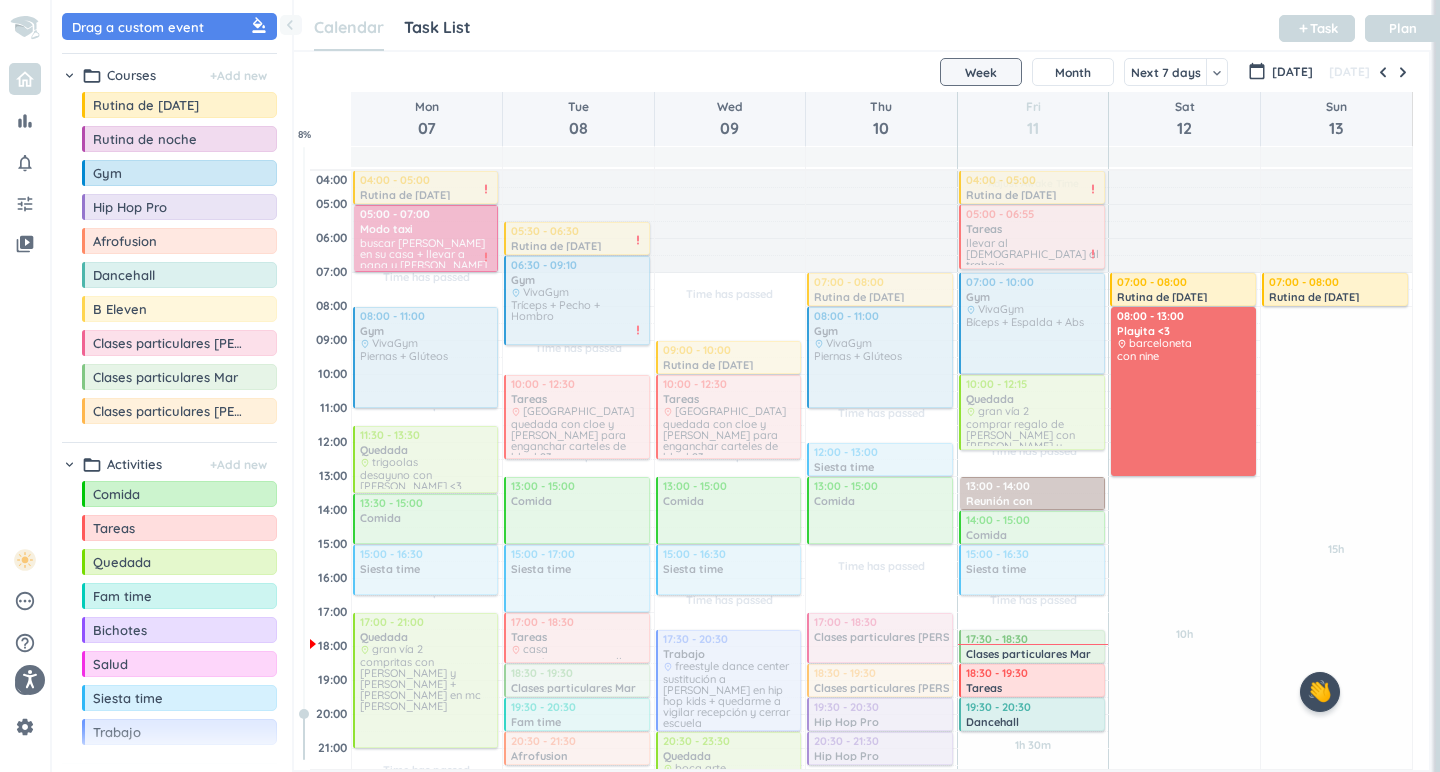 click on "Adjust Awake Time" at bounding box center [1033, 222] 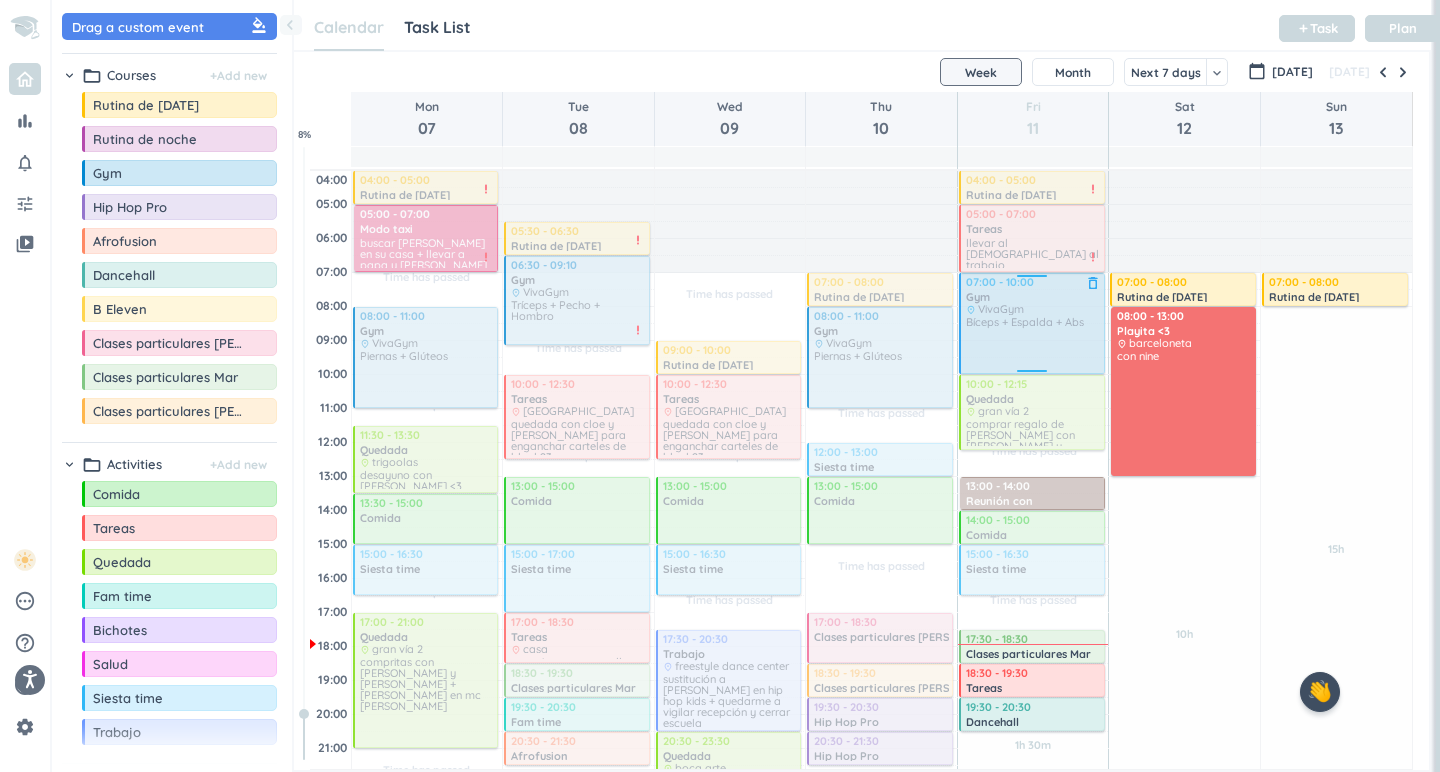 click on "04:00 - 05:00 Rutina de [DATE] delete_outline priority_high 05:00 - 06:55 Tareas delete_outline llevar al papa al trabajo  priority_high 07:00 - 10:00 Gym delete_outline place VivaGym Bíceps + Espalda + Abs 10:00 - 12:15 Quedada delete_outline place gran vía 2 comprar regalo de [PERSON_NAME] con [PERSON_NAME] y [PERSON_NAME] :) 13:00 - 14:00 Reunión con [PERSON_NAME] delete_outline place [PERSON_NAME][STREET_ADDRESS] contrato block23 14:00 - 15:00 Comida delete_outline 15:00 - 16:30 Siesta time delete_outline 17:30 - 18:30 Clases particulares Mar delete_outline 18:30 - 19:30 Tareas delete_outline place casa montar regalo [PERSON_NAME] con [PERSON_NAME] y [PERSON_NAME] 19:30 - 20:30 Dancehall delete_outline 22:00 - 00:00 Fam time  delete_outline place los hermanos   con [PERSON_NAME] :) priority_high" at bounding box center (1032, 171) 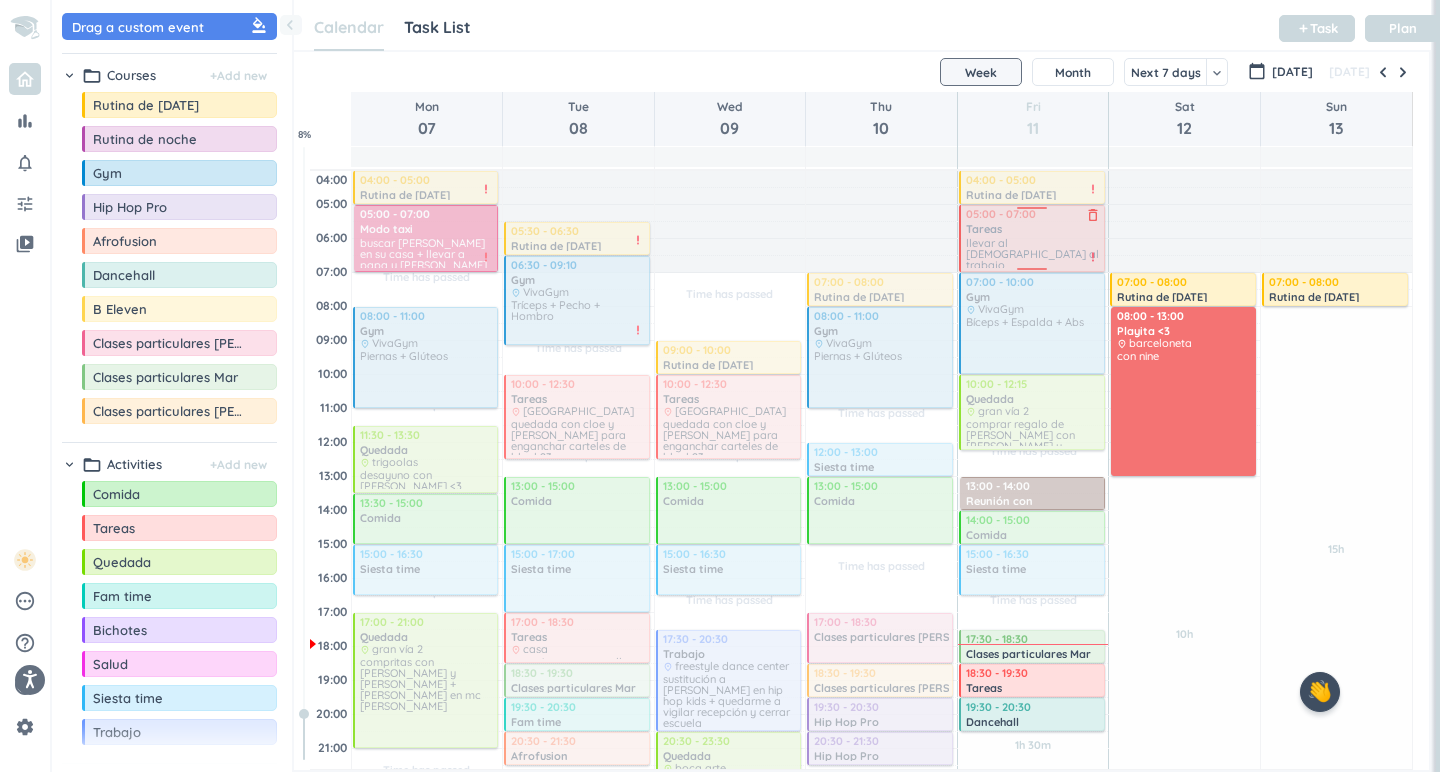 click at bounding box center [1031, 238] 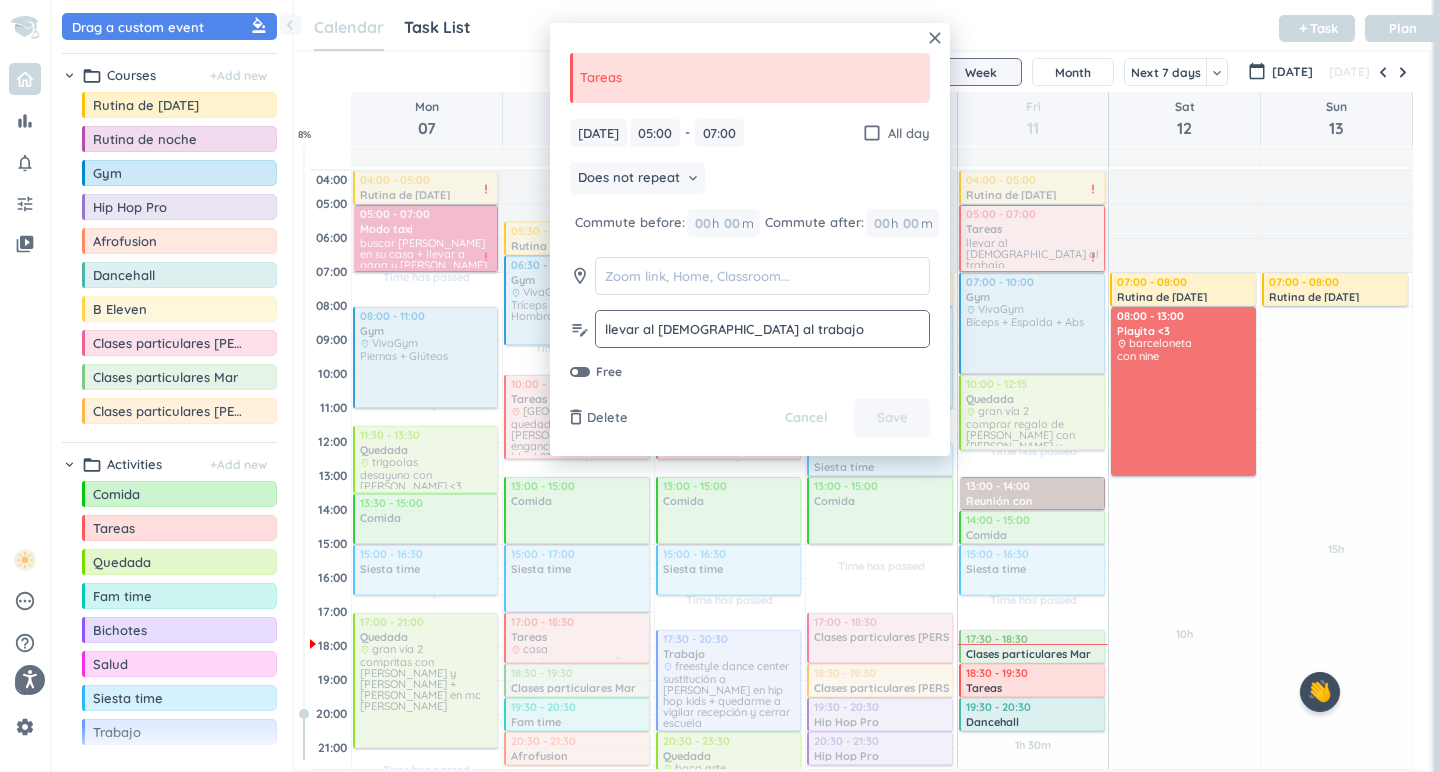 click on "llevar al [DEMOGRAPHIC_DATA] al trabajo" at bounding box center [762, 329] 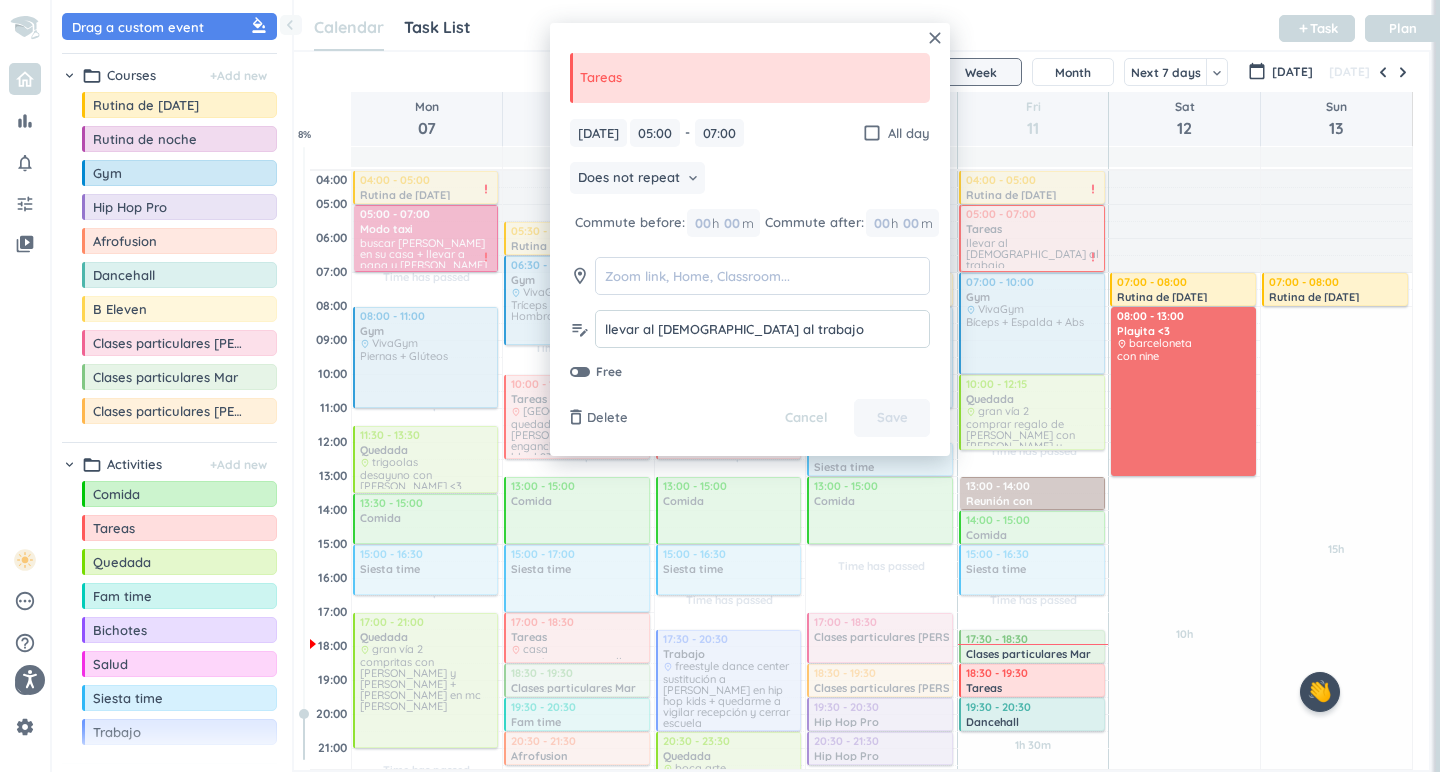 click on "llevar al [DEMOGRAPHIC_DATA] al trabajo" at bounding box center [762, 329] 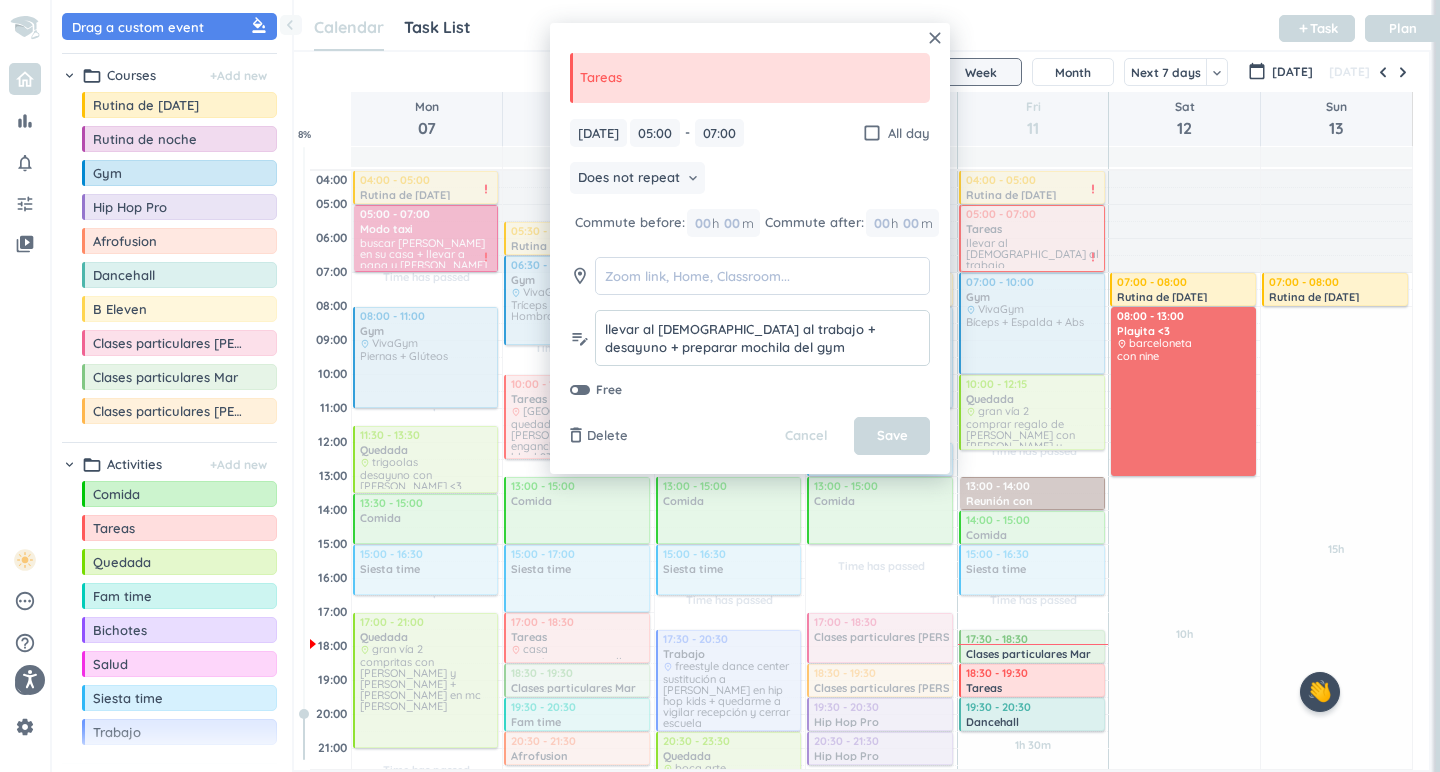 click on "llevar al [DEMOGRAPHIC_DATA] al trabajo + desayuno + preparar mochila del gym" at bounding box center [762, 338] 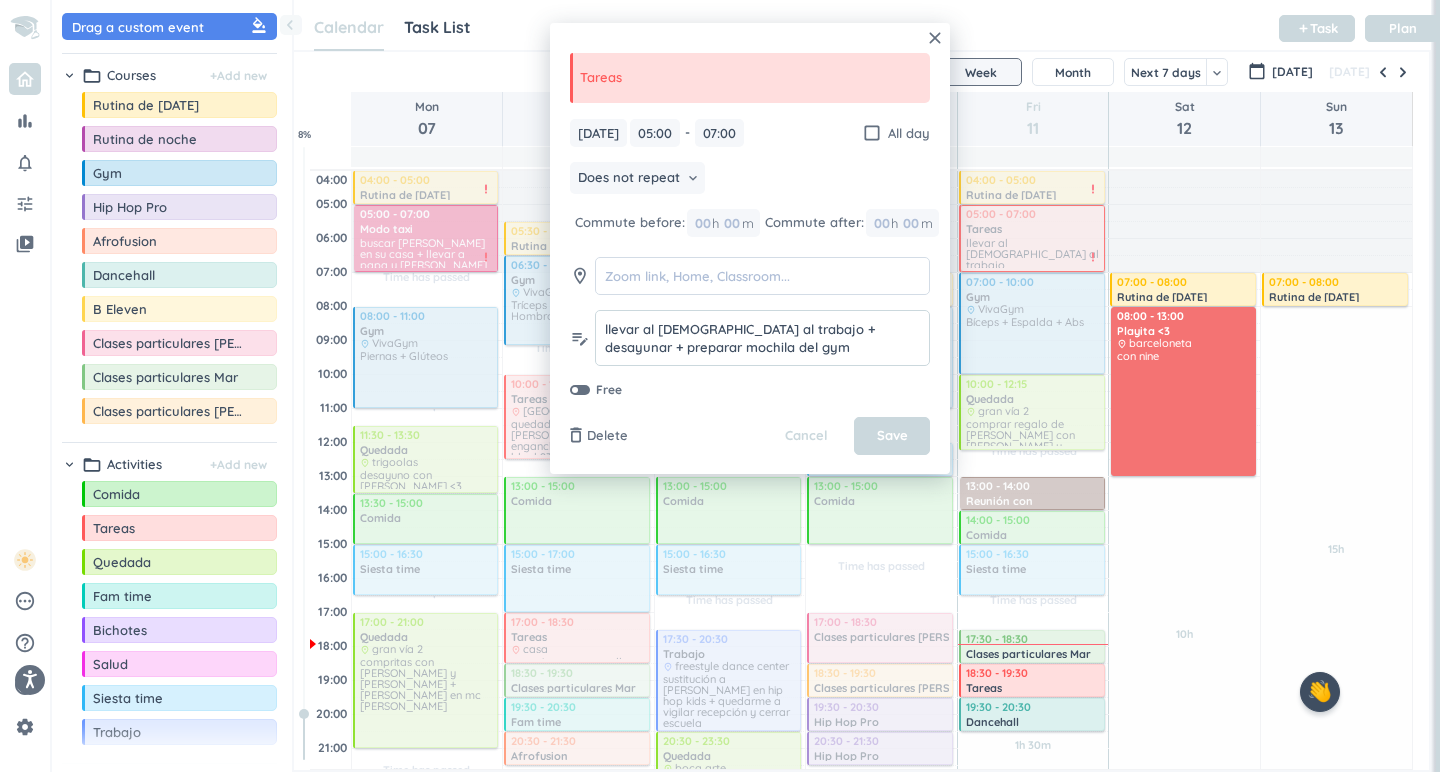 click on "llevar al [DEMOGRAPHIC_DATA] al trabajo + desayunar + preparar mochila del gym" at bounding box center [762, 338] 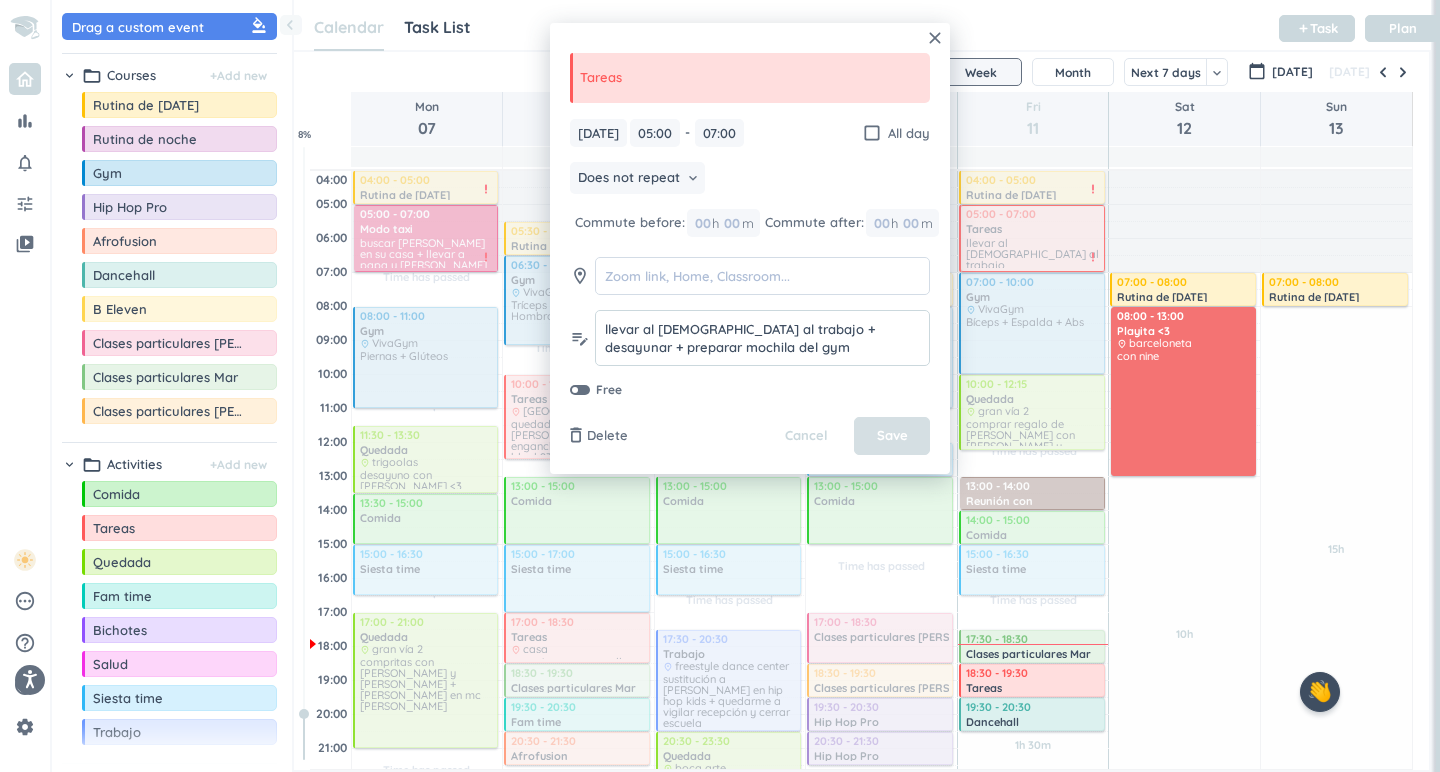 type on "llevar al [DEMOGRAPHIC_DATA] al trabajo + desayunar + preparar mochila del gym" 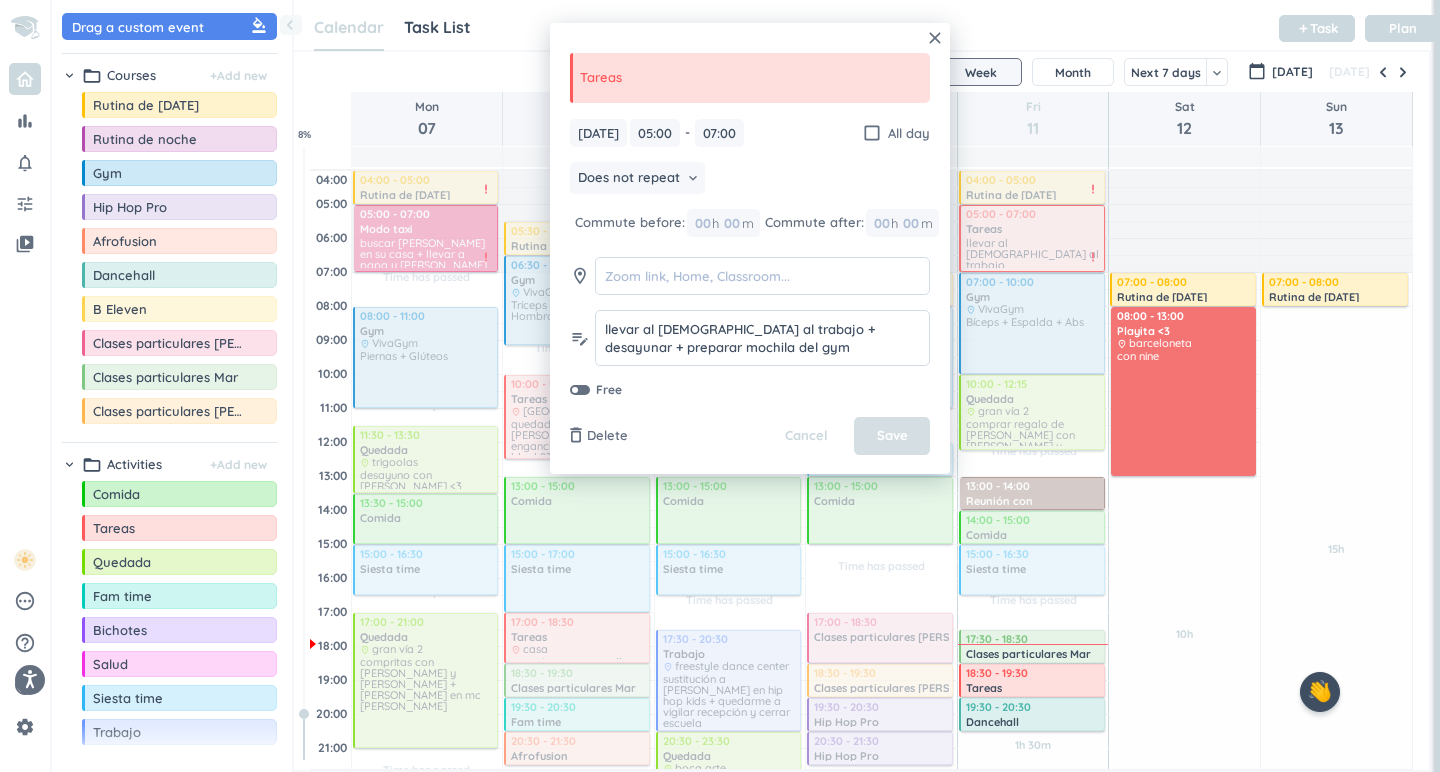 click on "Save" at bounding box center [892, 436] 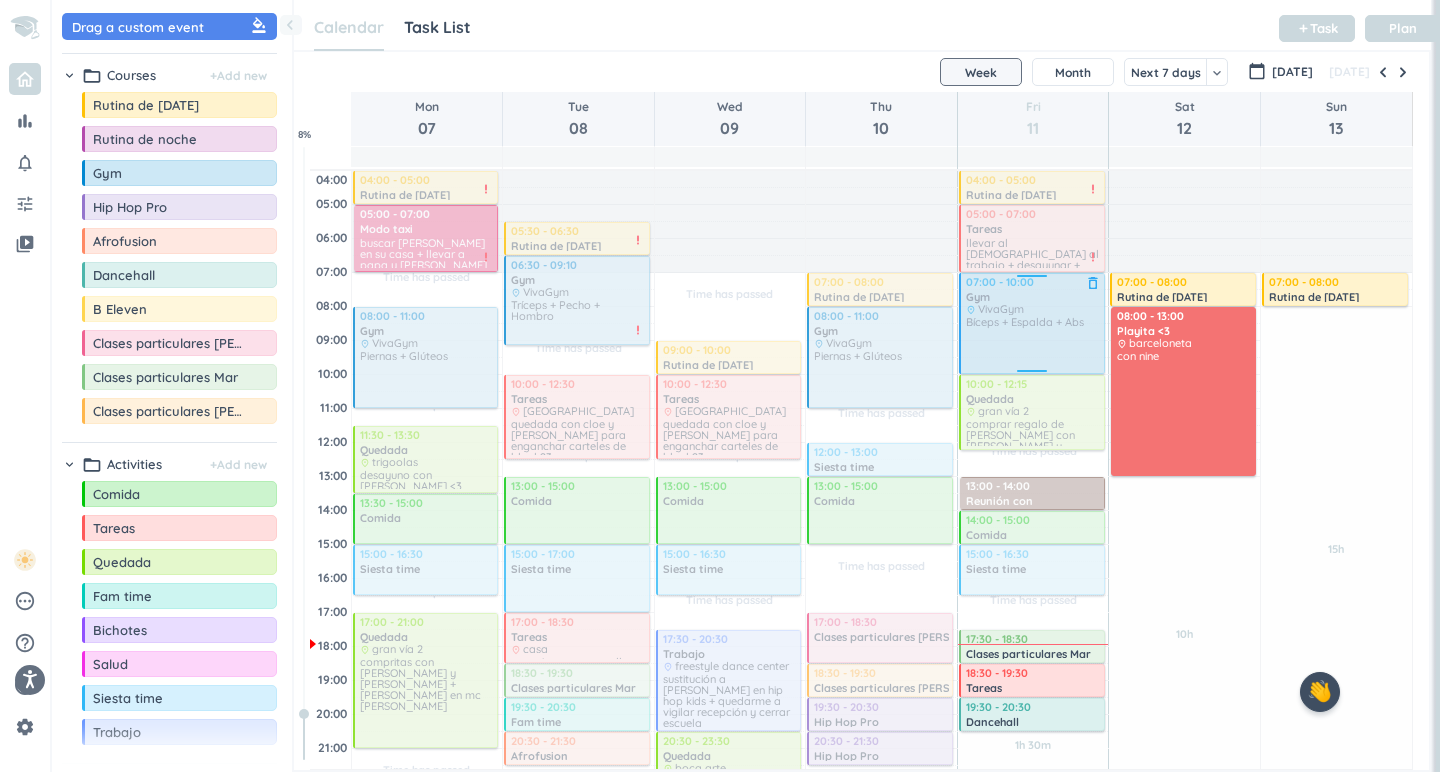 click at bounding box center [1031, 323] 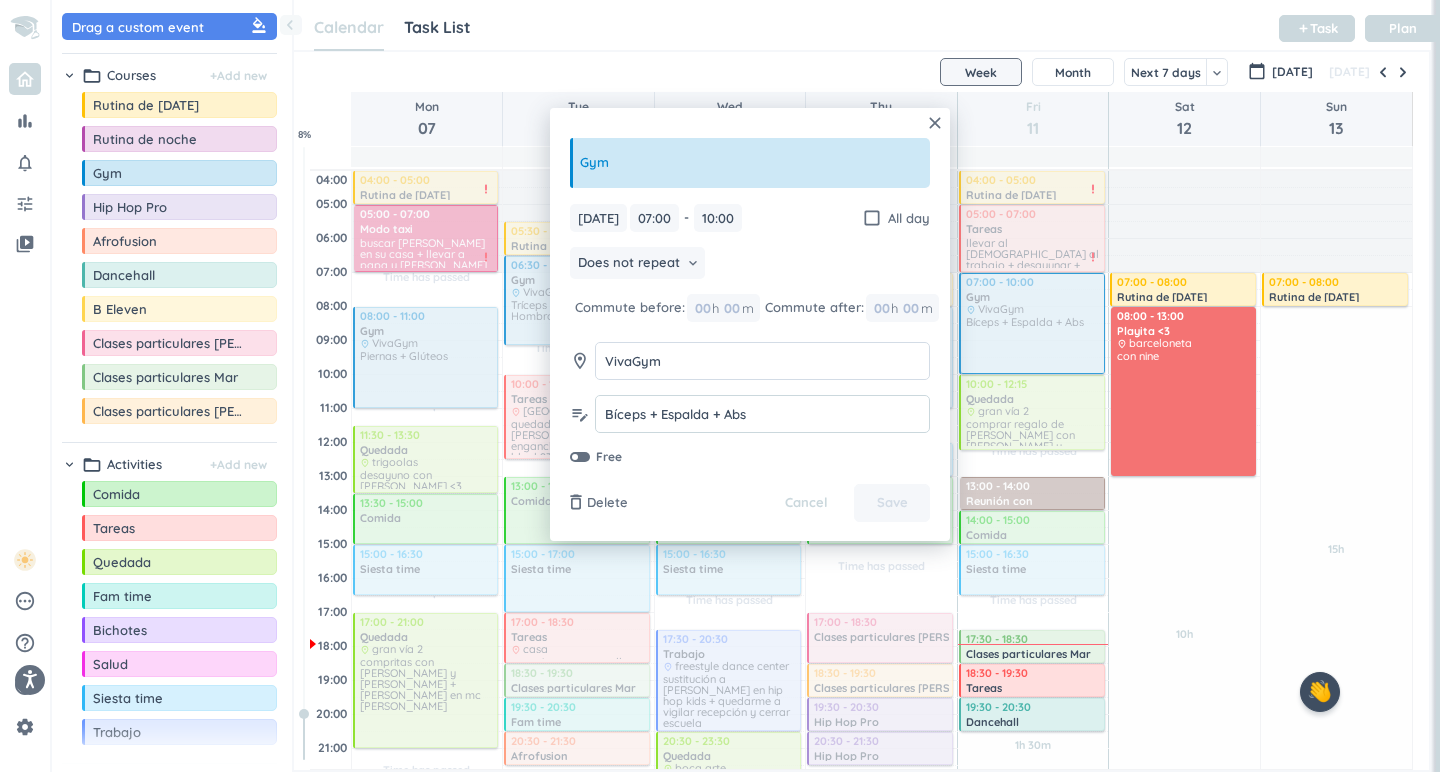 click on "Bíceps + Espalda + Abs" at bounding box center [762, 414] 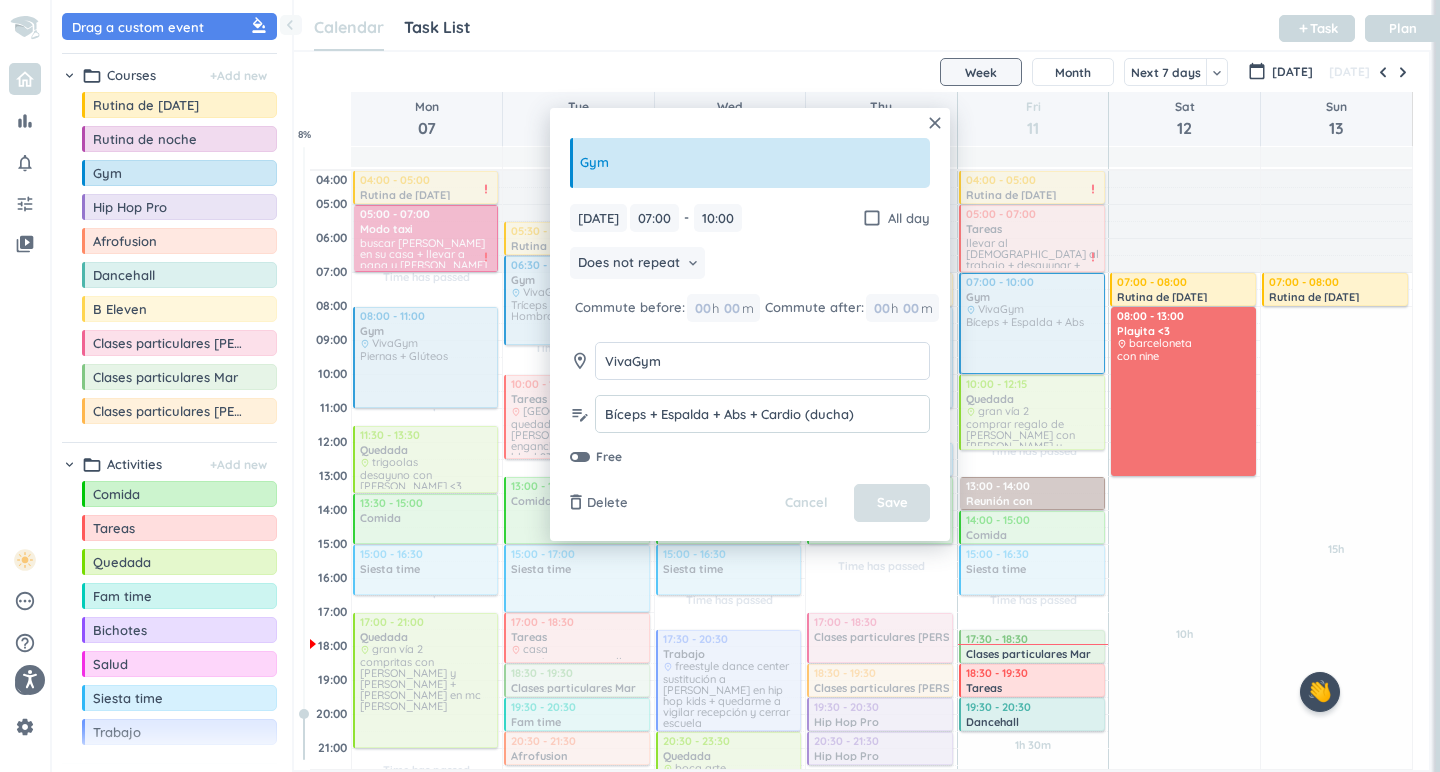 type on "Bíceps + Espalda + Abs + Cardio (ducha)" 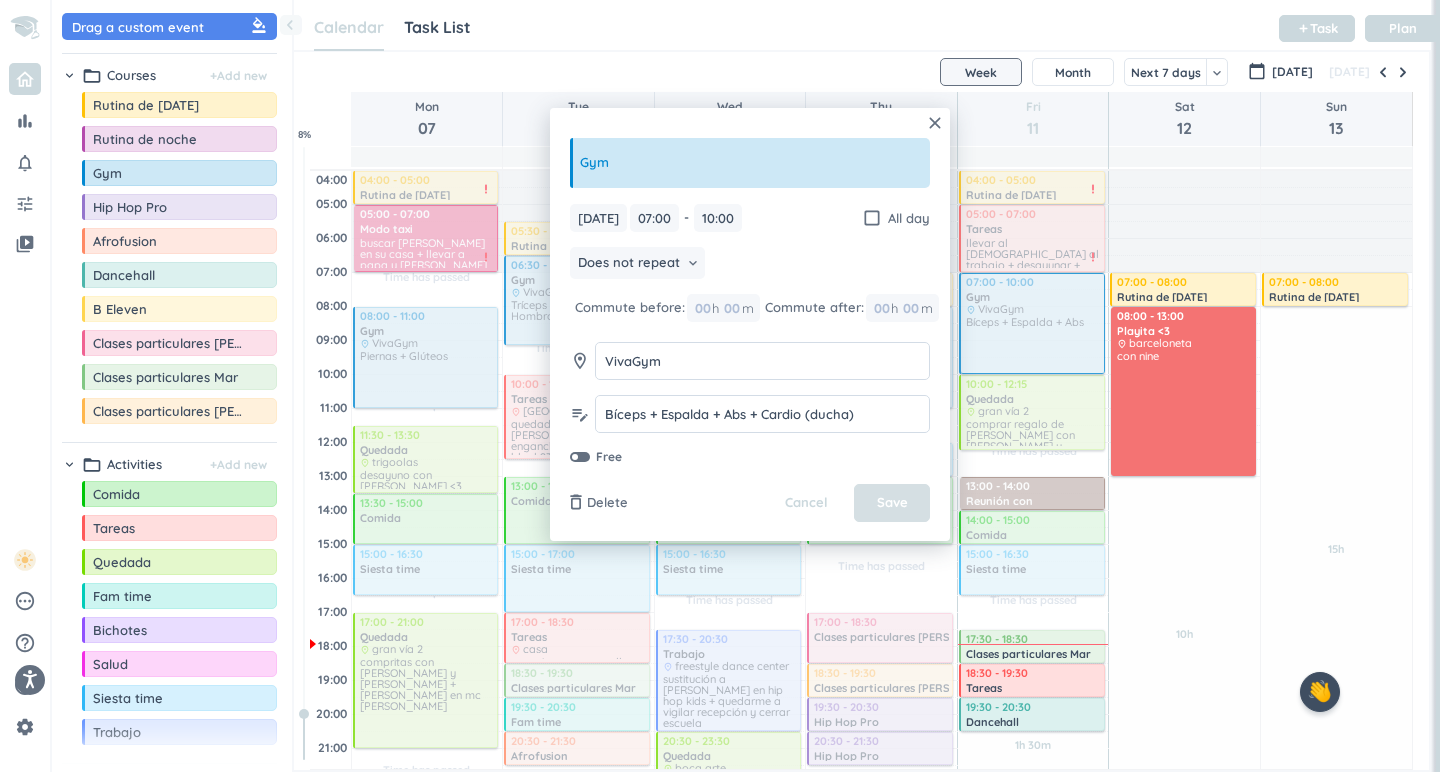 click on "Save" at bounding box center [892, 503] 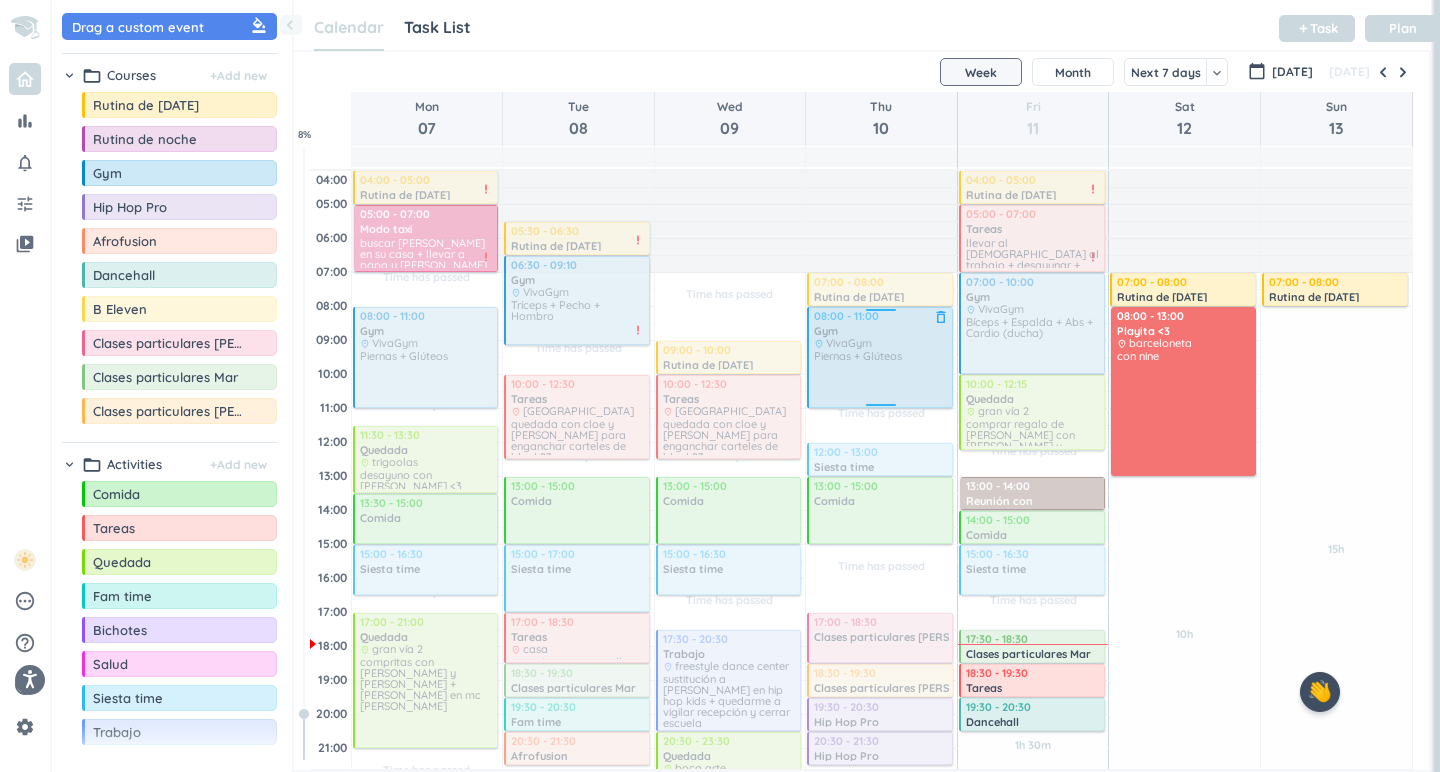 click at bounding box center (879, 357) 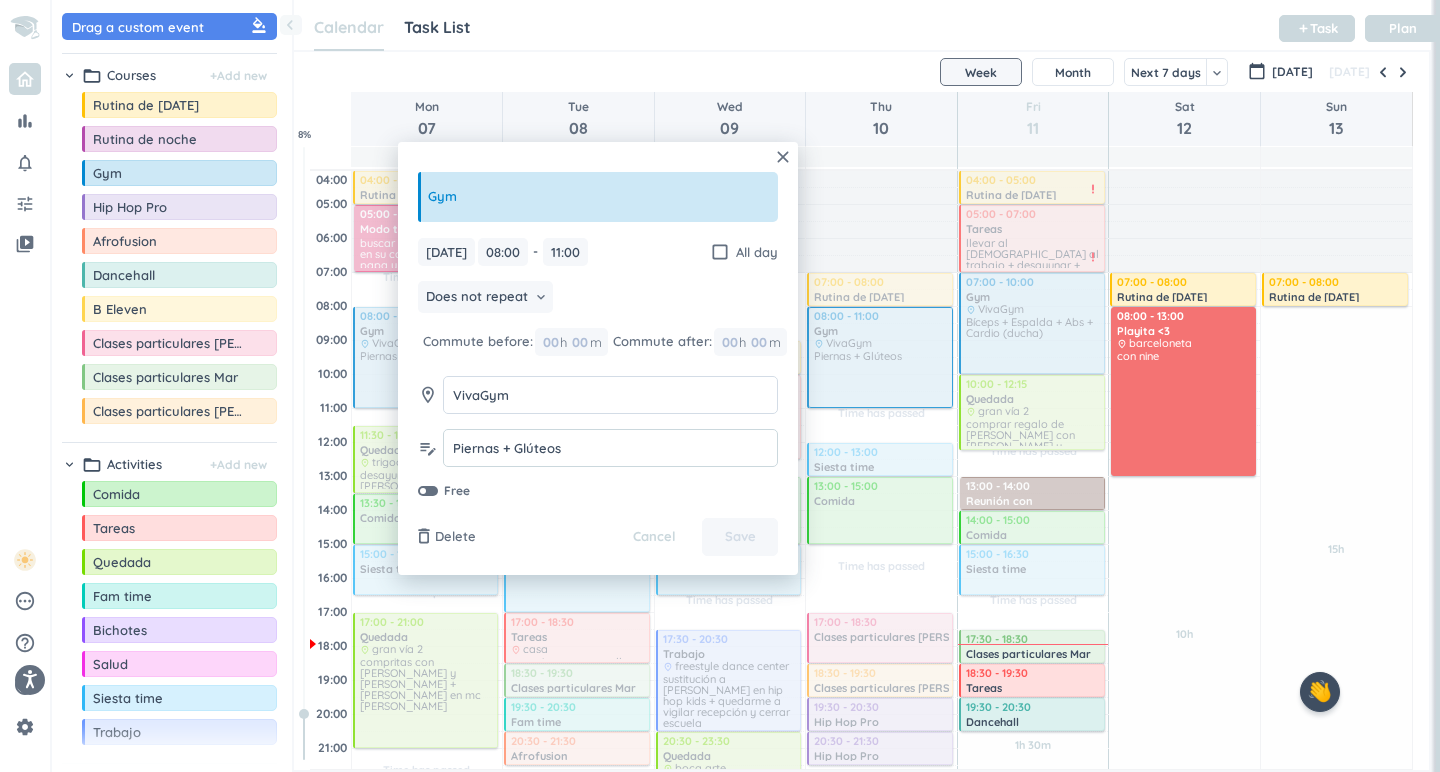 click on "Piernas + Glúteos" at bounding box center (610, 448) 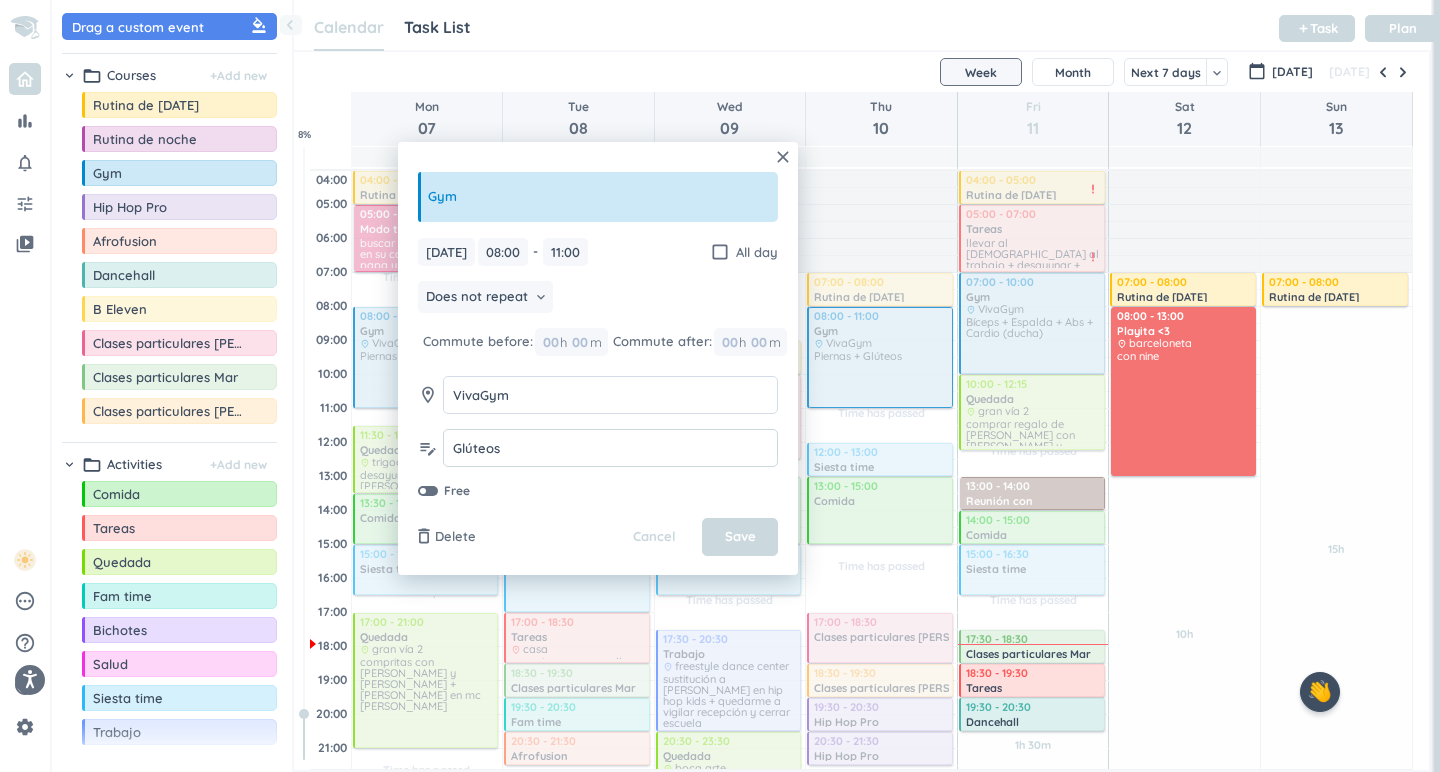 click on "Glúteos" at bounding box center [610, 448] 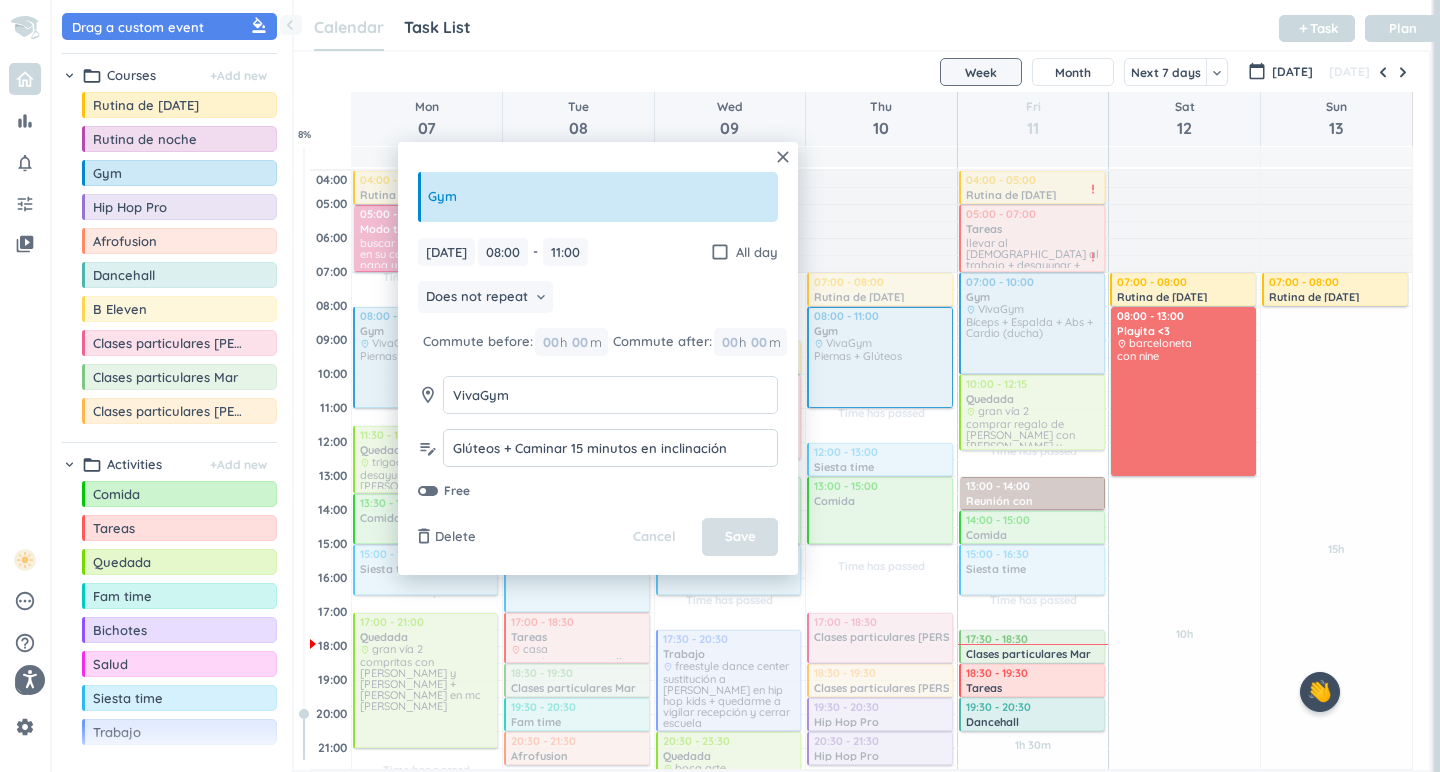 type on "Glúteos + Caminar 15 minutos en inclinación" 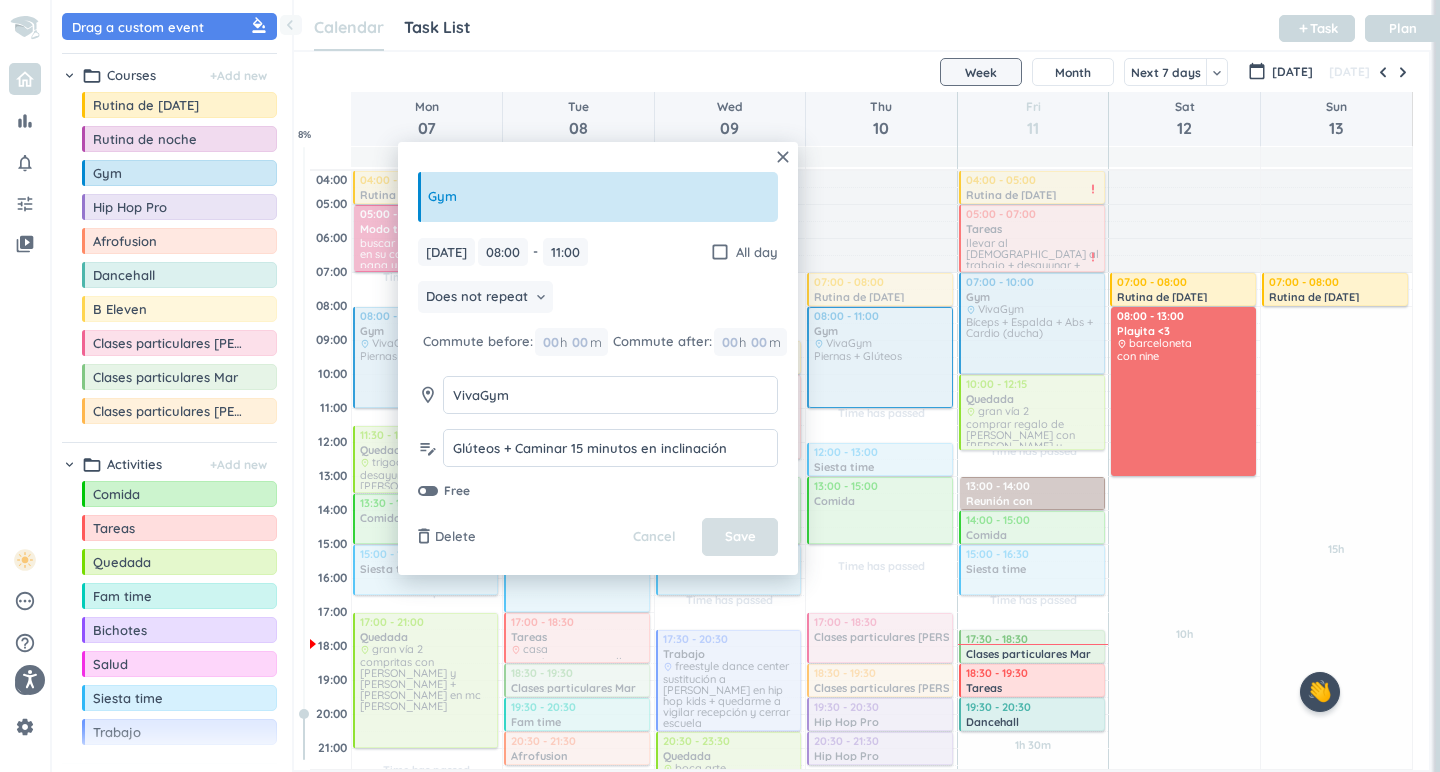 click on "Save" at bounding box center [740, 537] 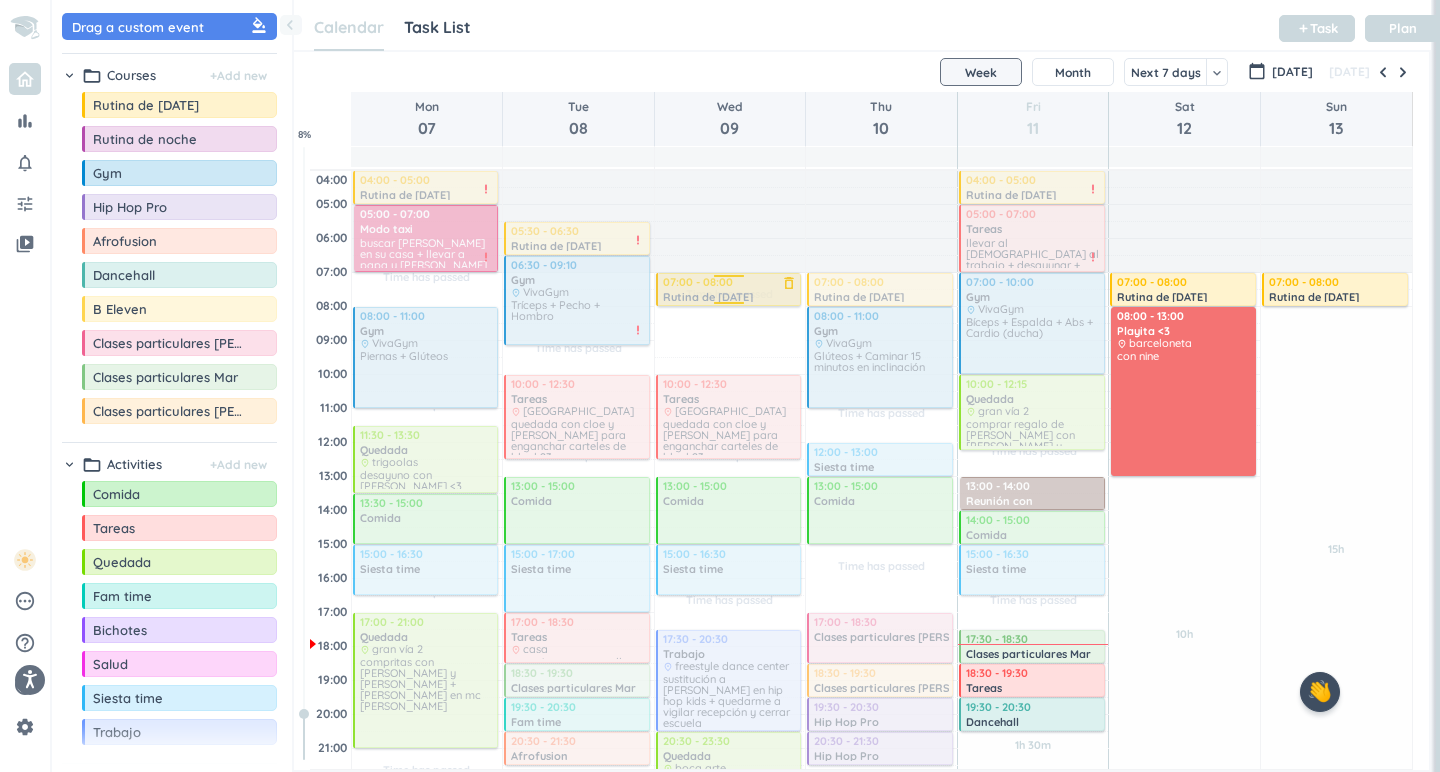 drag, startPoint x: 745, startPoint y: 356, endPoint x: 749, endPoint y: 294, distance: 62.1289 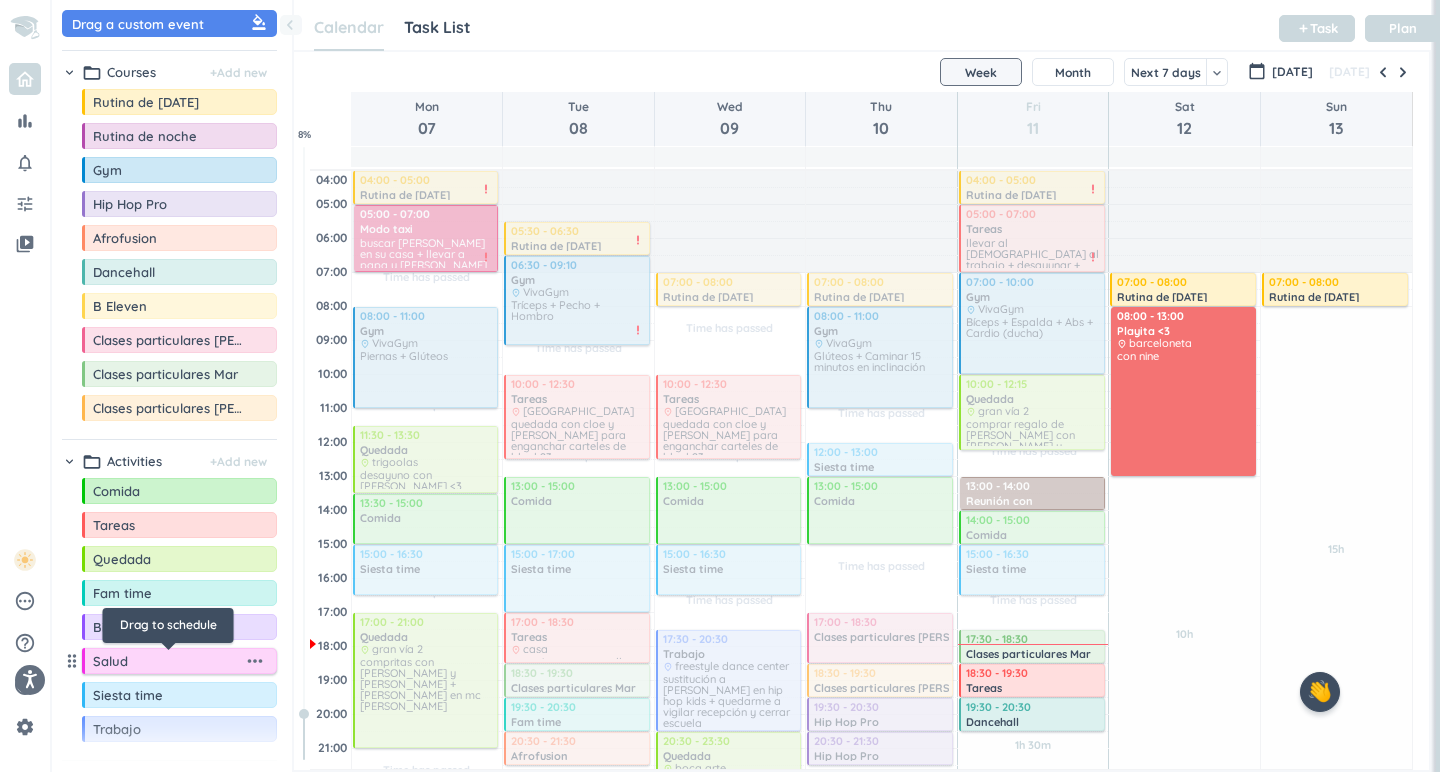 scroll, scrollTop: 0, scrollLeft: 0, axis: both 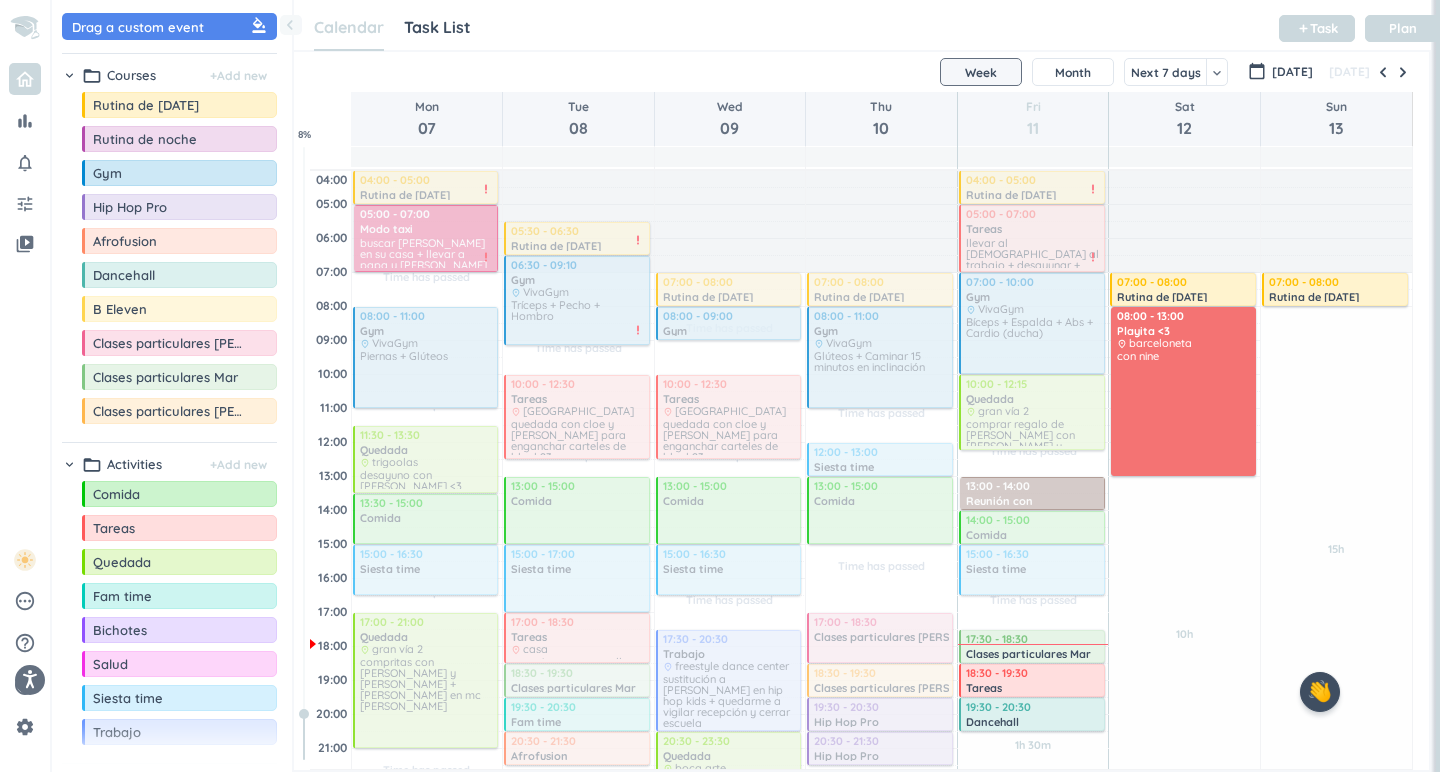 drag, startPoint x: 176, startPoint y: 170, endPoint x: 759, endPoint y: 309, distance: 599.3413 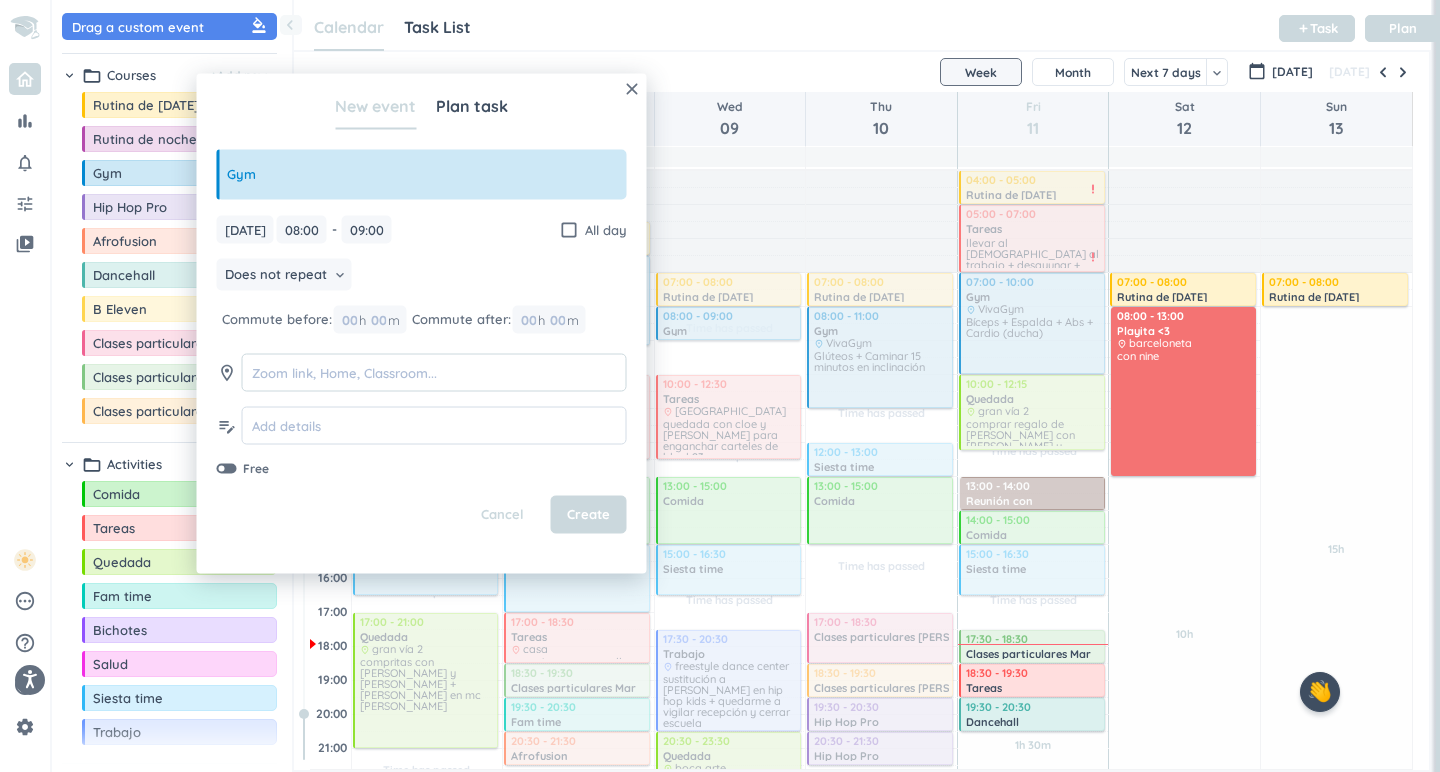 click at bounding box center (434, 372) 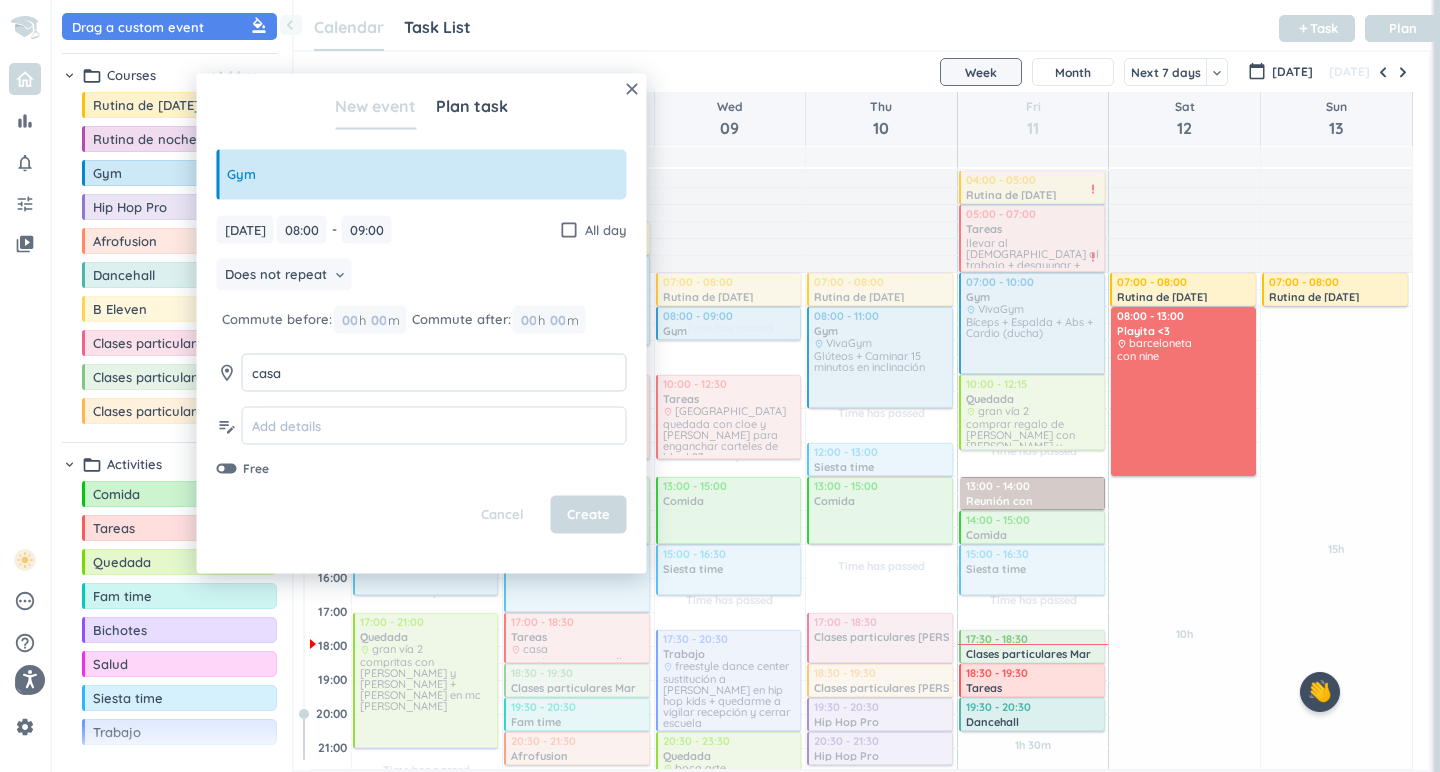 type on "casa" 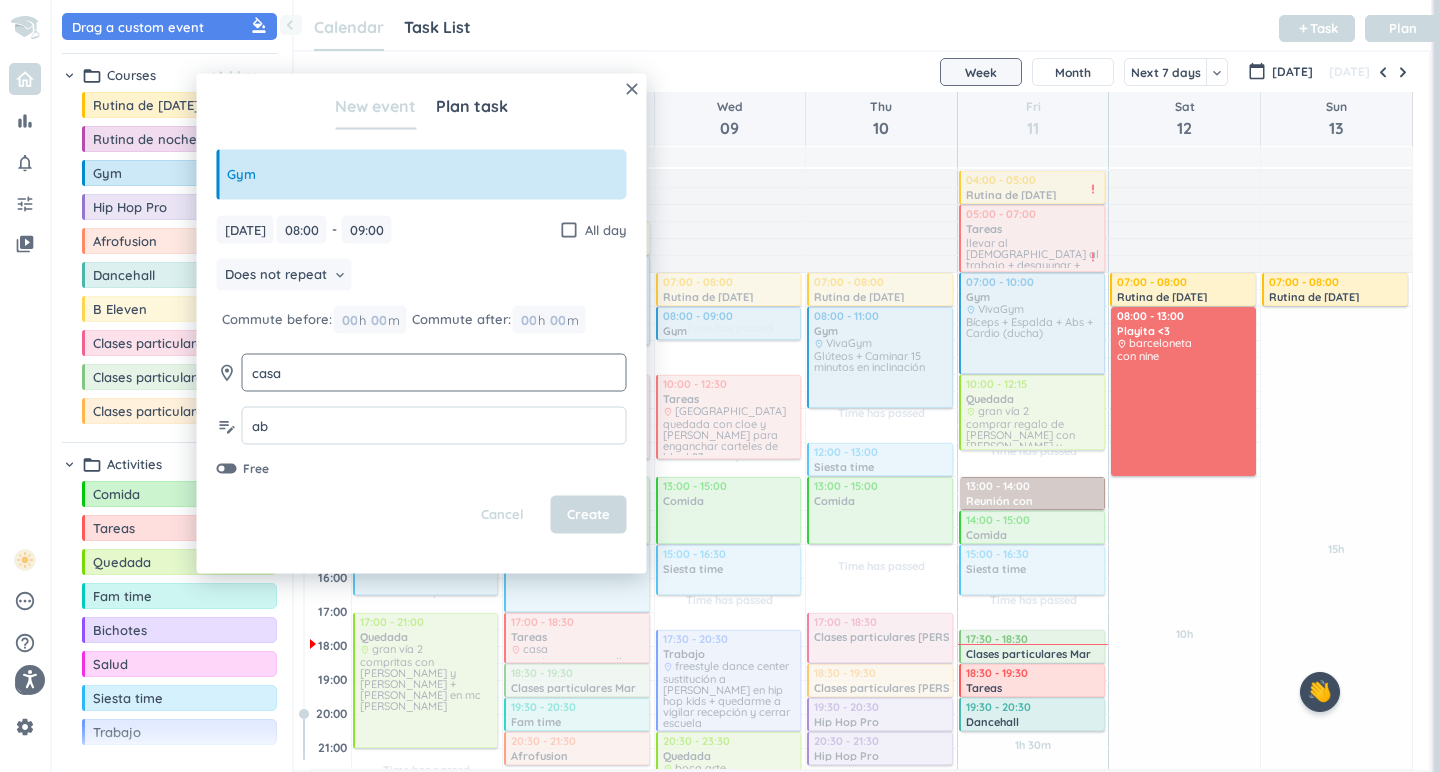 type on "a" 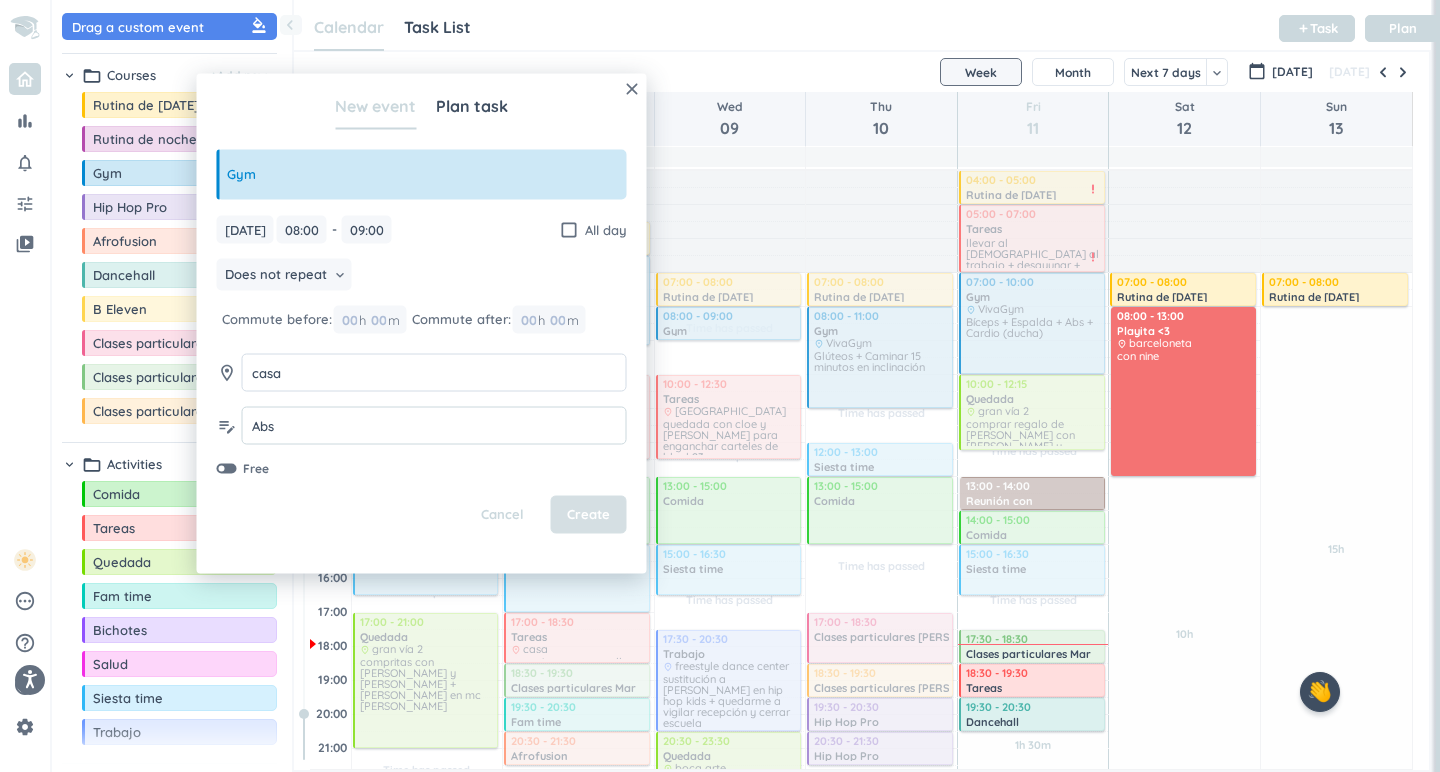 type on "Abs" 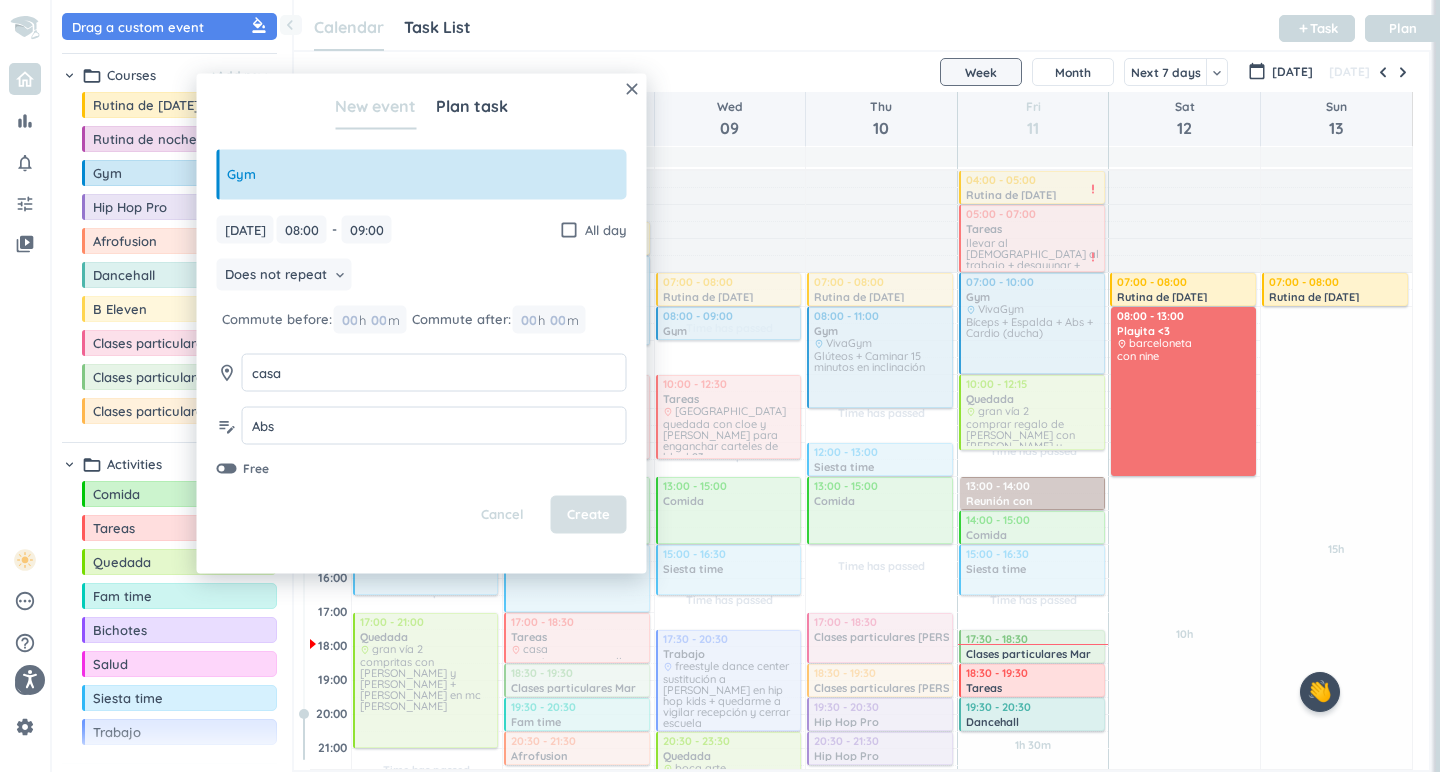 click on "Create" at bounding box center (589, 515) 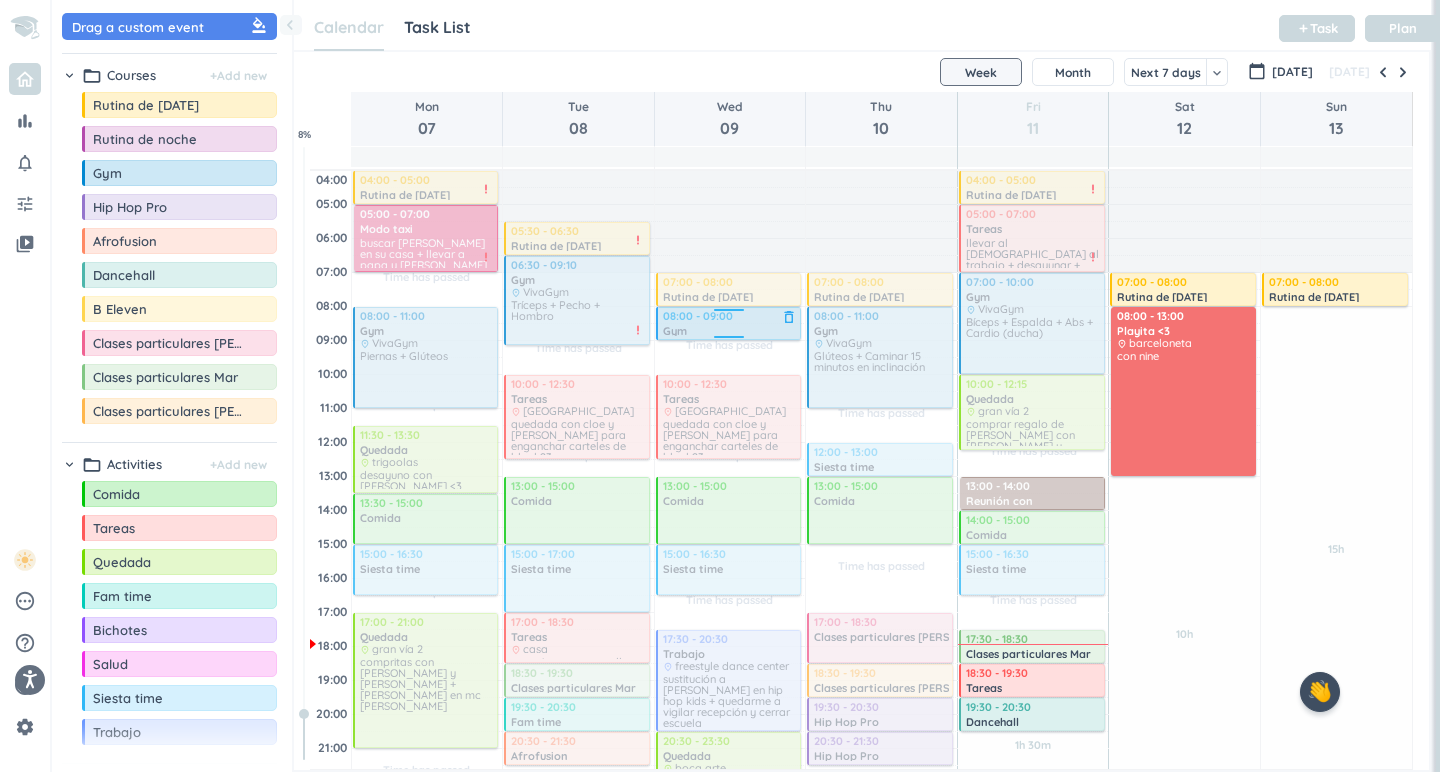 click at bounding box center (729, 340) 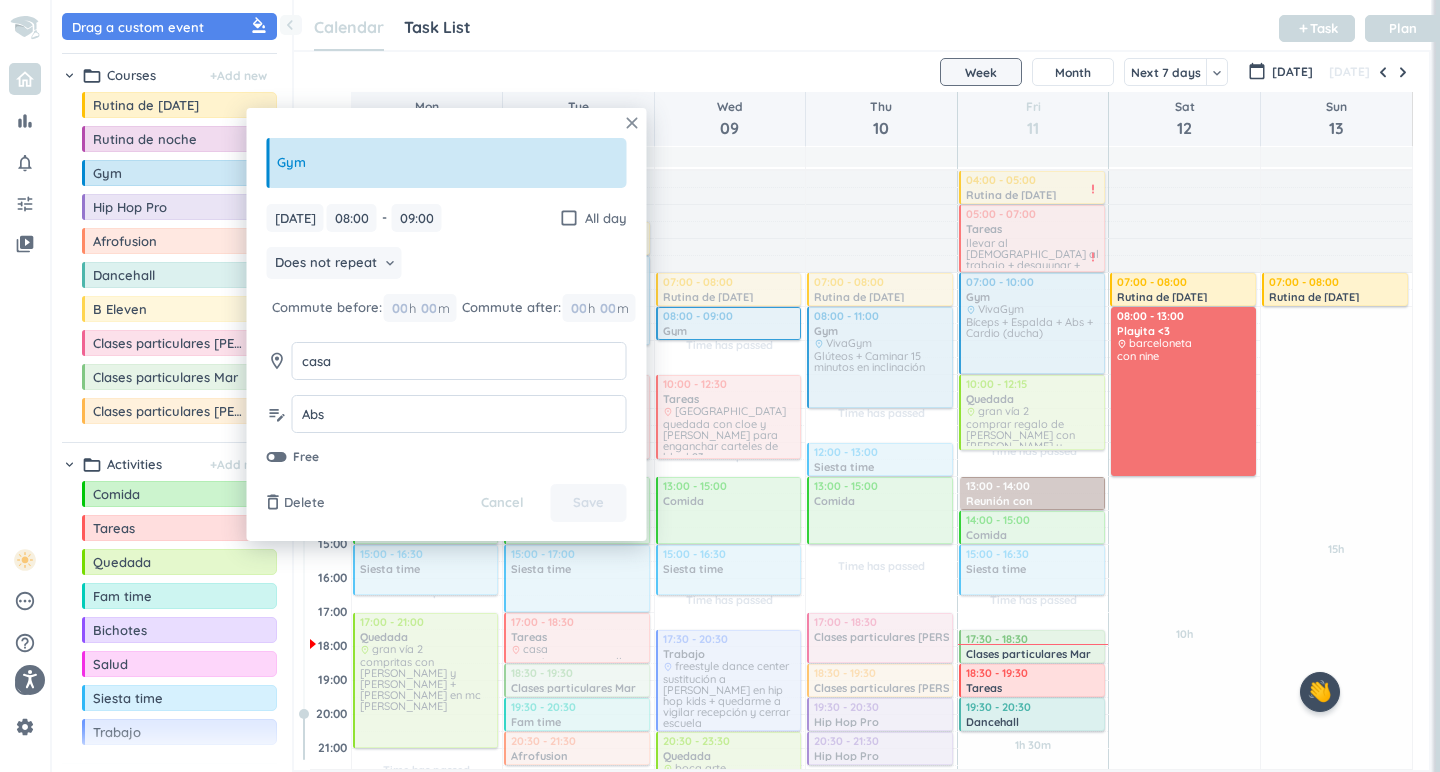 click on "close" at bounding box center [632, 123] 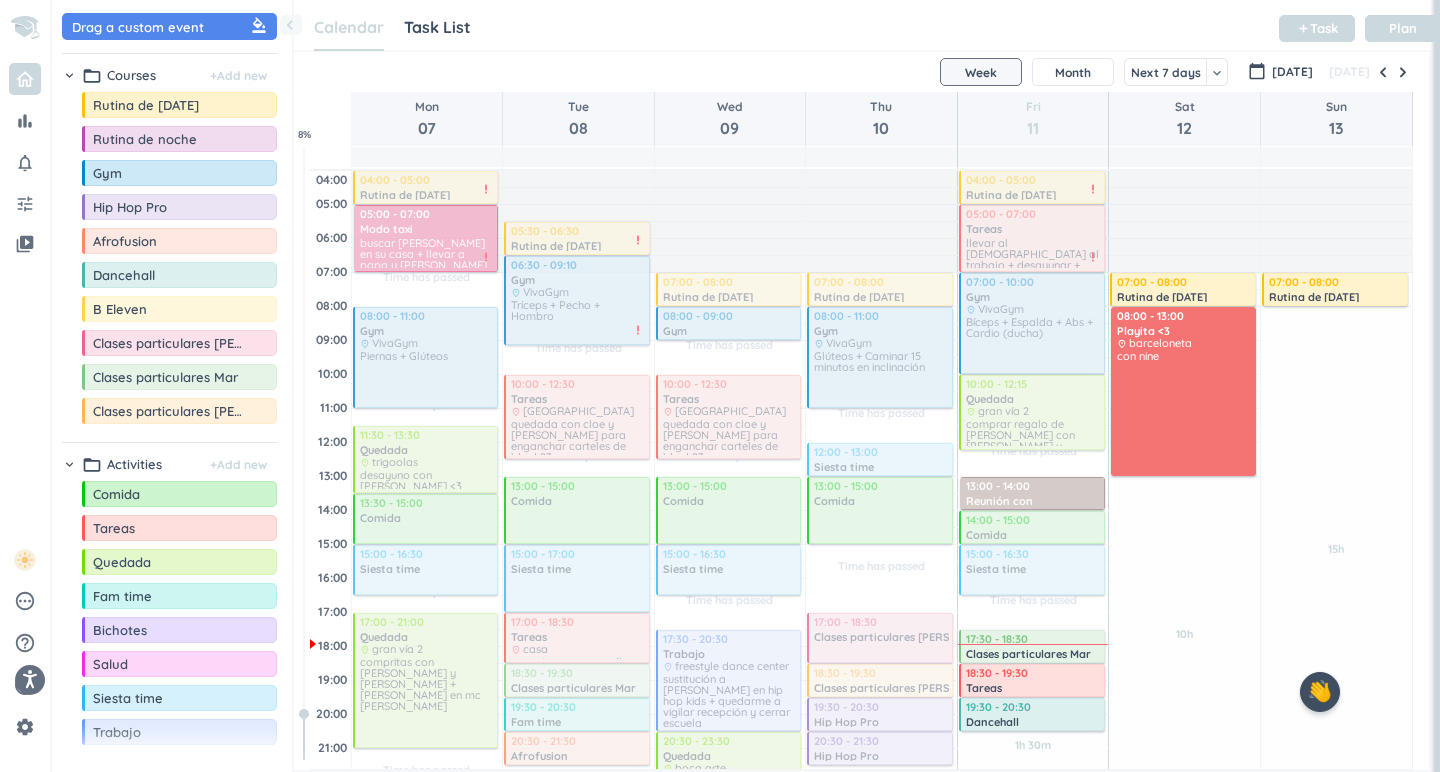 click on "Calendar Task List Calendar keyboard_arrow_down add Task Plan" at bounding box center (862, 25) 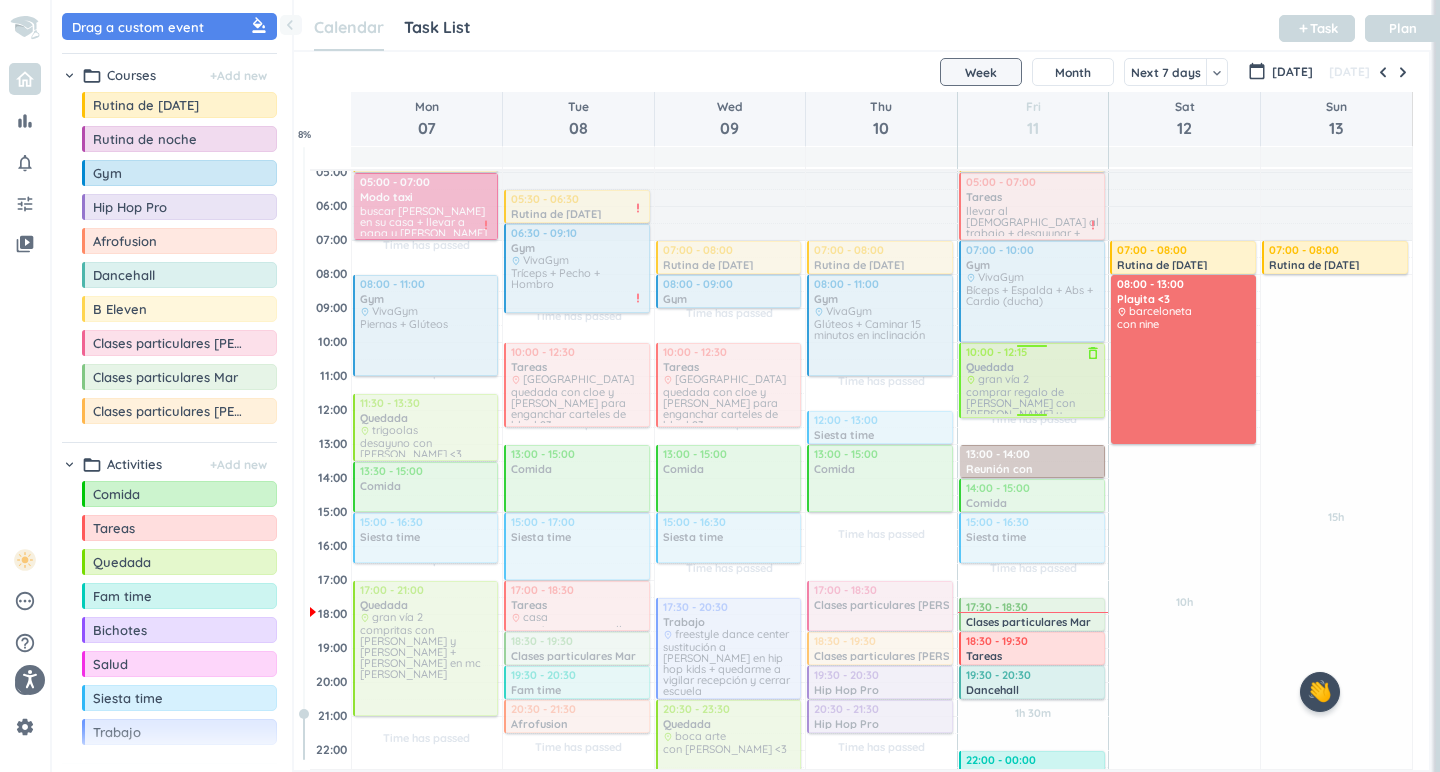 scroll, scrollTop: 40, scrollLeft: 0, axis: vertical 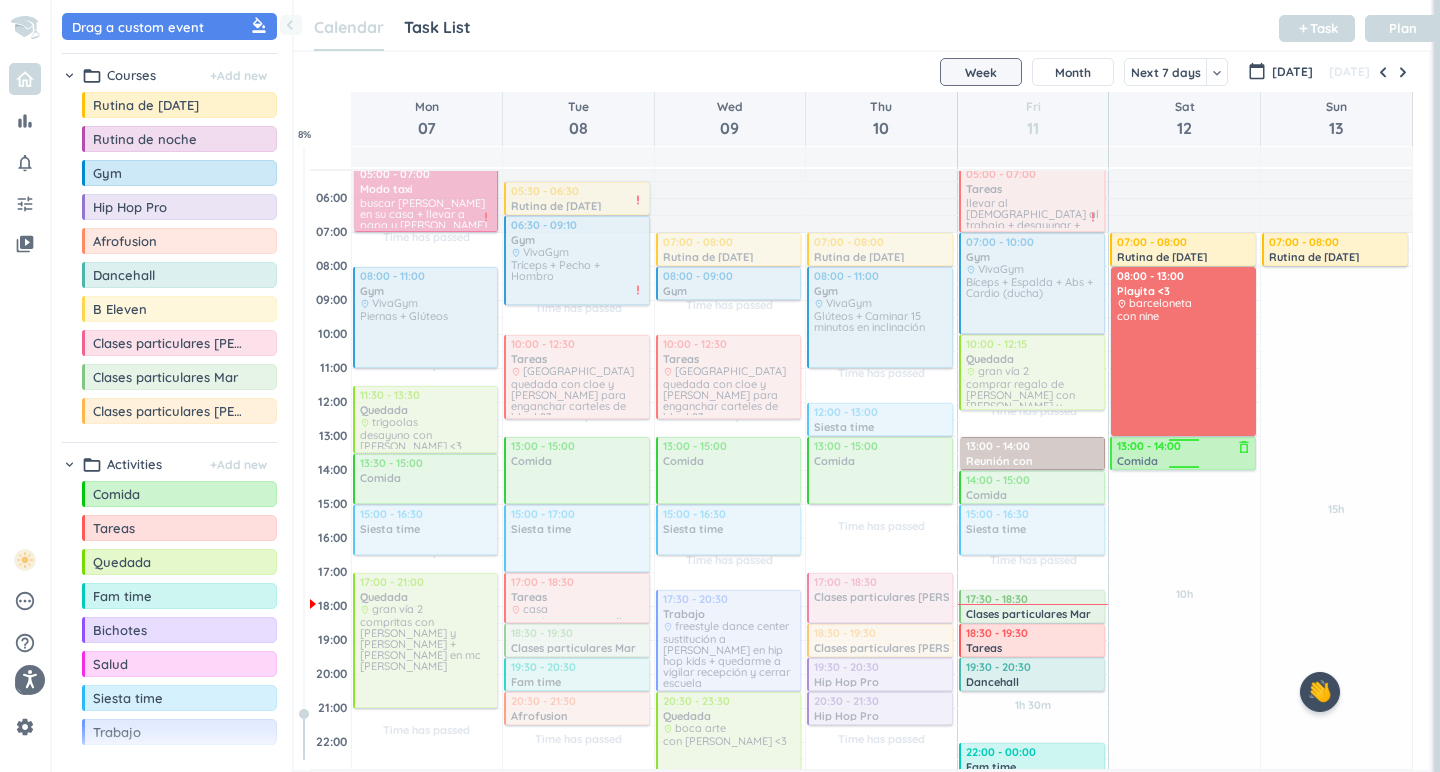 drag, startPoint x: 173, startPoint y: 492, endPoint x: 1246, endPoint y: 437, distance: 1074.4087 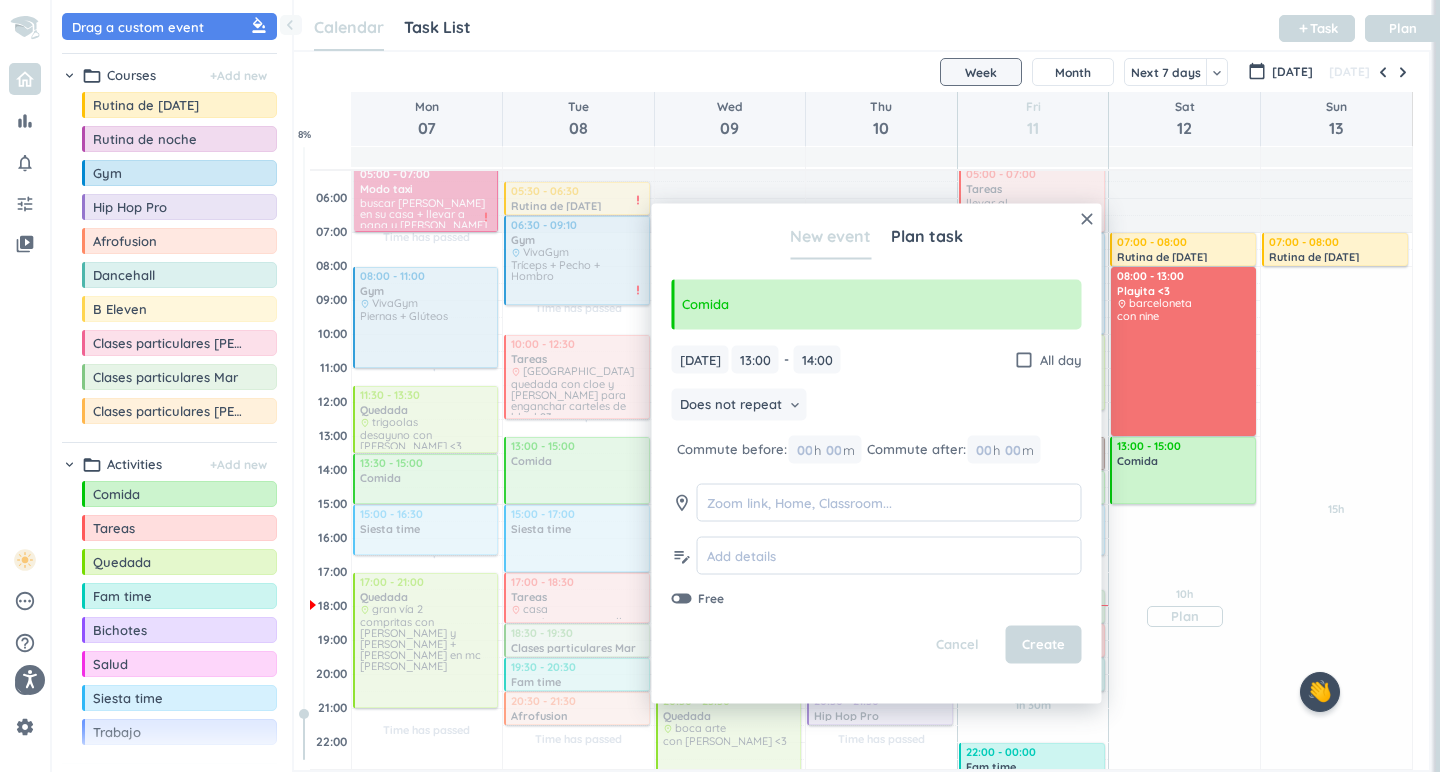 drag, startPoint x: 1190, startPoint y: 471, endPoint x: 1198, endPoint y: 505, distance: 34.928497 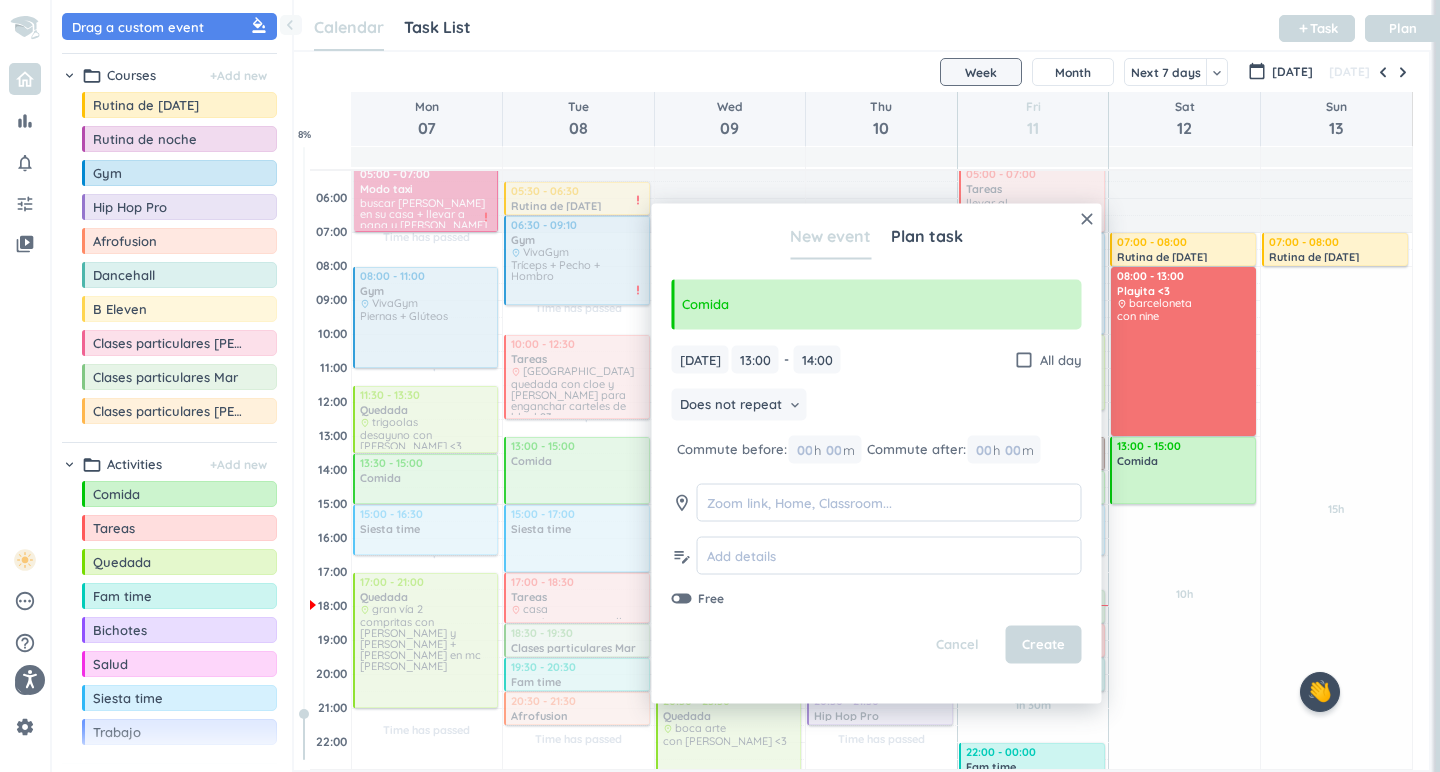 type on "15:00" 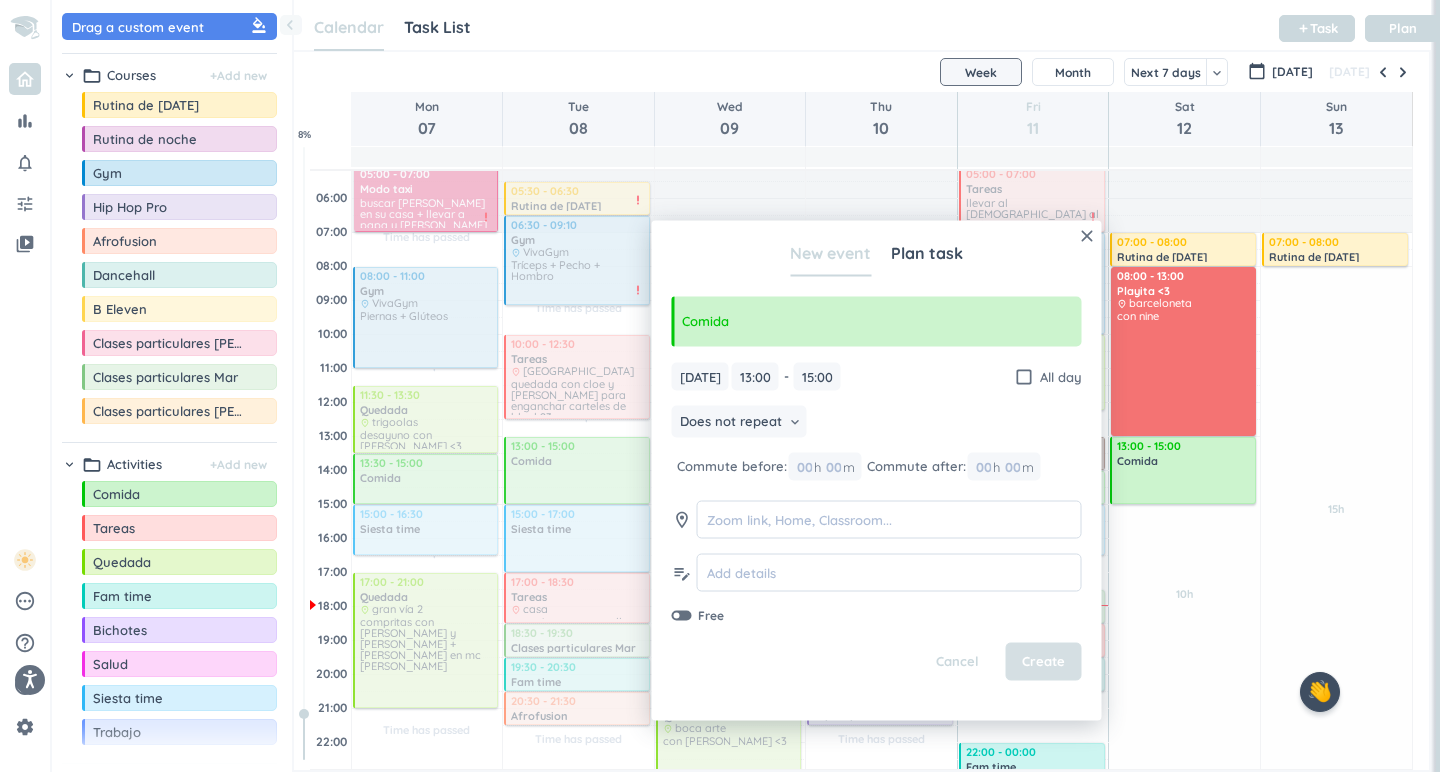 click on "Create" at bounding box center [1044, 662] 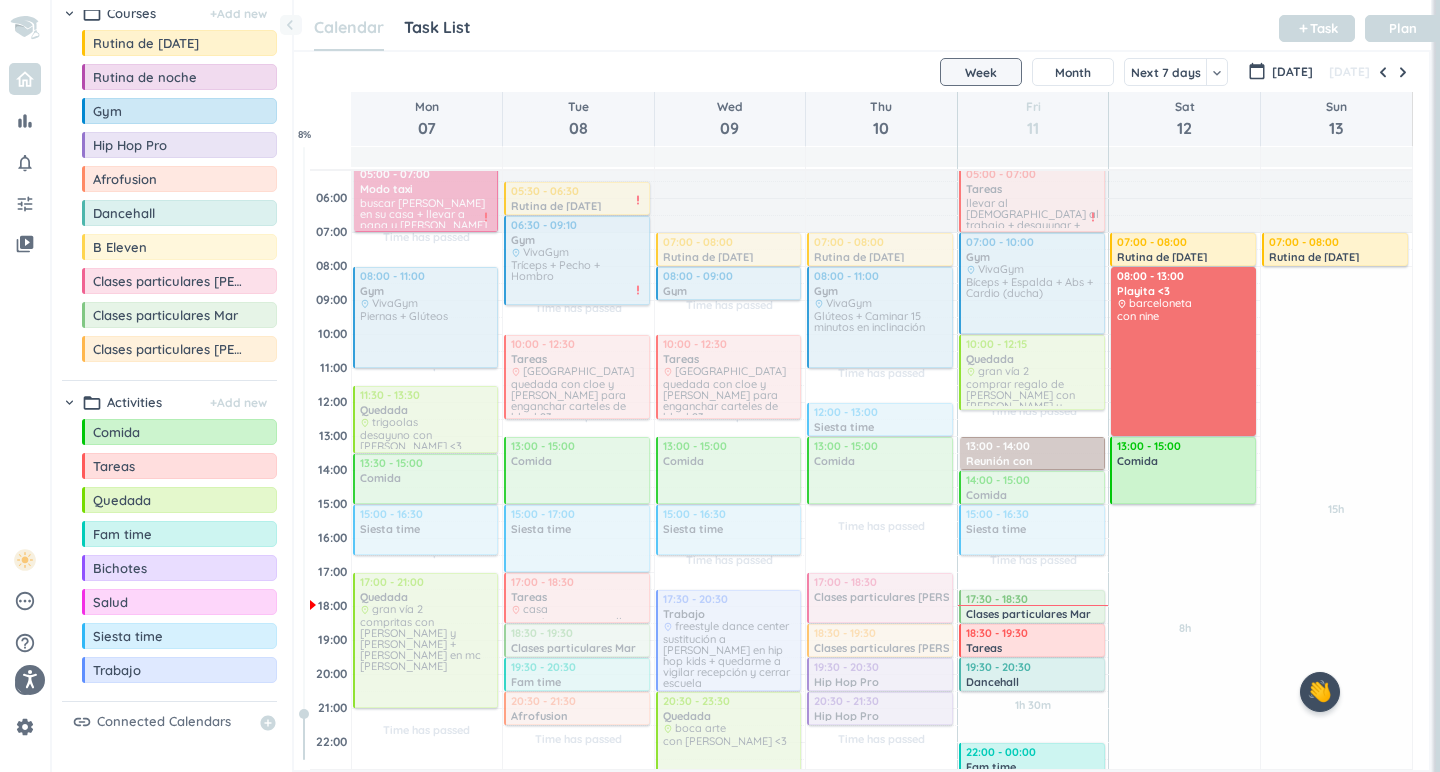 scroll, scrollTop: 62, scrollLeft: 0, axis: vertical 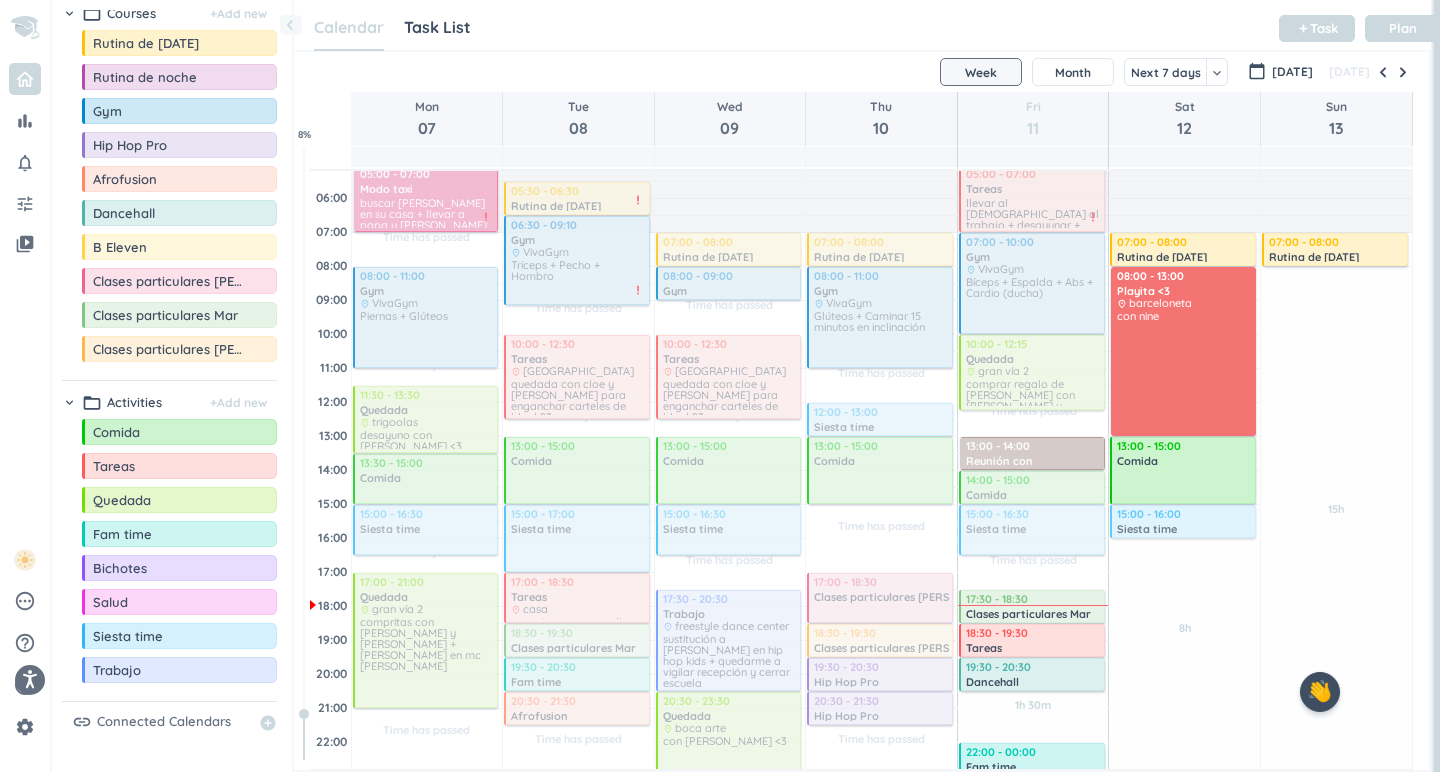 drag, startPoint x: 168, startPoint y: 639, endPoint x: 1236, endPoint y: 505, distance: 1076.3735 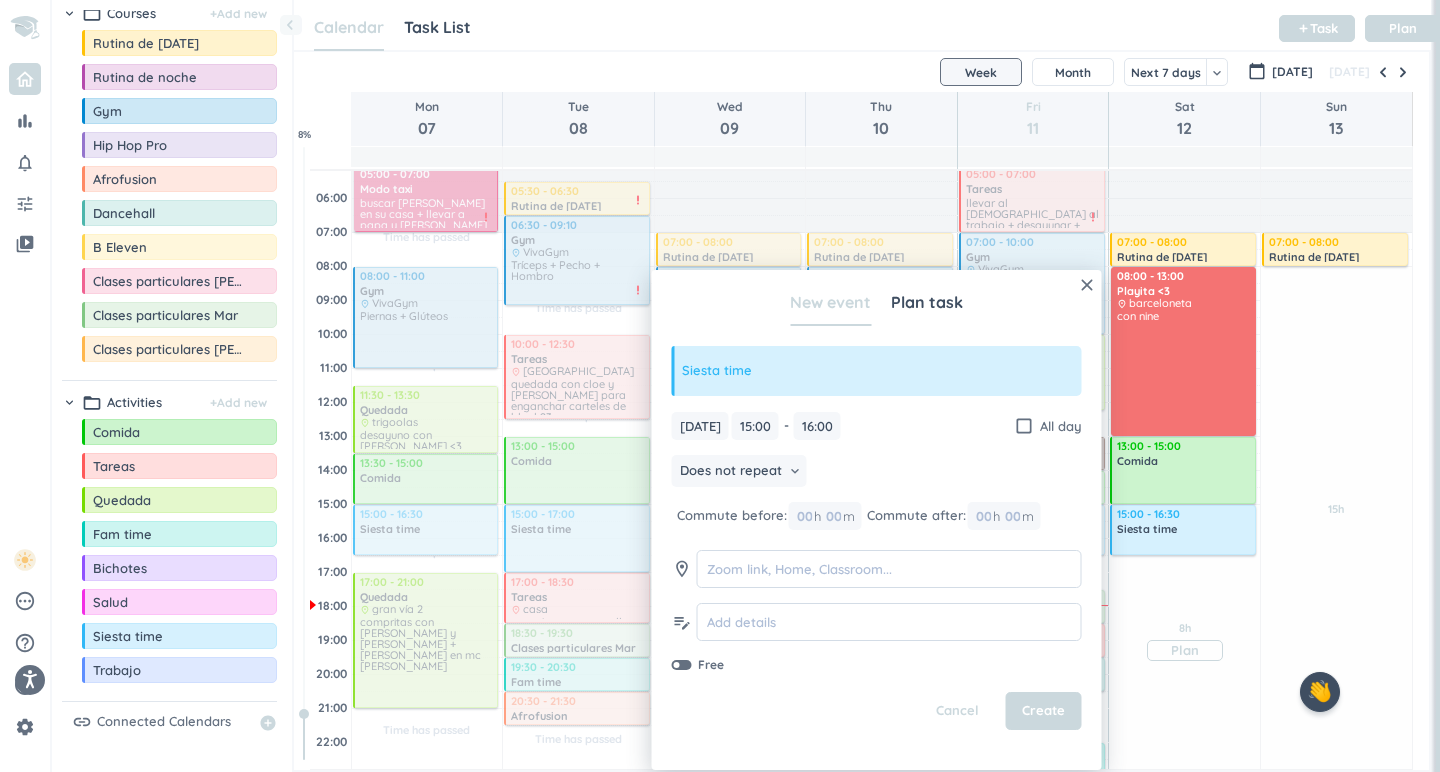drag, startPoint x: 1179, startPoint y: 539, endPoint x: 1175, endPoint y: 558, distance: 19.416489 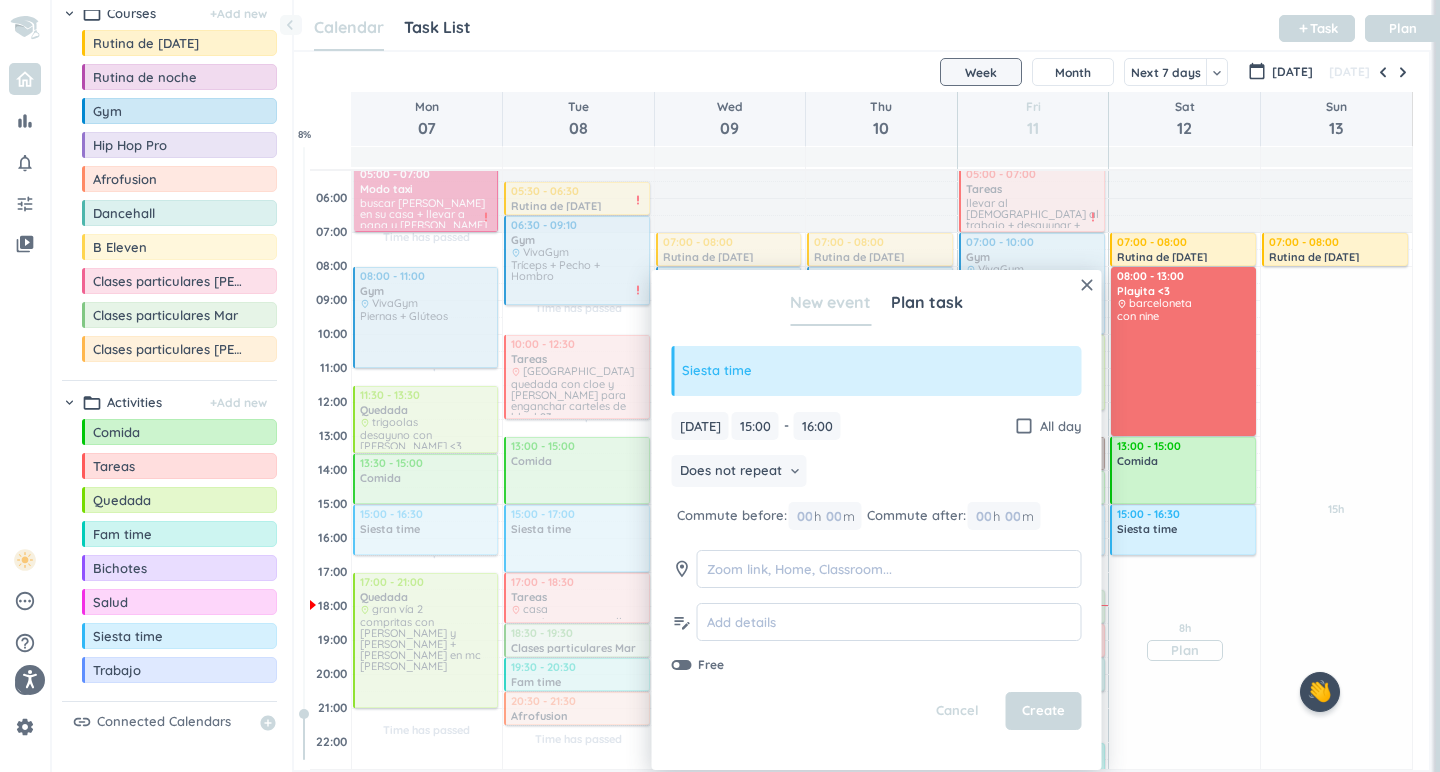 click on "8h  Past due Plan Adjust Awake Time Adjust Awake Time 07:00 - 08:00 Rutina de [DATE] delete_outline 08:00 - 13:00 Playita <3 delete_outline place barceloneta con nine 13:00 - 15:00 Comida delete_outline 15:00 - 16:00 Siesta time delete_outline 15:00 - 16:30 Siesta time delete_outline" at bounding box center (1184, 538) 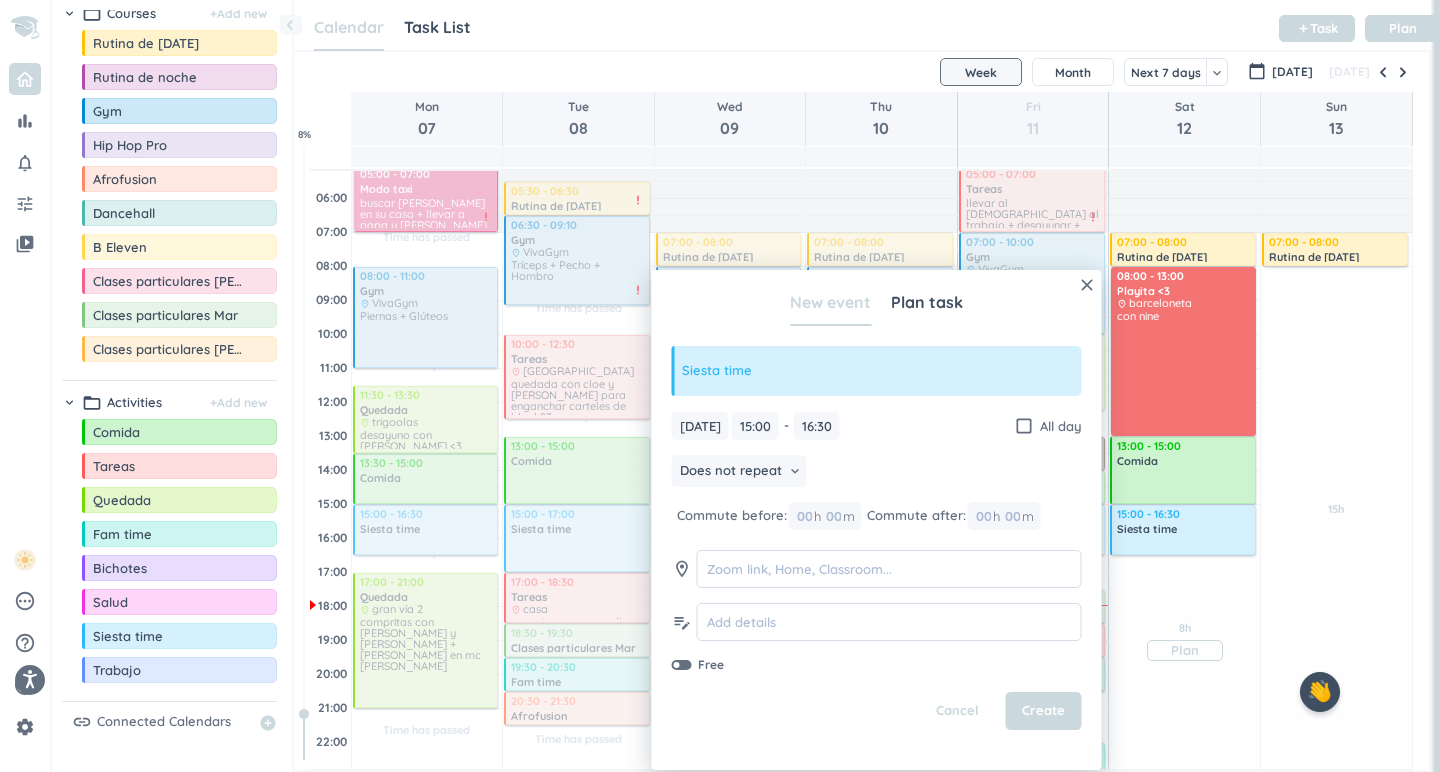 type on "16:30" 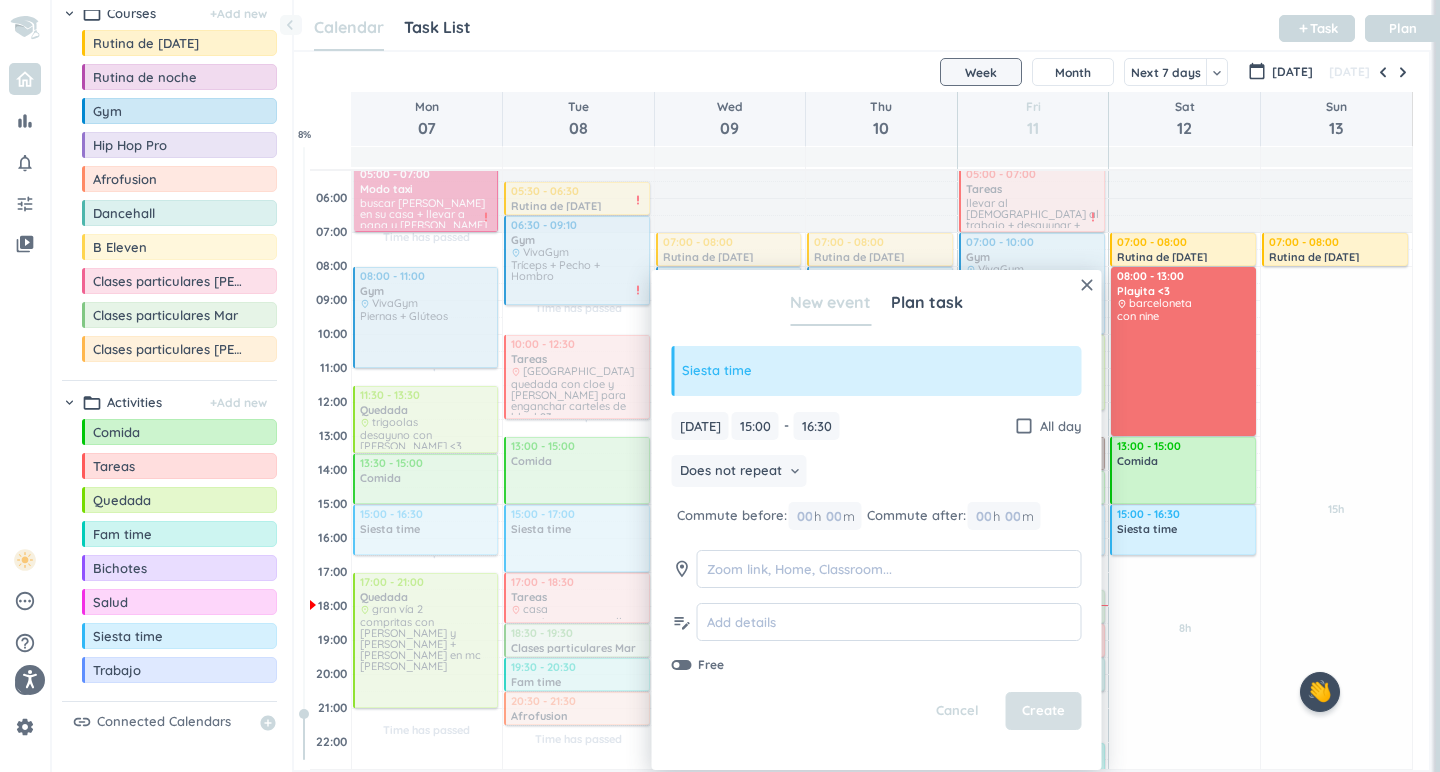 click on "Create" at bounding box center [1043, 711] 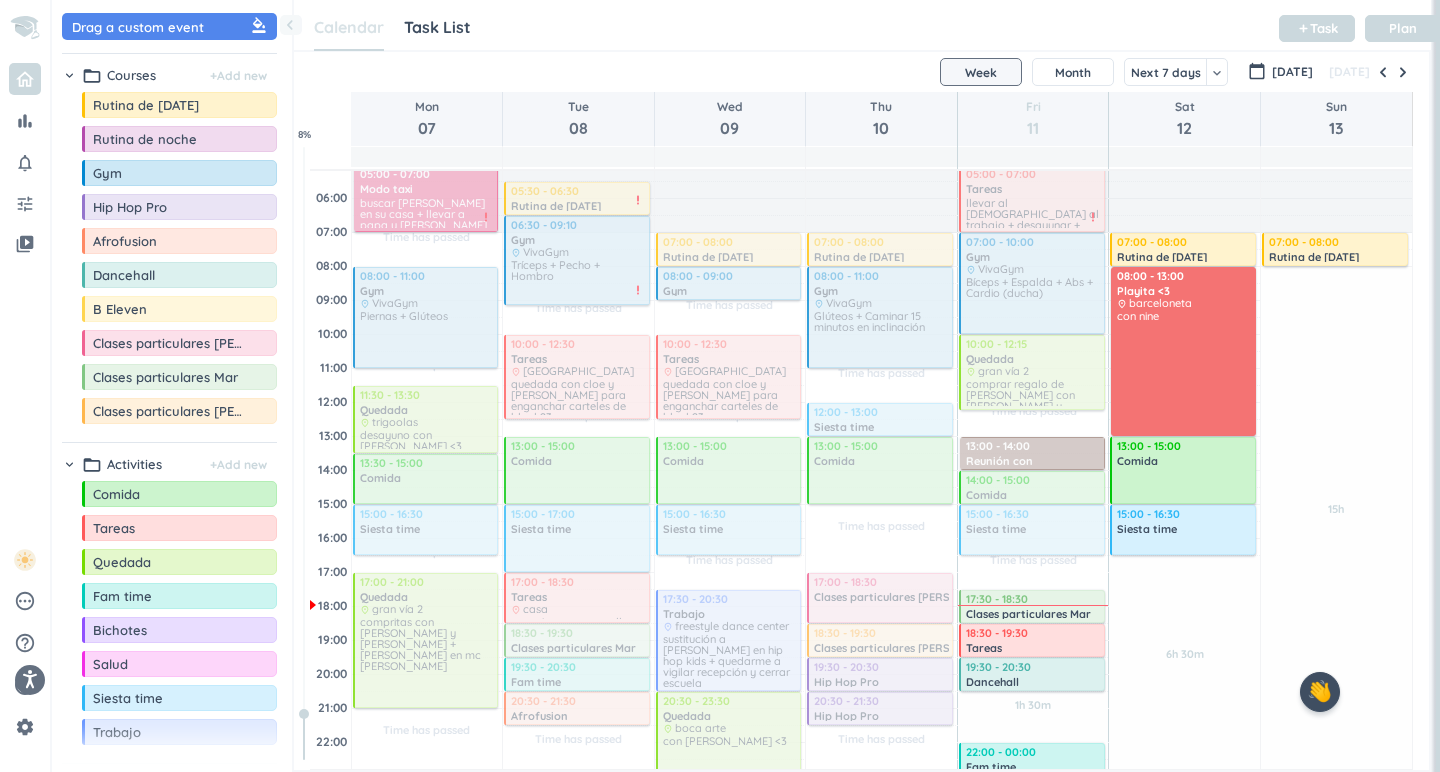 scroll, scrollTop: 0, scrollLeft: 0, axis: both 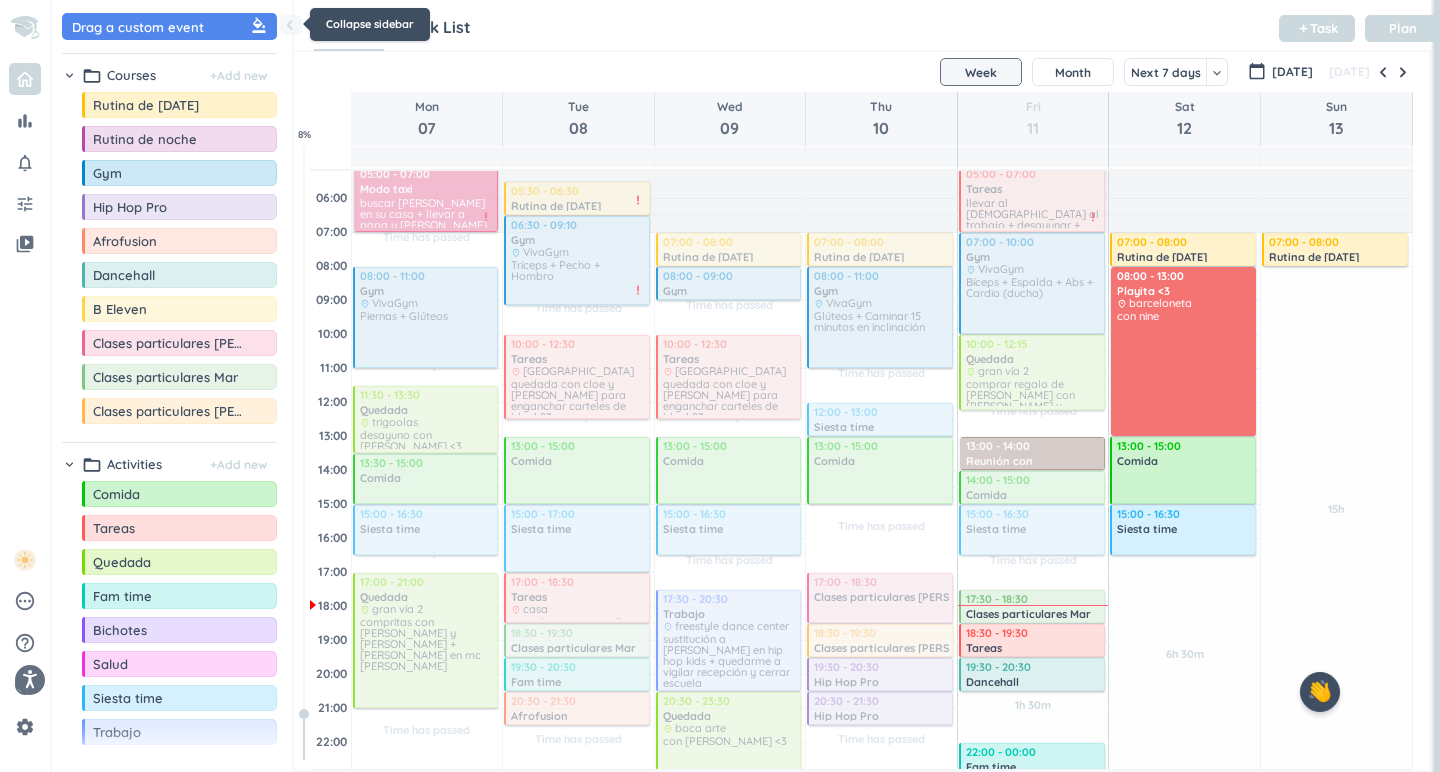 click on "chevron_left" at bounding box center [290, 25] 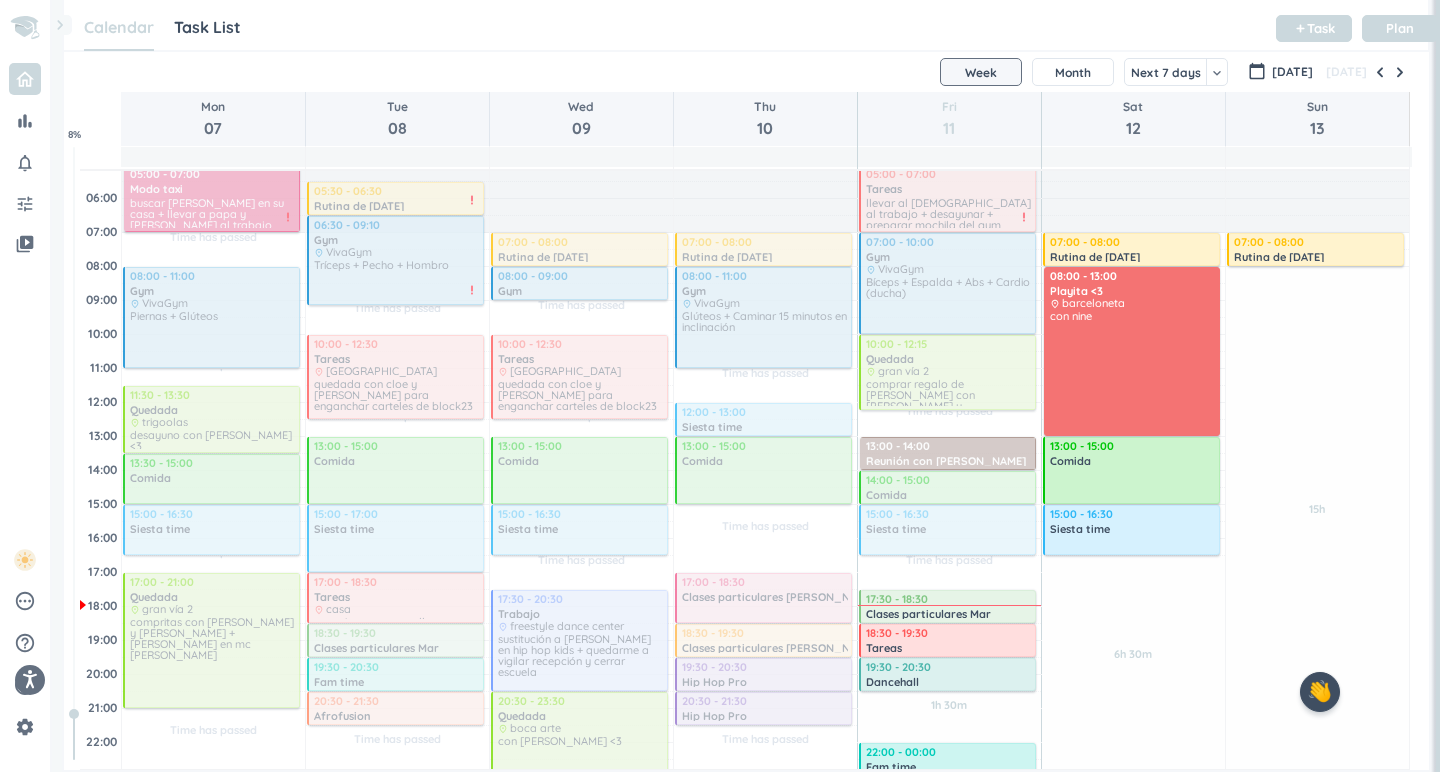 scroll, scrollTop: 1, scrollLeft: 1, axis: both 